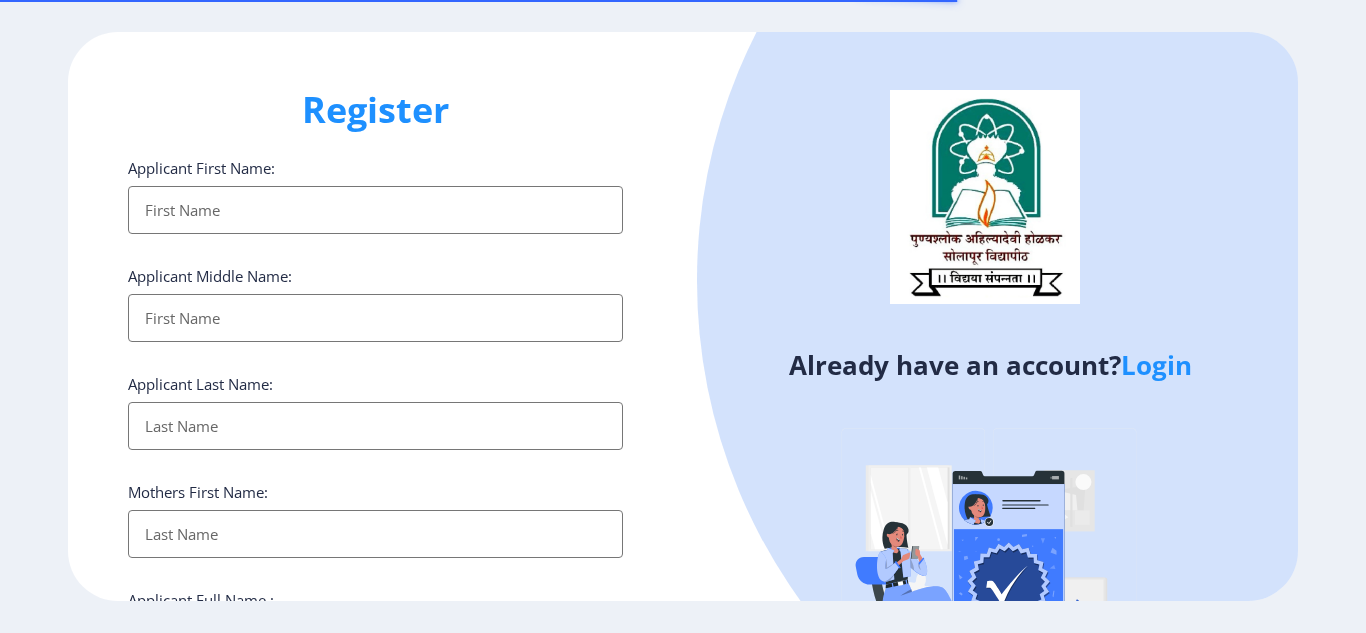 select 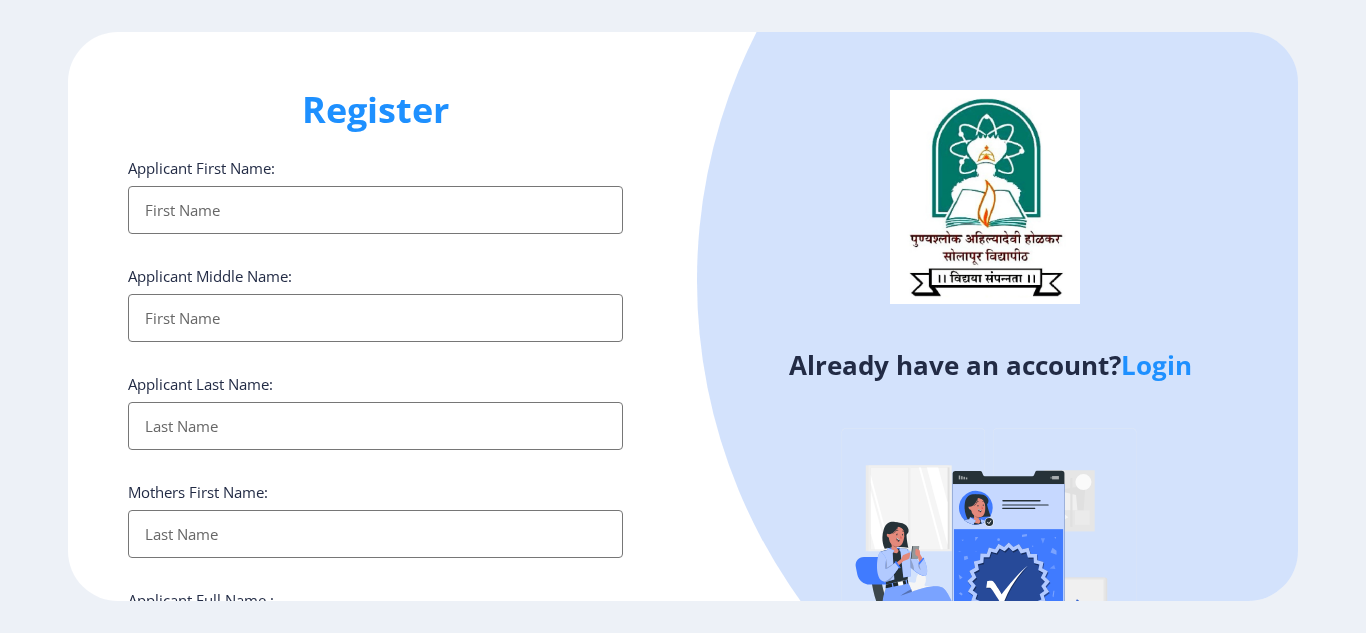 click on "Login" 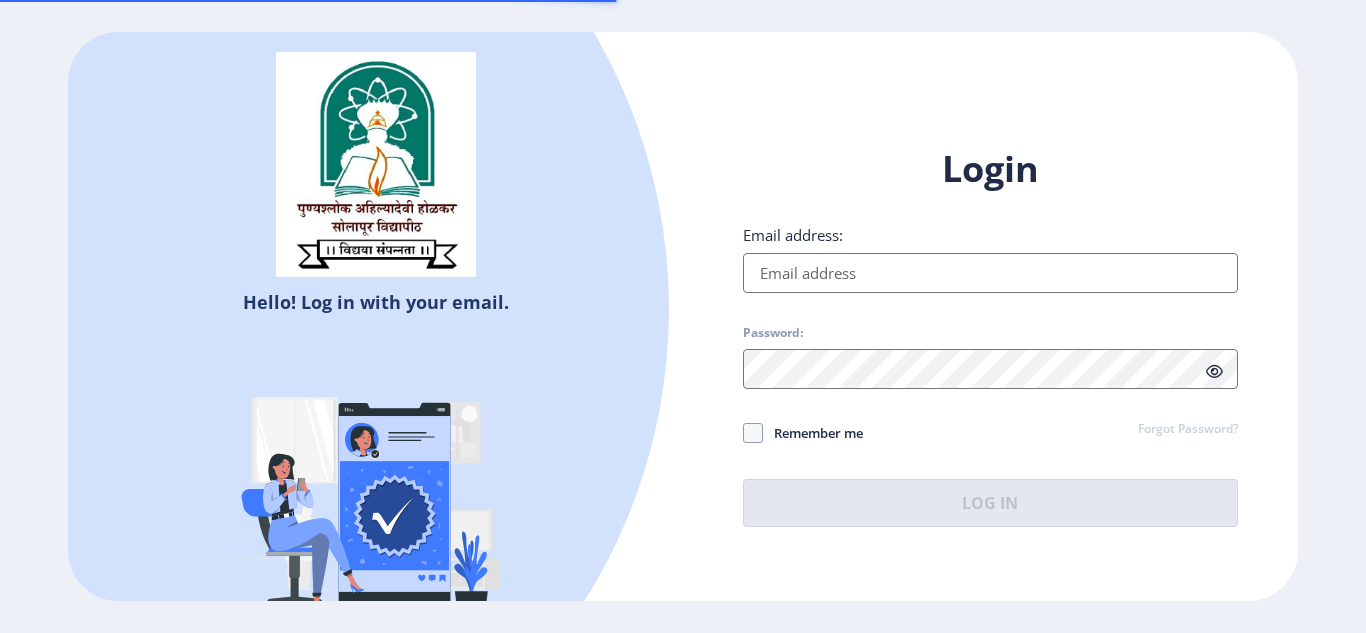 type on "[EMAIL_ADDRESS][DOMAIN_NAME]" 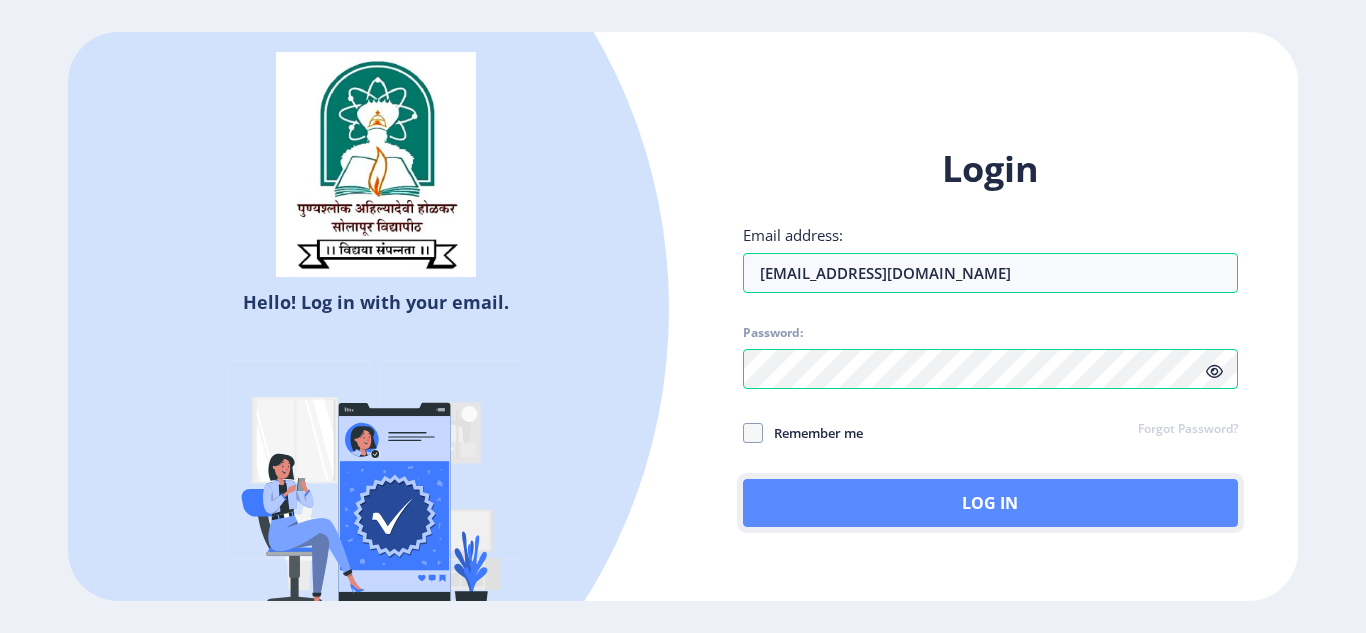 click on "Log In" 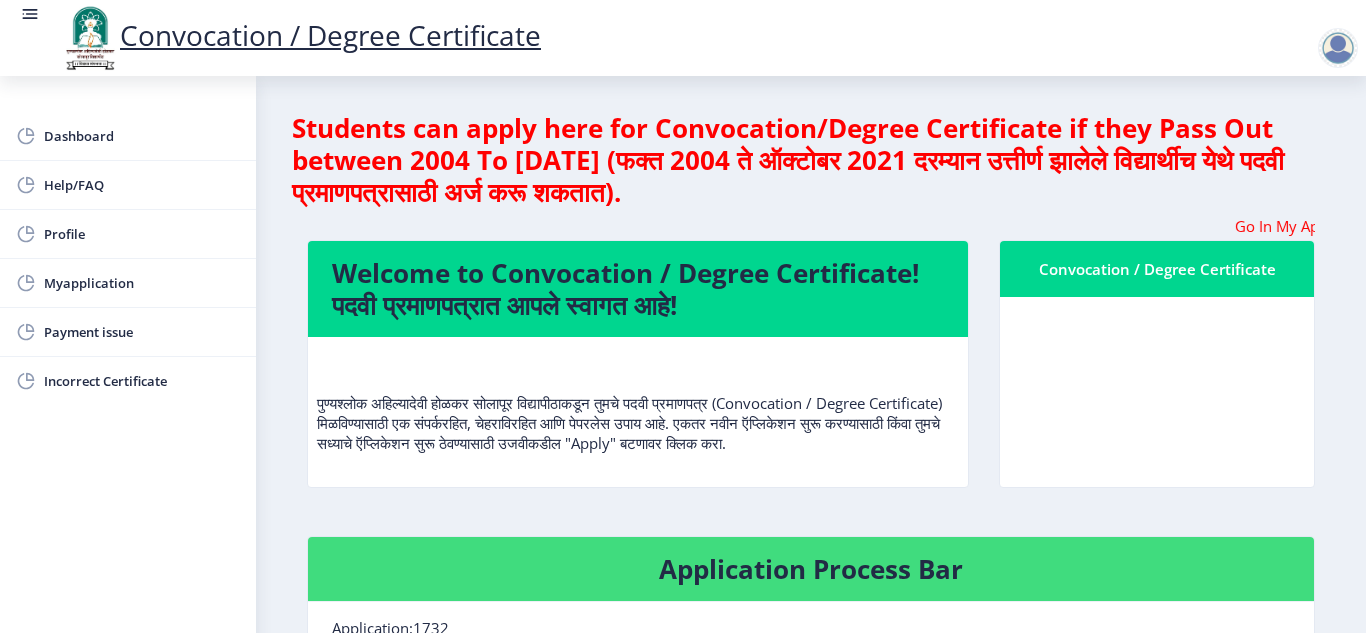 click on "Convocation / Degree Certificate" 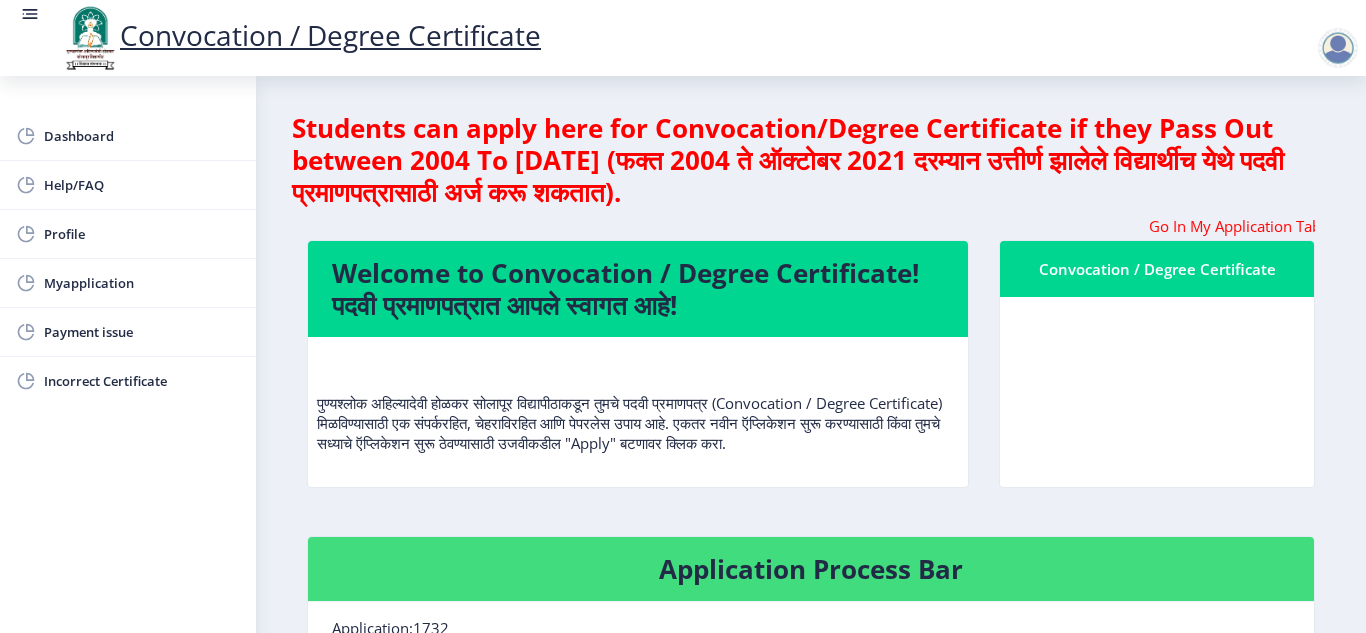 click on "Students can apply here for Convocation/Degree Certificate if they Pass Out between 2004 To October 2021 (फक्त 2004 ते ऑक्टोबर 2021 दरम्यान उत्तीर्ण झालेले विद्यार्थीच येथे पदवी प्रमाणपत्रासाठी अर्ज करू शकतात). Go In My Application Tab and check the status of Errata  Welcome to Convocation / Degree Certificate!  पदवी प्रमाणपत्रात आपले स्वागत आहे!   Convocation / Degree Certificate  Application Process Bar Application:1732 1 Applied 2 Verified 3 Signed/Print 4 Sent/Couriered to recipient Remarks:  Please upload Identity size photo Please upload Scanned image of Aadhar card मदत पाहिजे? कृपया खालील सूचना पुस्तिका डाउनलोड करा  Manual" 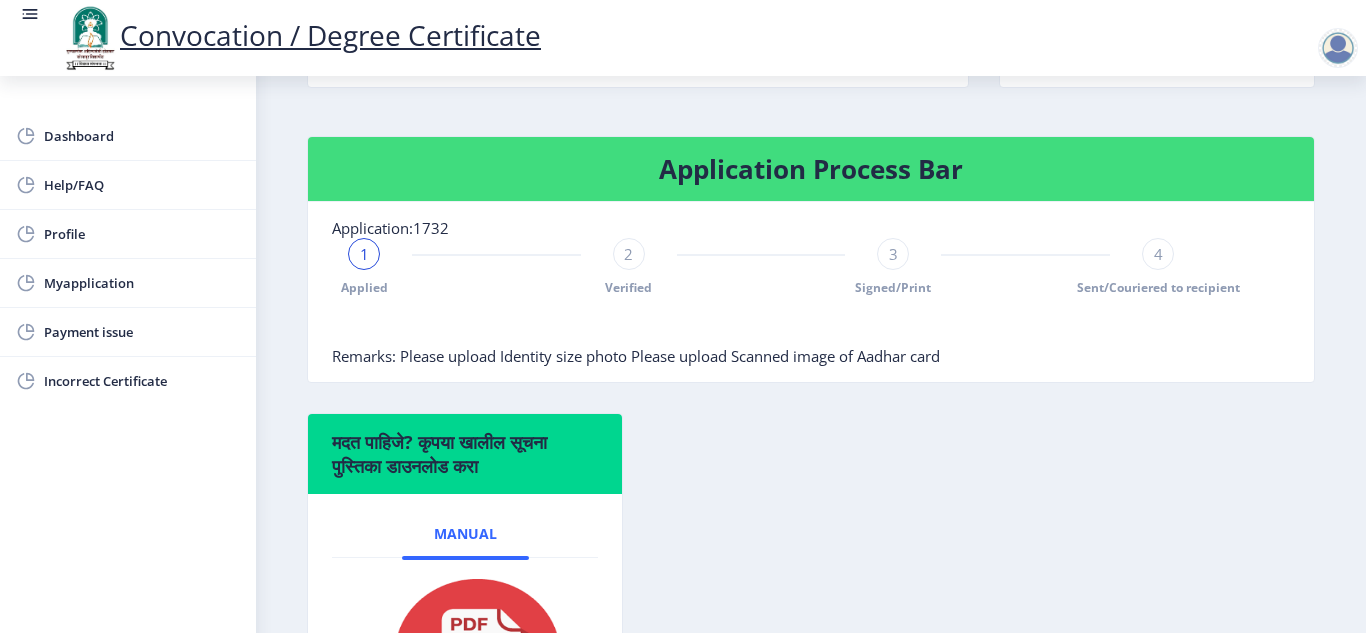 scroll, scrollTop: 440, scrollLeft: 0, axis: vertical 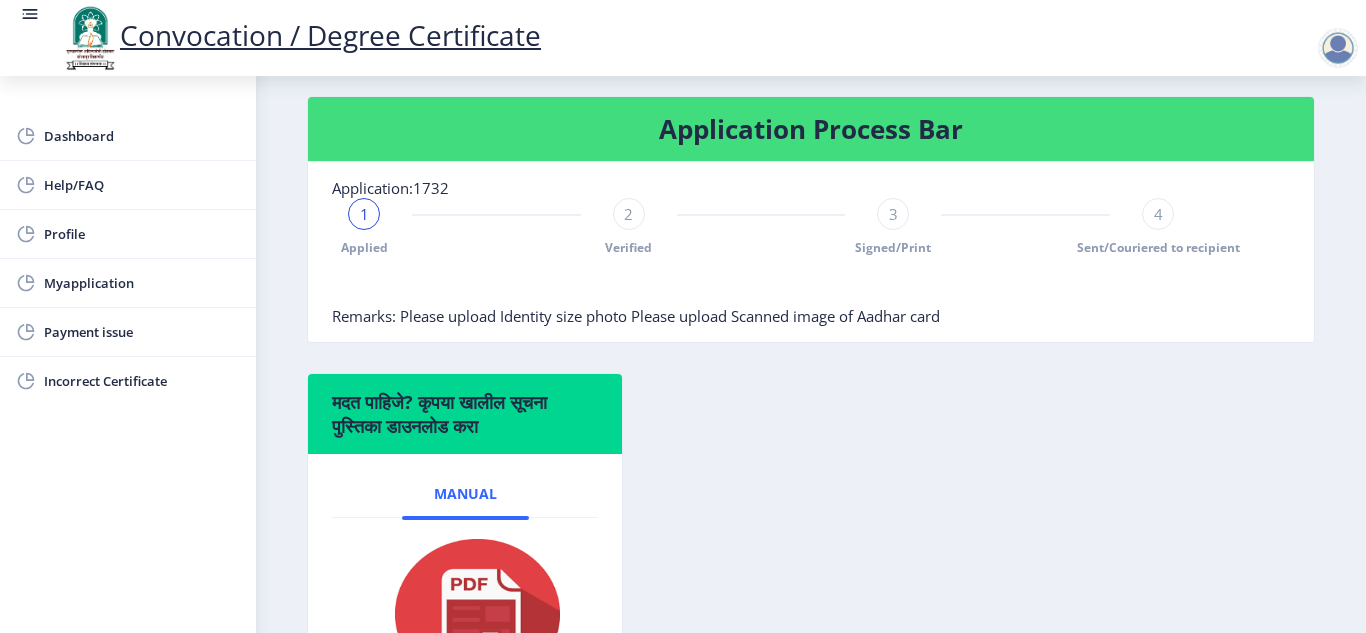 click on "2" 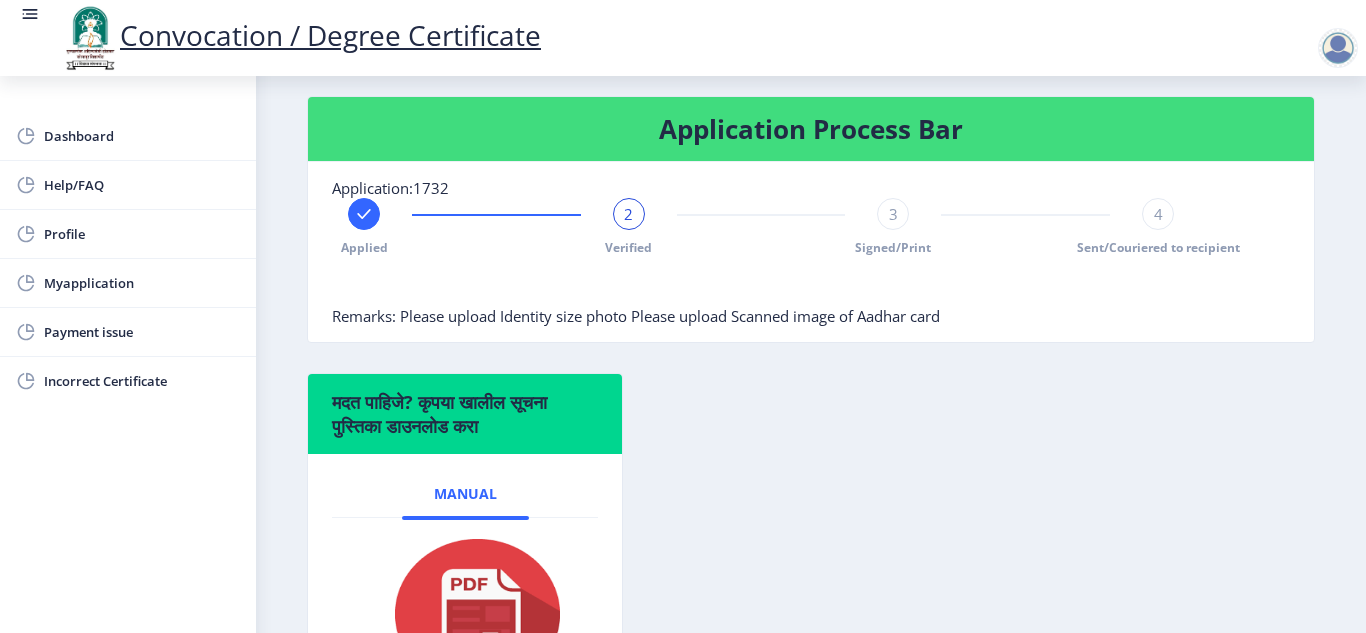 click 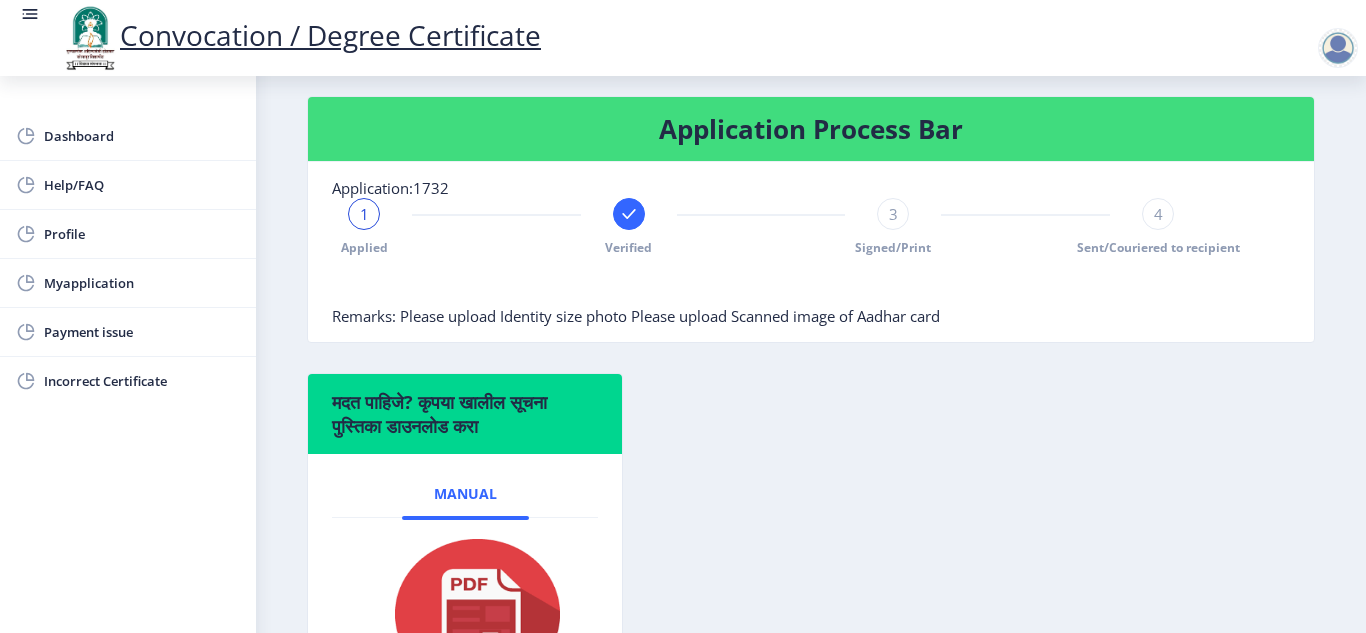 scroll, scrollTop: 0, scrollLeft: 0, axis: both 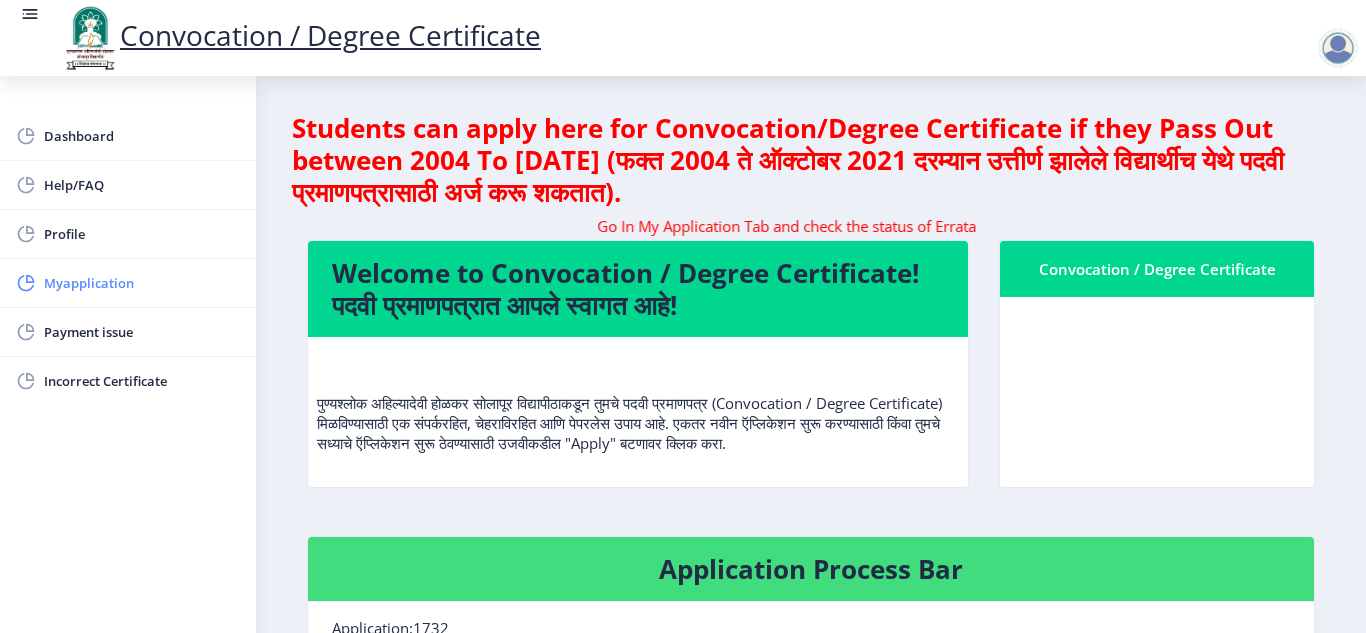 click on "Myapplication" 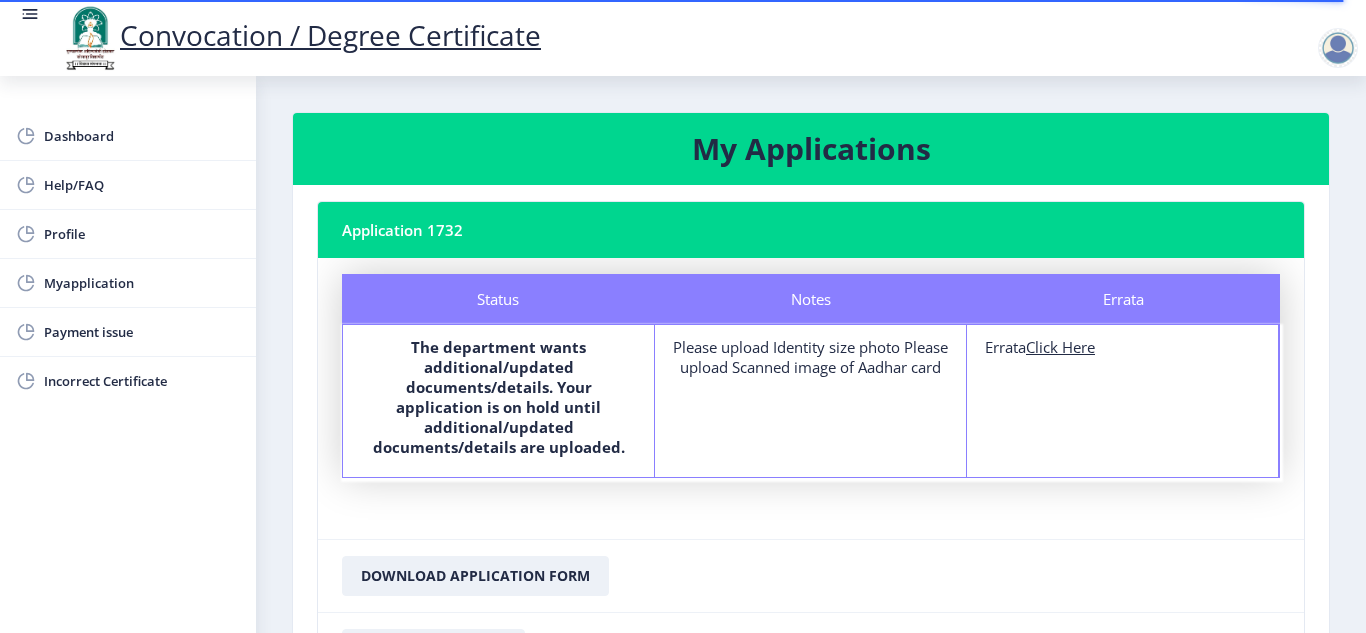 click on "Click Here" 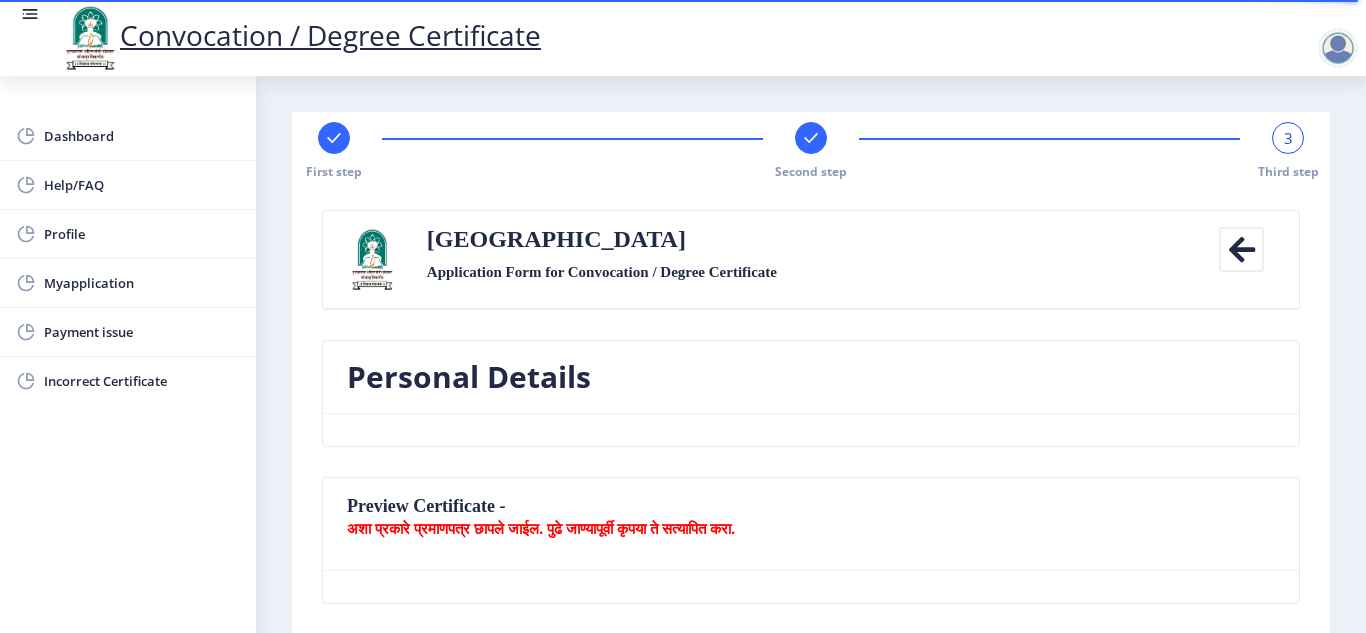 click 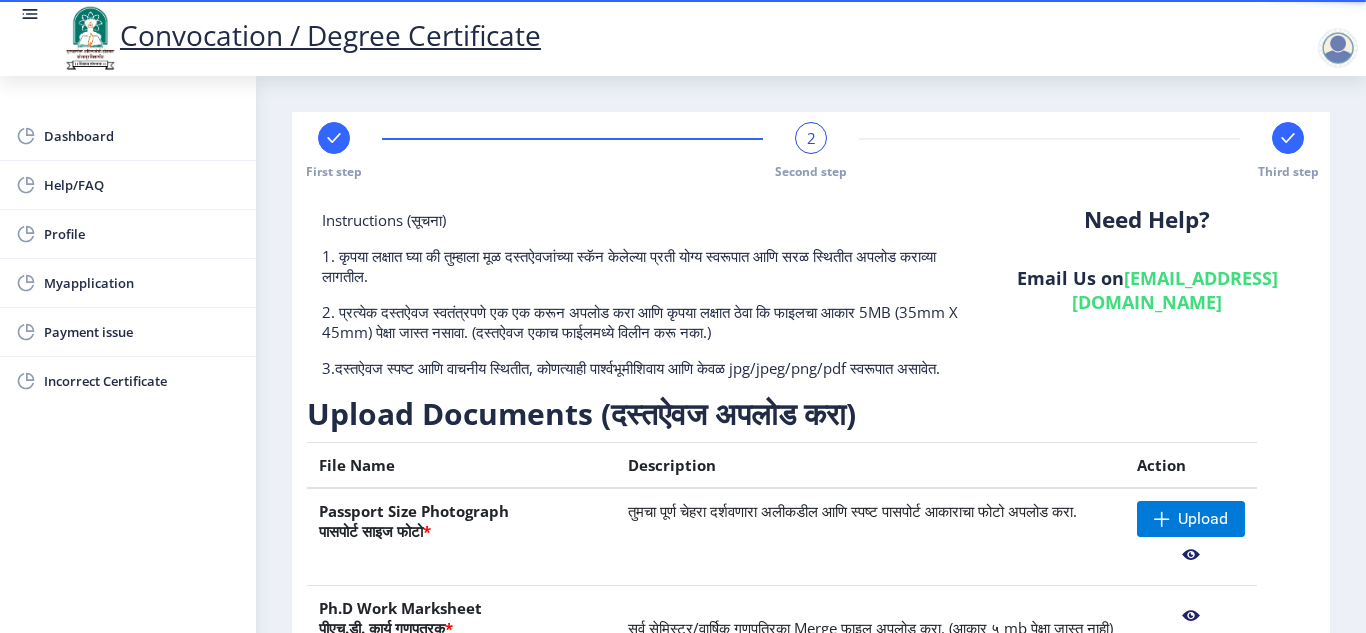 click on "First step 2 Second step Third step Instructions (सूचना) 1. कृपया लक्षात घ्या की तुम्हाला मूळ दस्तऐवजांच्या स्कॅन केलेल्या प्रती योग्य स्वरूपात आणि सरळ स्थितीत अपलोड कराव्या लागतील.  2. प्रत्येक दस्तऐवज स्वतंत्रपणे एक एक करून अपलोड करा आणि कृपया लक्षात ठेवा कि फाइलचा आकार 5MB (35mm X 45mm) पेक्षा जास्त नसावा. (दस्तऐवज एकाच फाईलमध्ये विलीन करू नका.)  Need Help? Email Us on   su.sfc@studentscenter.in  Upload Documents (दस्तऐवज अपलोड करा)  File Name Description Action Passport Size Photograph  * Upload Ph.D Work Marksheet  * Aadhar Card" 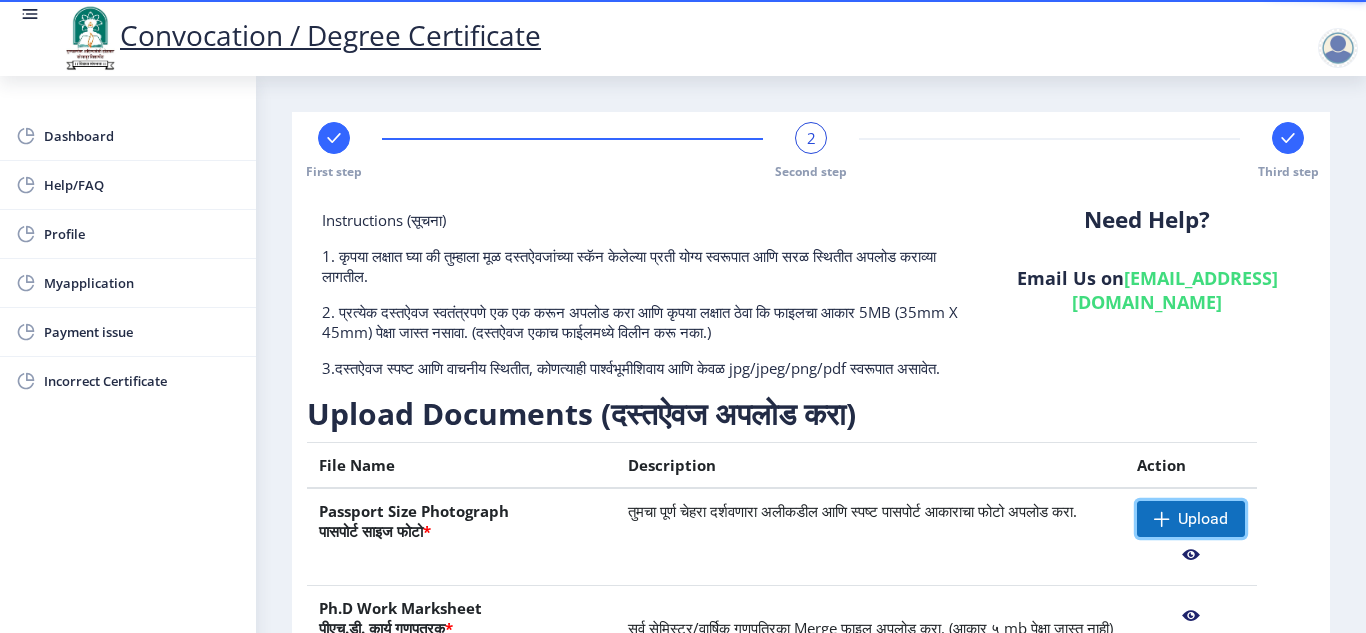 click on "Upload" 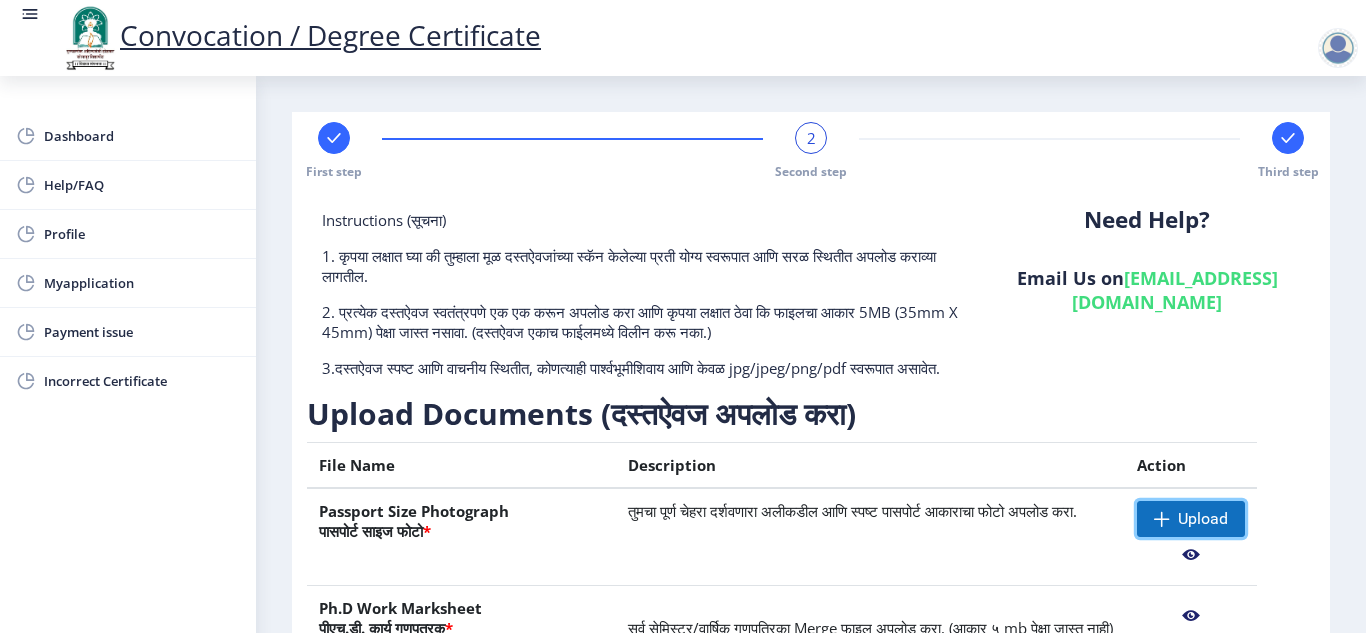 click on "Upload" 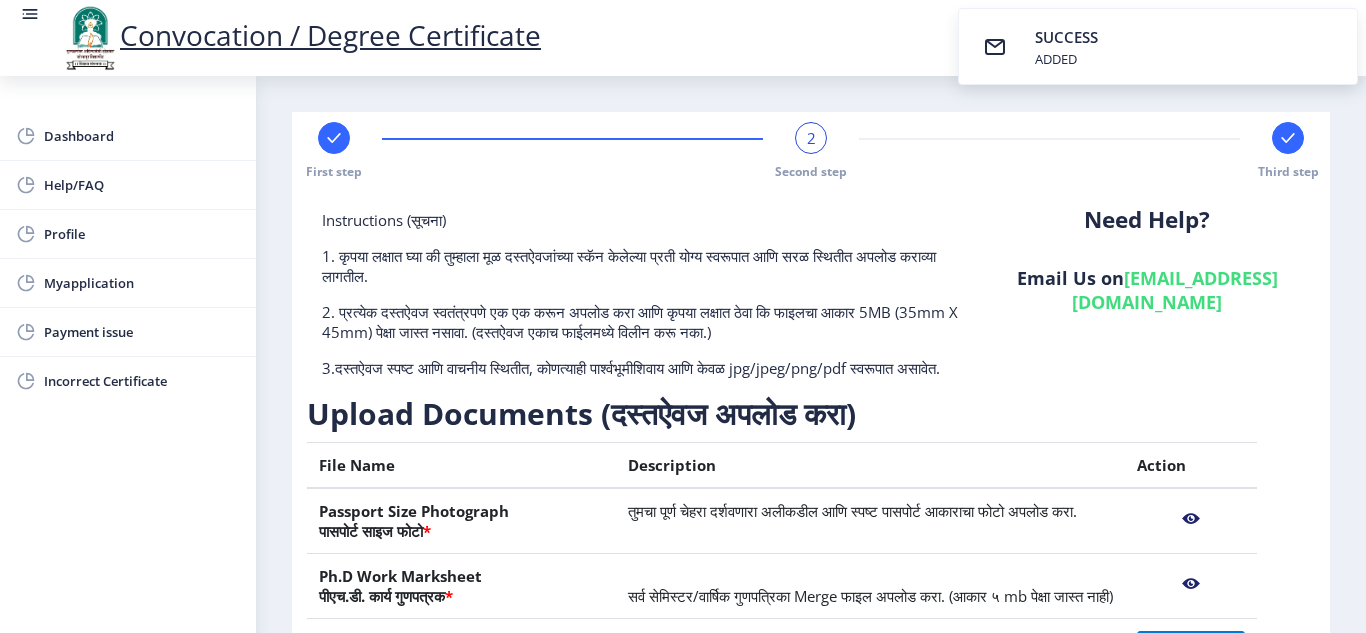 click 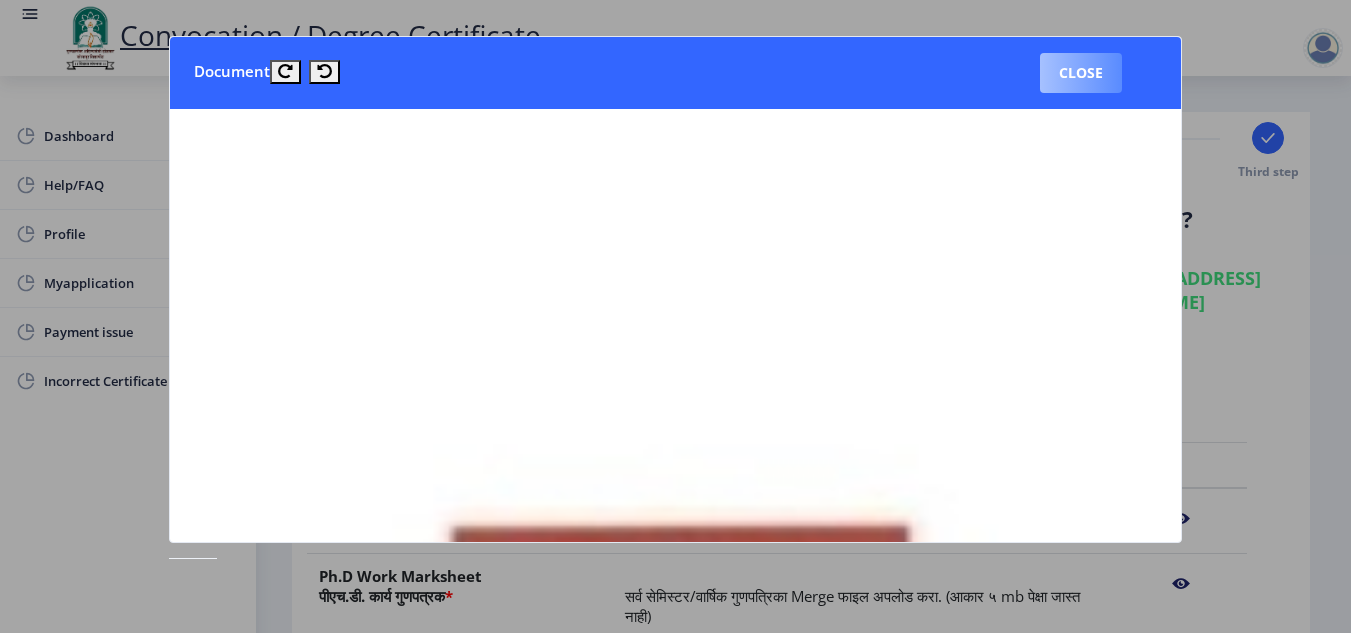 click on "Close" at bounding box center (1081, 73) 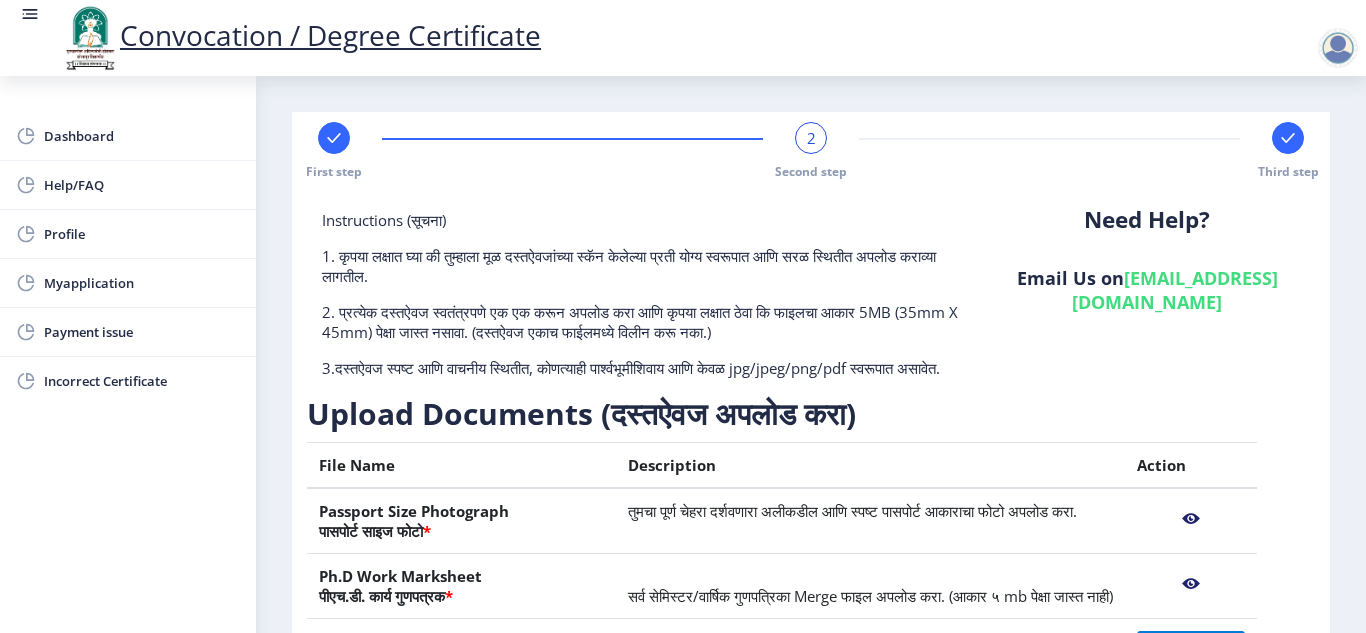 click 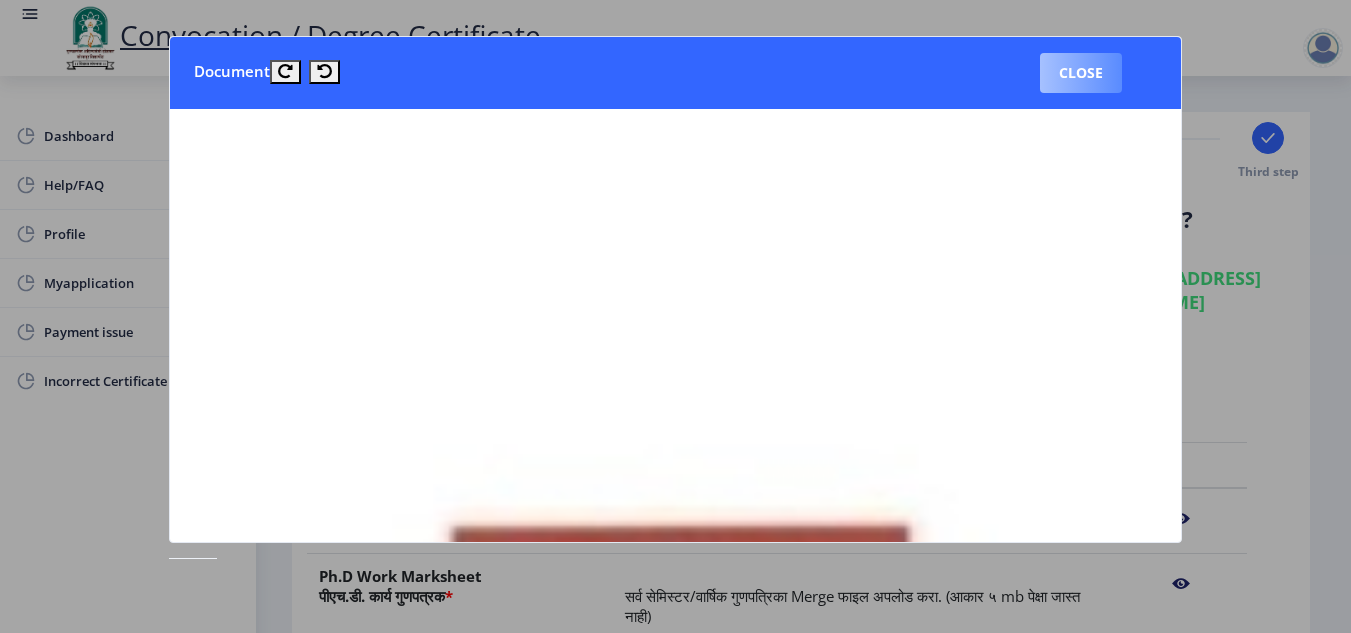 click on "Close" at bounding box center [1081, 73] 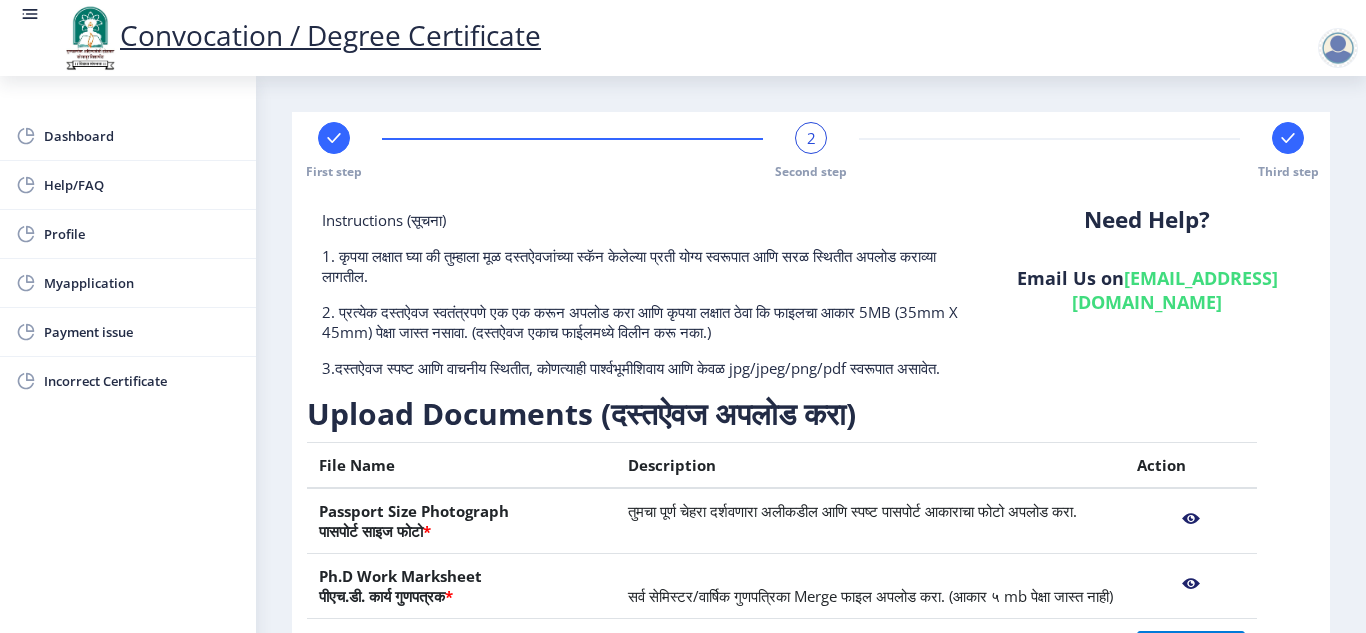 click on "तुमचा पूर्ण चेहरा दर्शवणारा अलीकडील आणि स्पष्ट पासपोर्ट आकाराचा फोटो अपलोड करा." 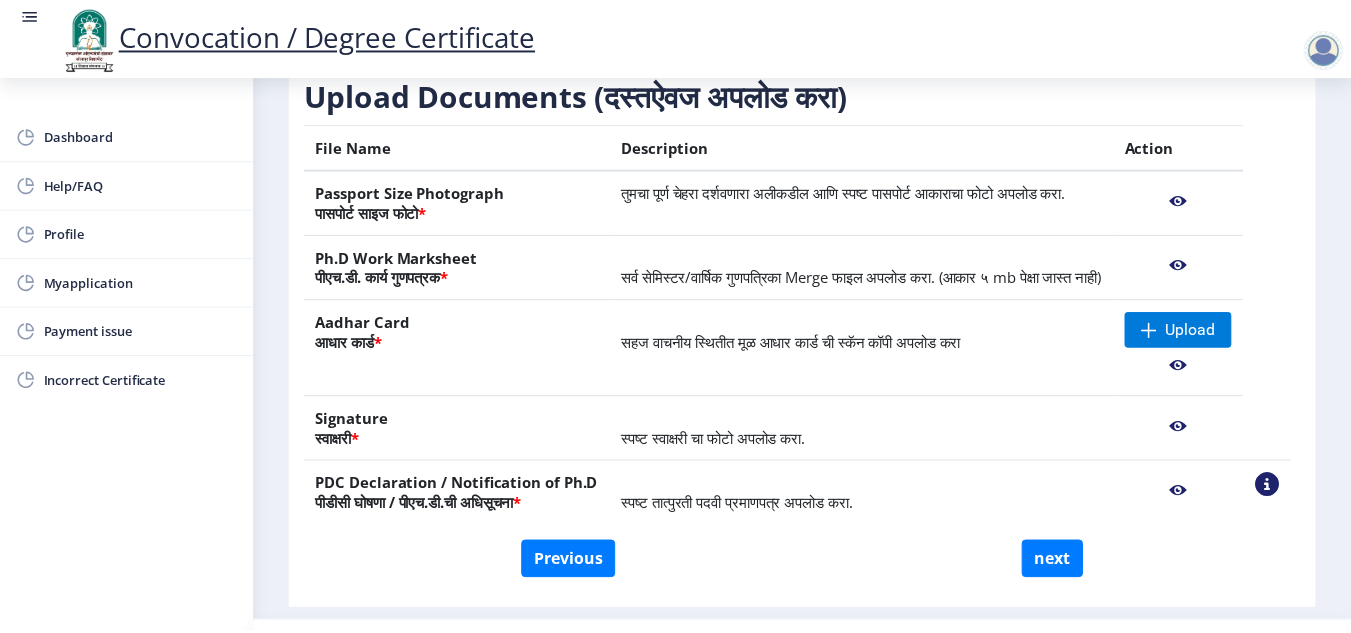 scroll, scrollTop: 320, scrollLeft: 0, axis: vertical 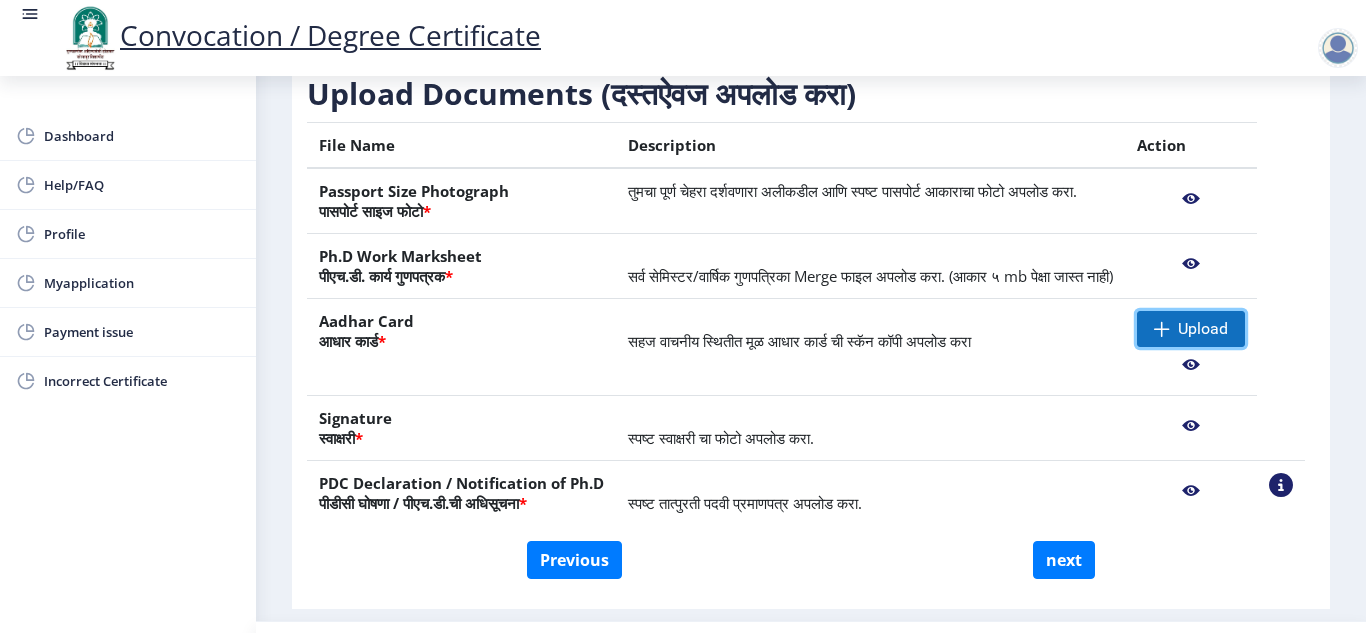 click on "Upload" 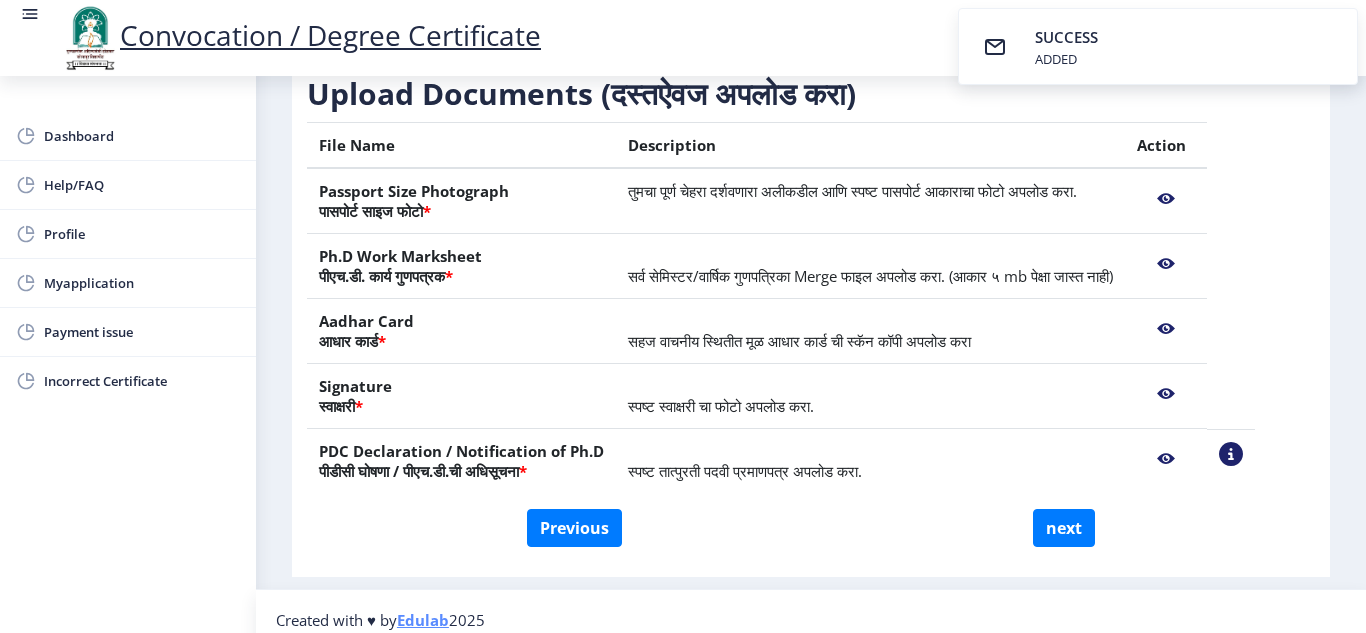 click 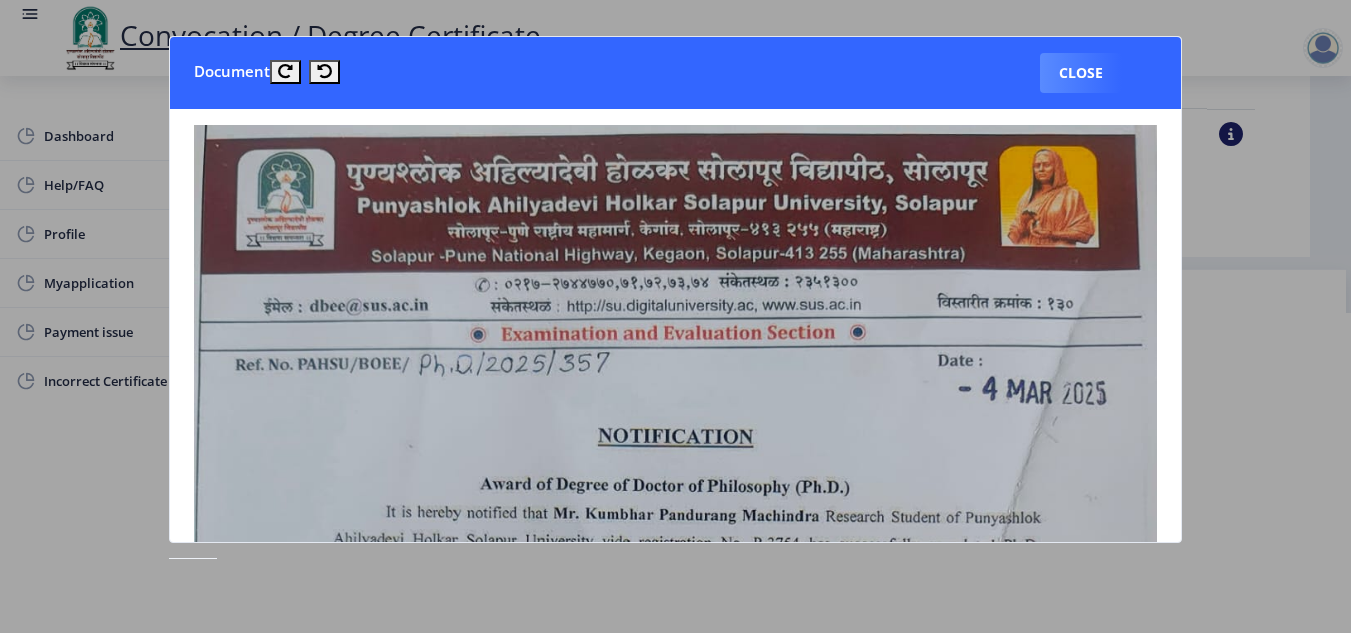 click 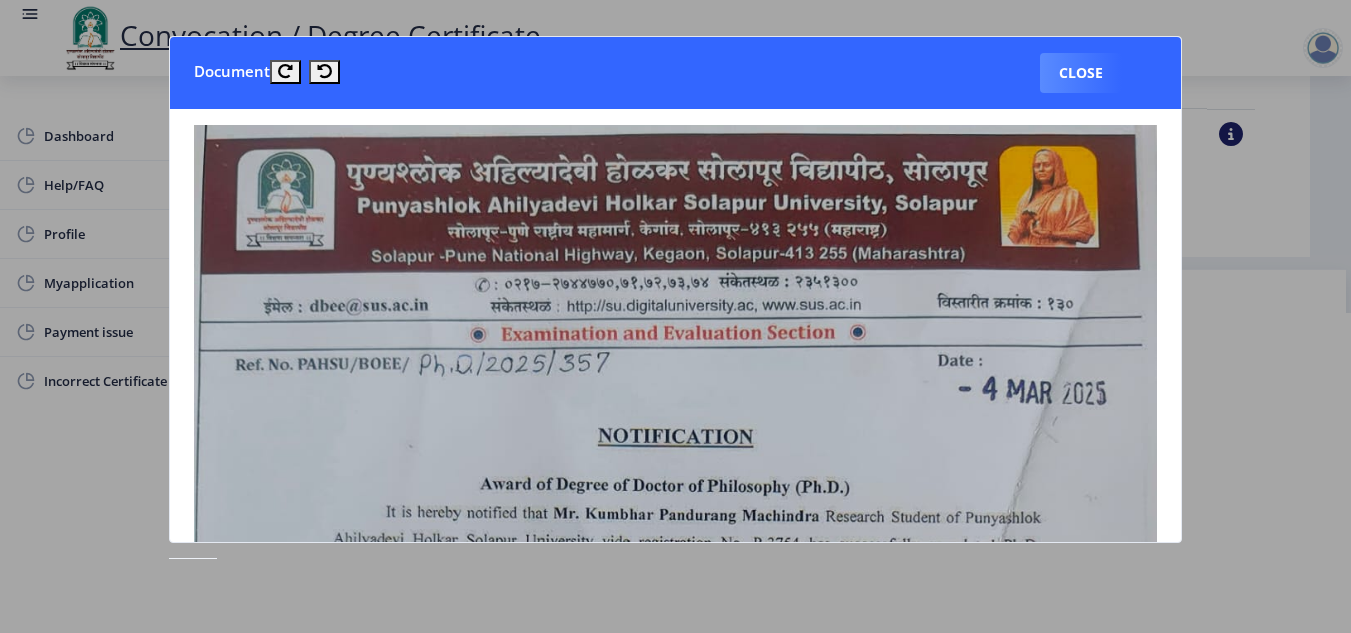 click 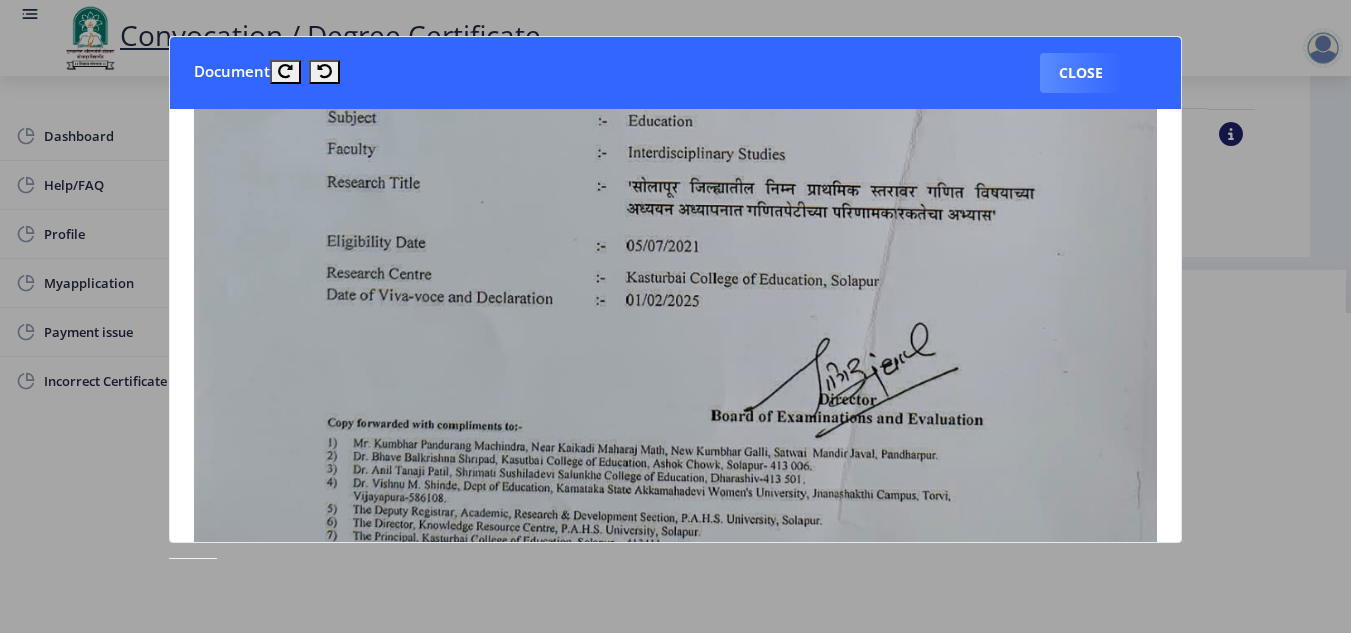 scroll, scrollTop: 760, scrollLeft: 0, axis: vertical 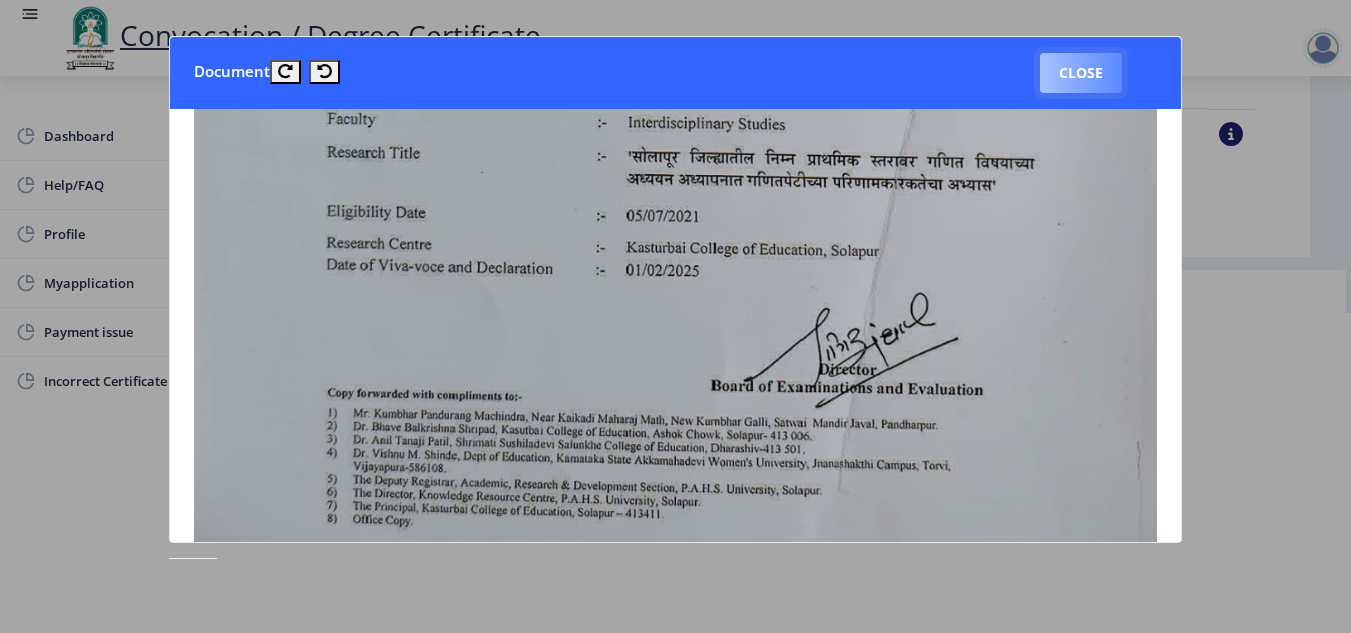 click on "Close" at bounding box center (1081, 73) 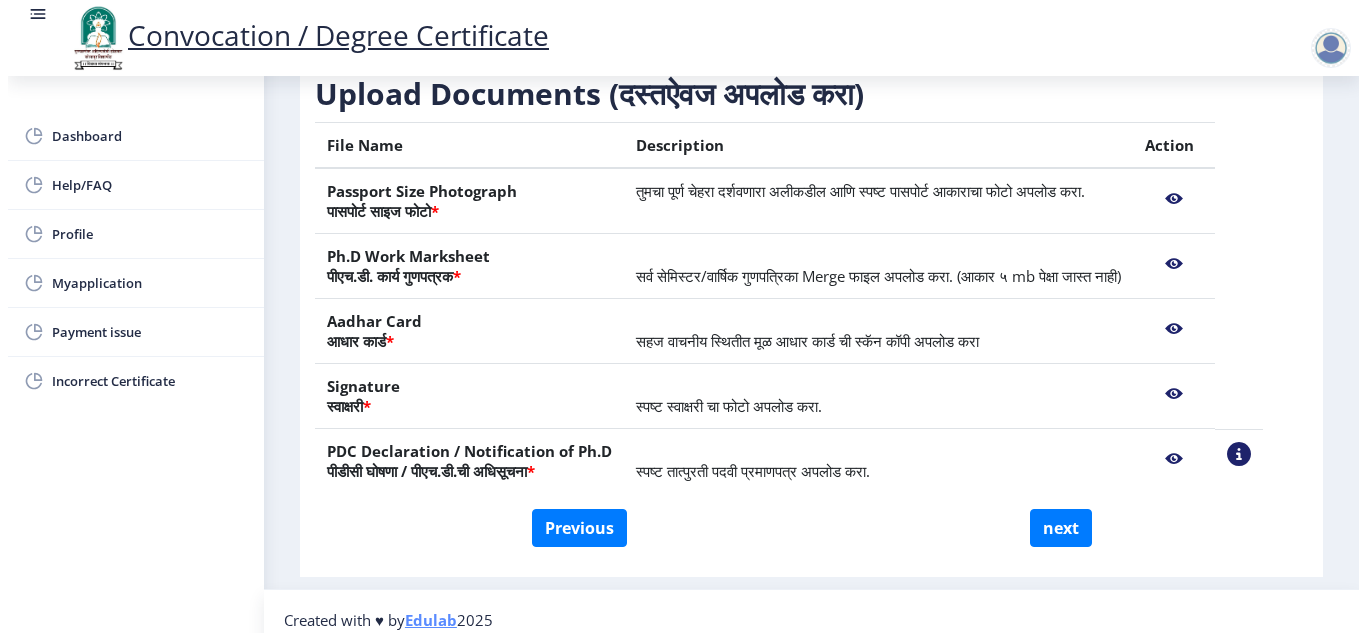 scroll, scrollTop: 161, scrollLeft: 0, axis: vertical 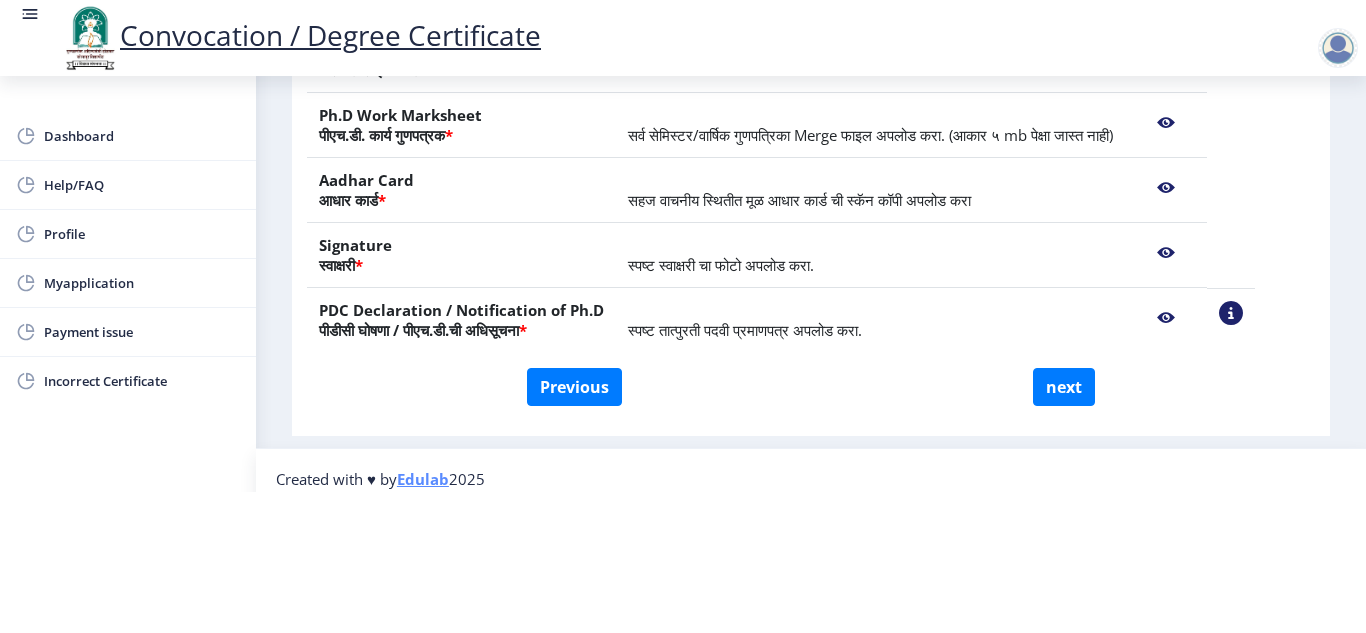 click 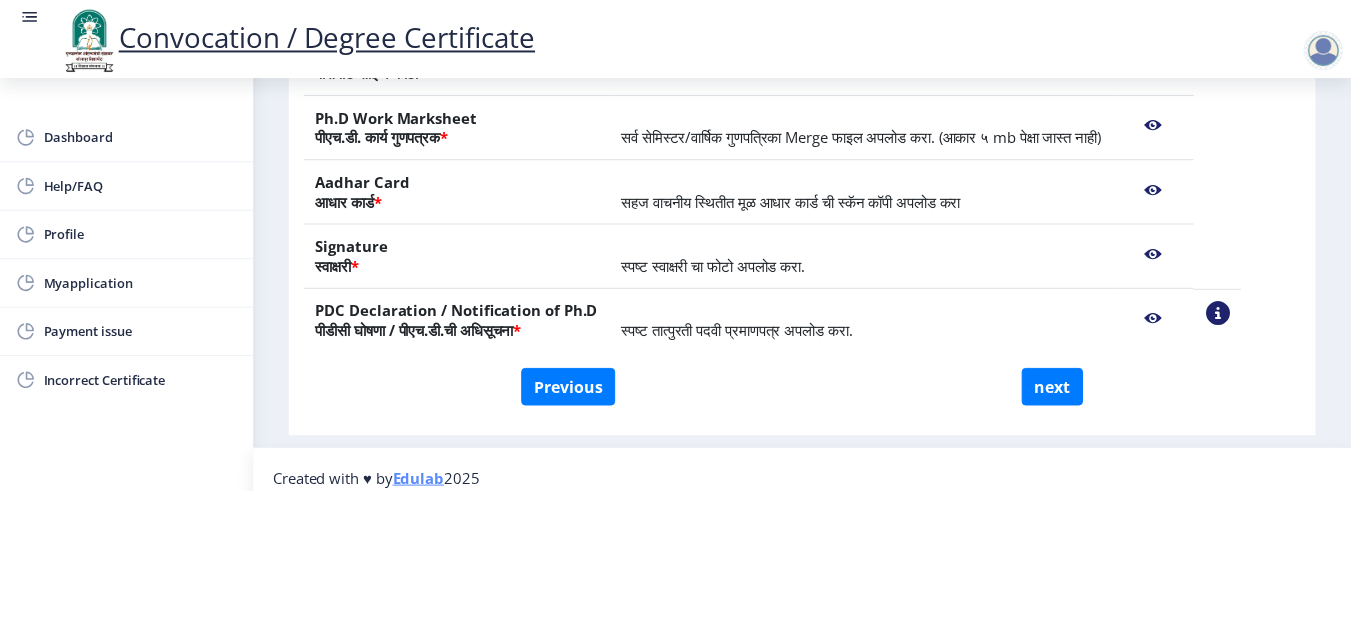 scroll, scrollTop: 0, scrollLeft: 0, axis: both 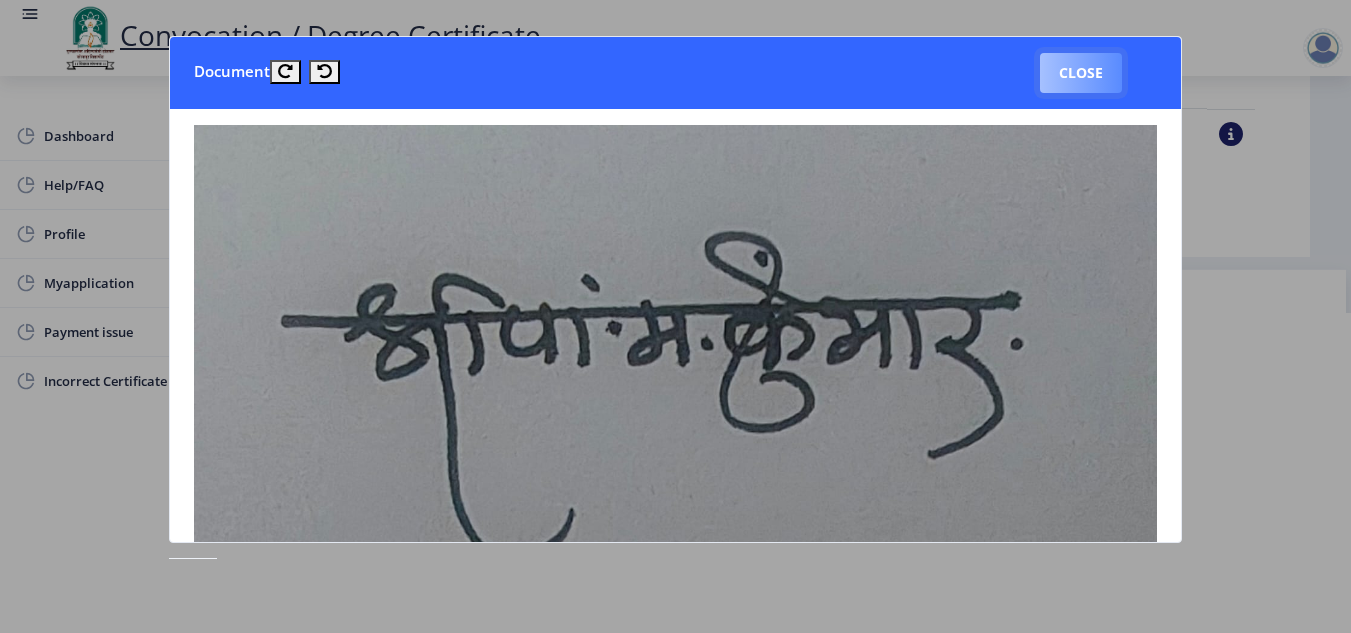 click on "Close" at bounding box center [1081, 73] 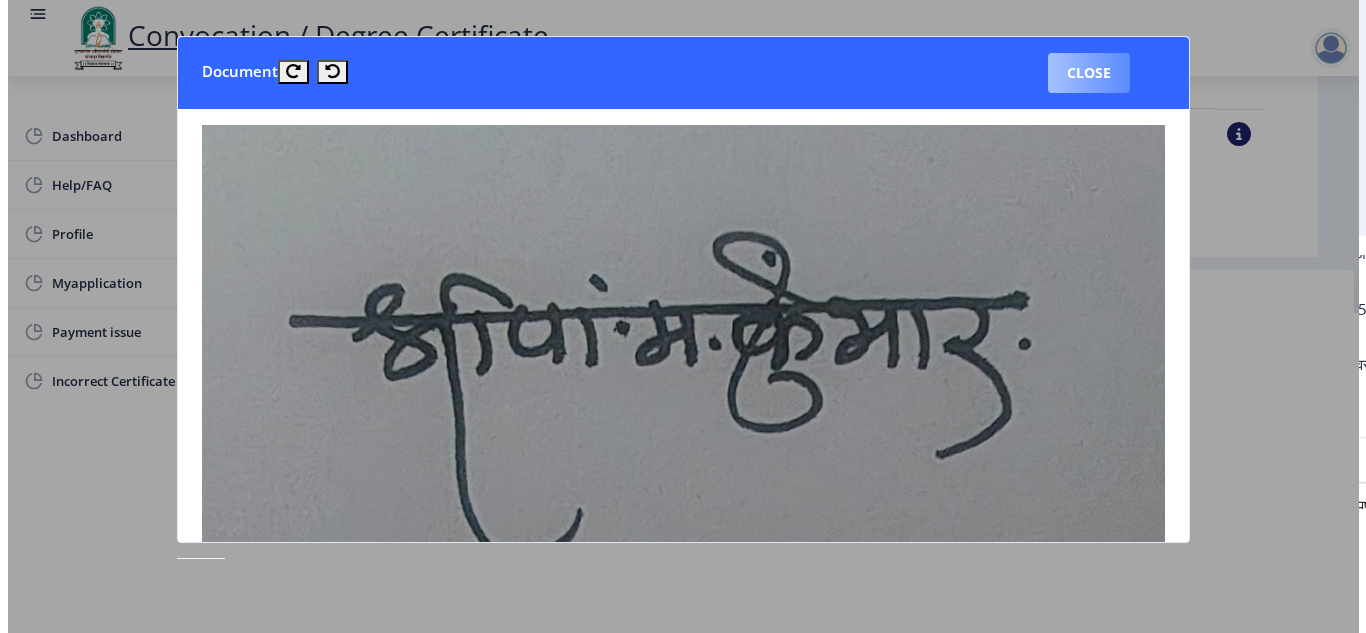 scroll, scrollTop: 161, scrollLeft: 0, axis: vertical 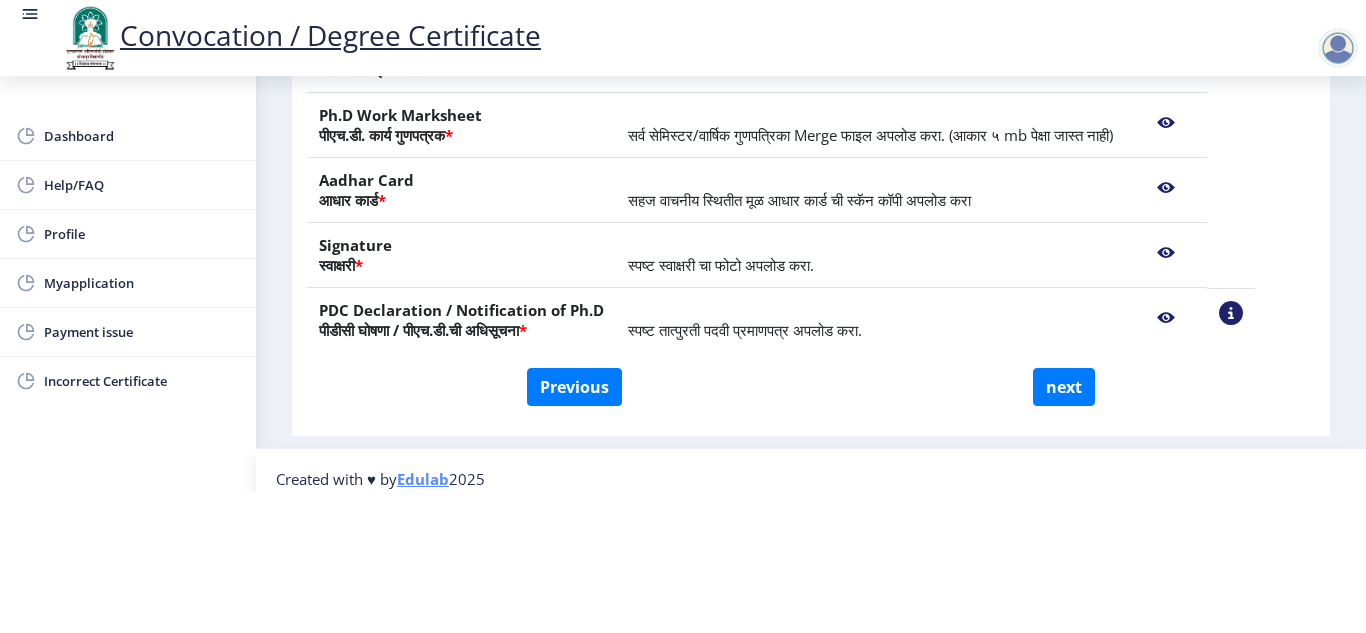 click 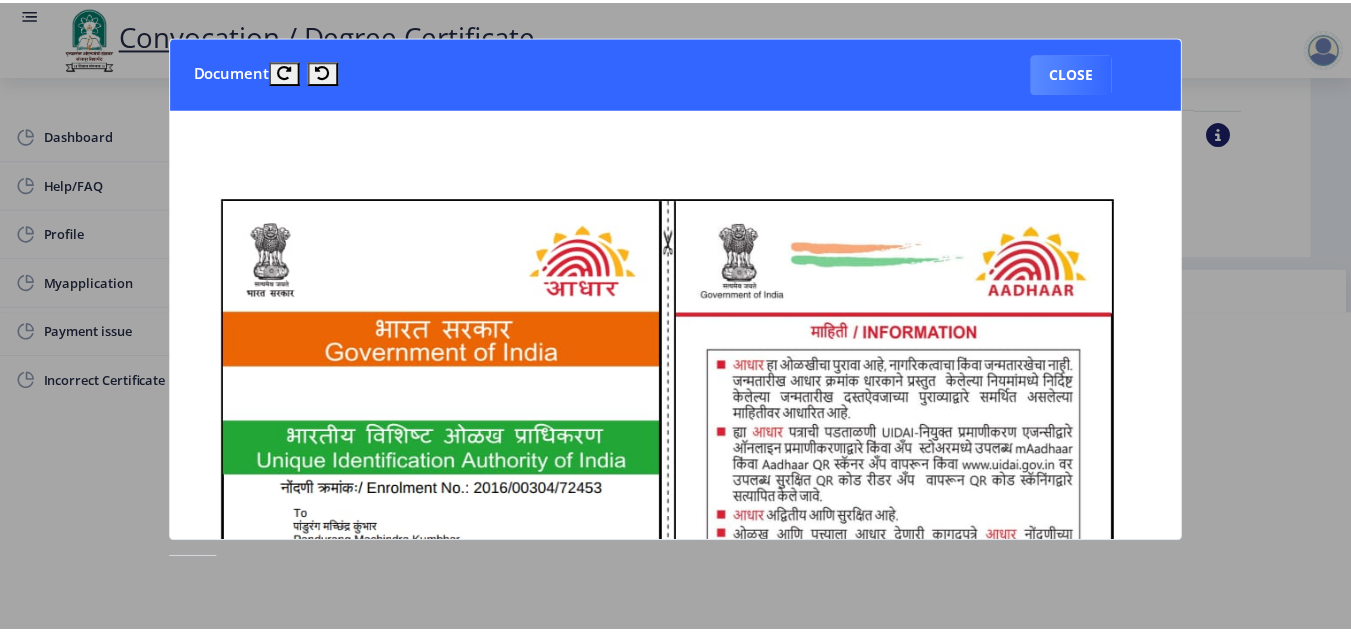 scroll, scrollTop: 0, scrollLeft: 0, axis: both 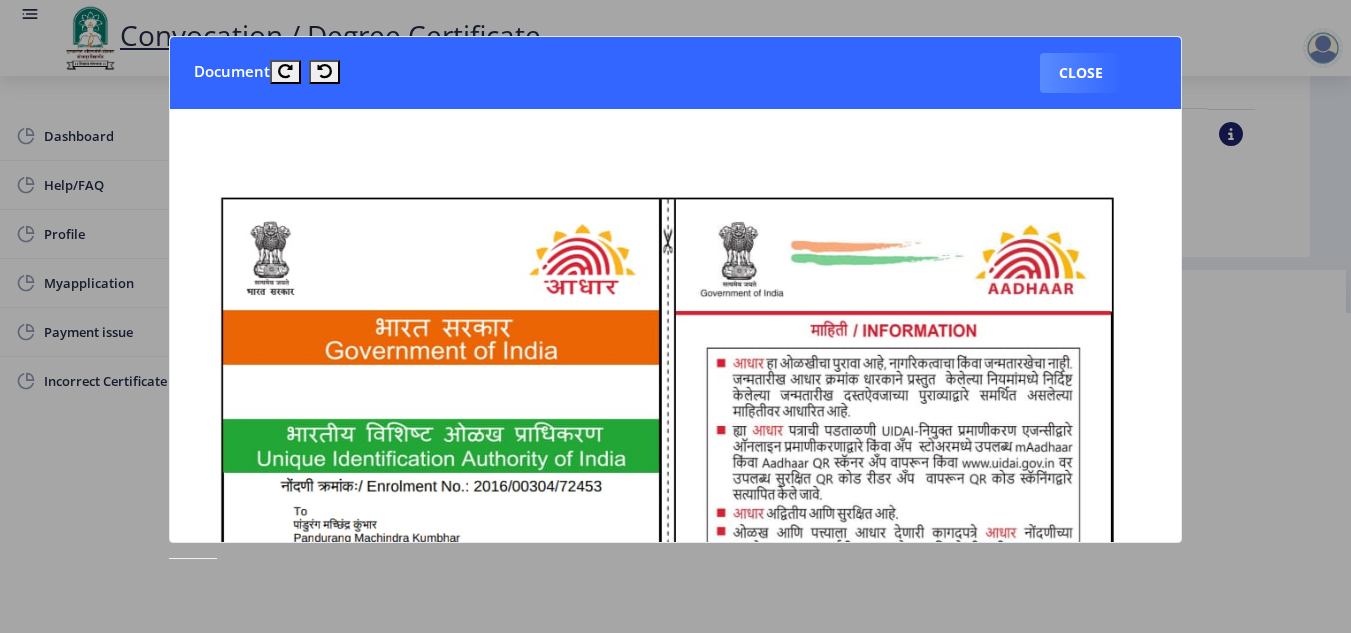 click 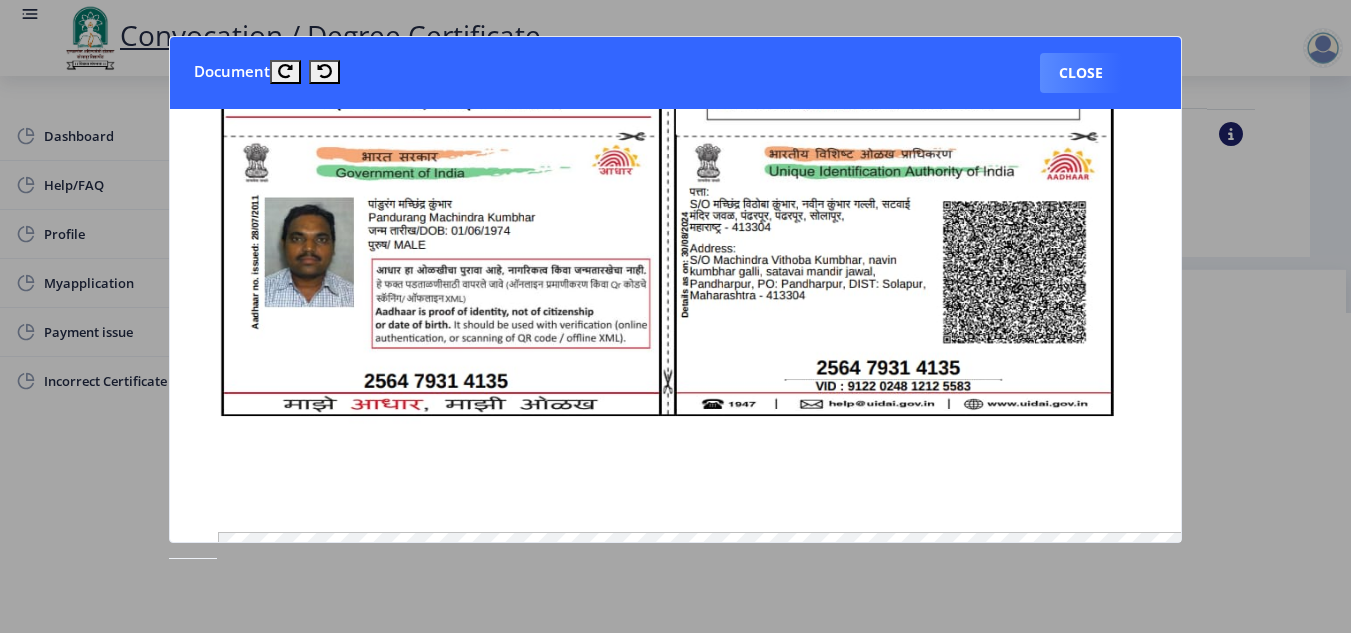 scroll, scrollTop: 880, scrollLeft: 0, axis: vertical 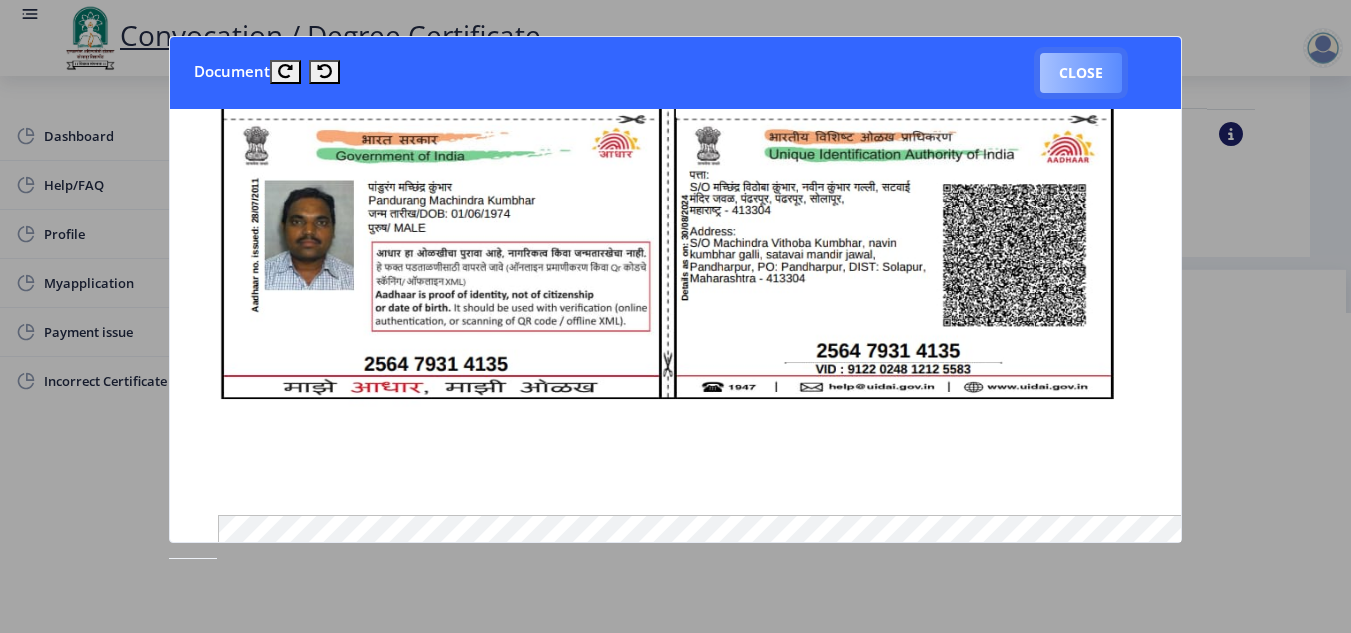 click on "Close" at bounding box center [1081, 73] 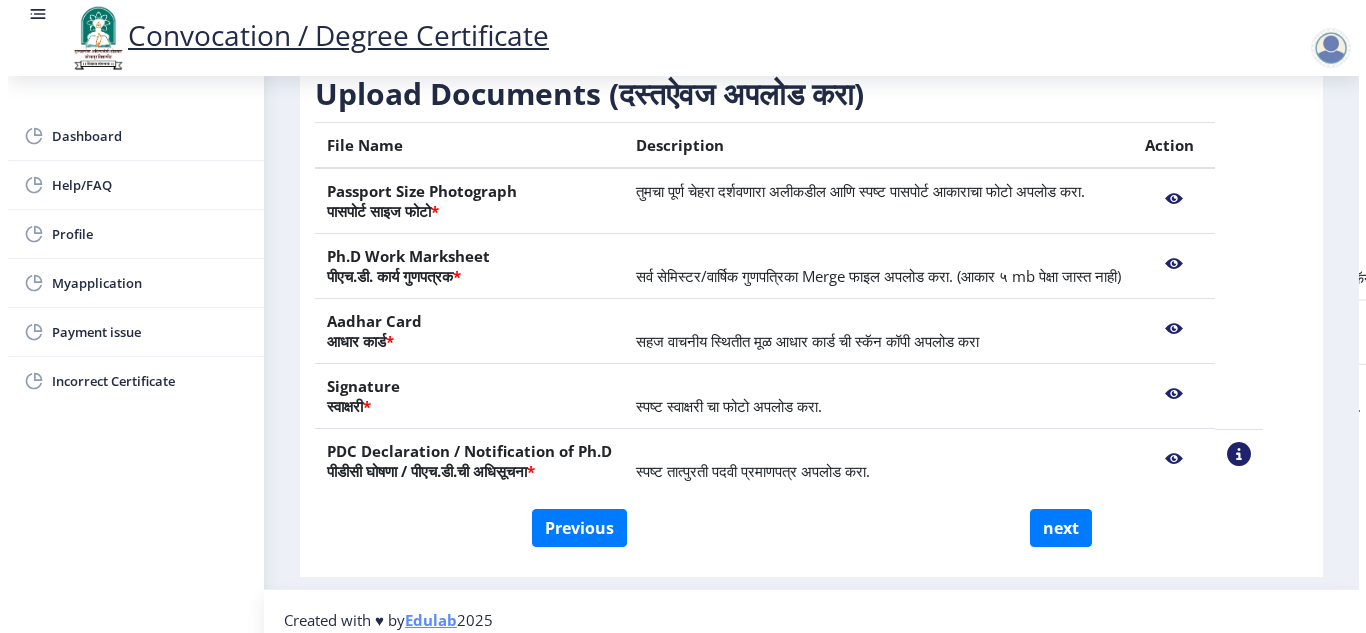 scroll, scrollTop: 161, scrollLeft: 0, axis: vertical 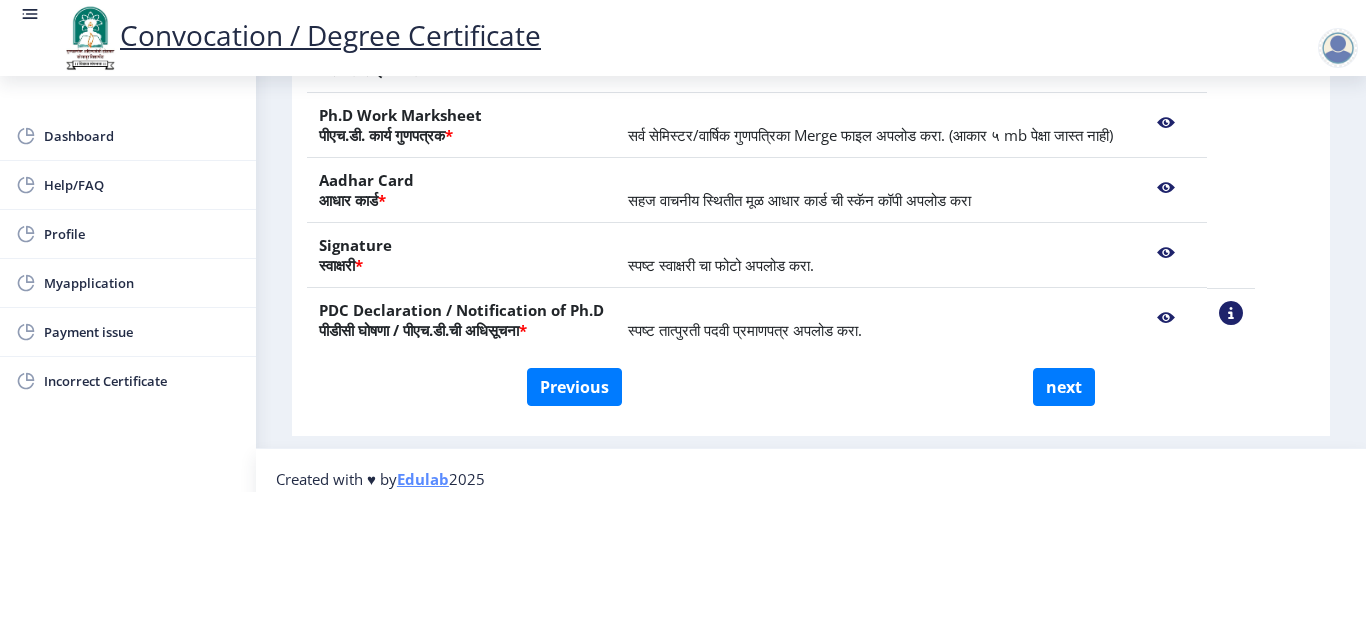 click 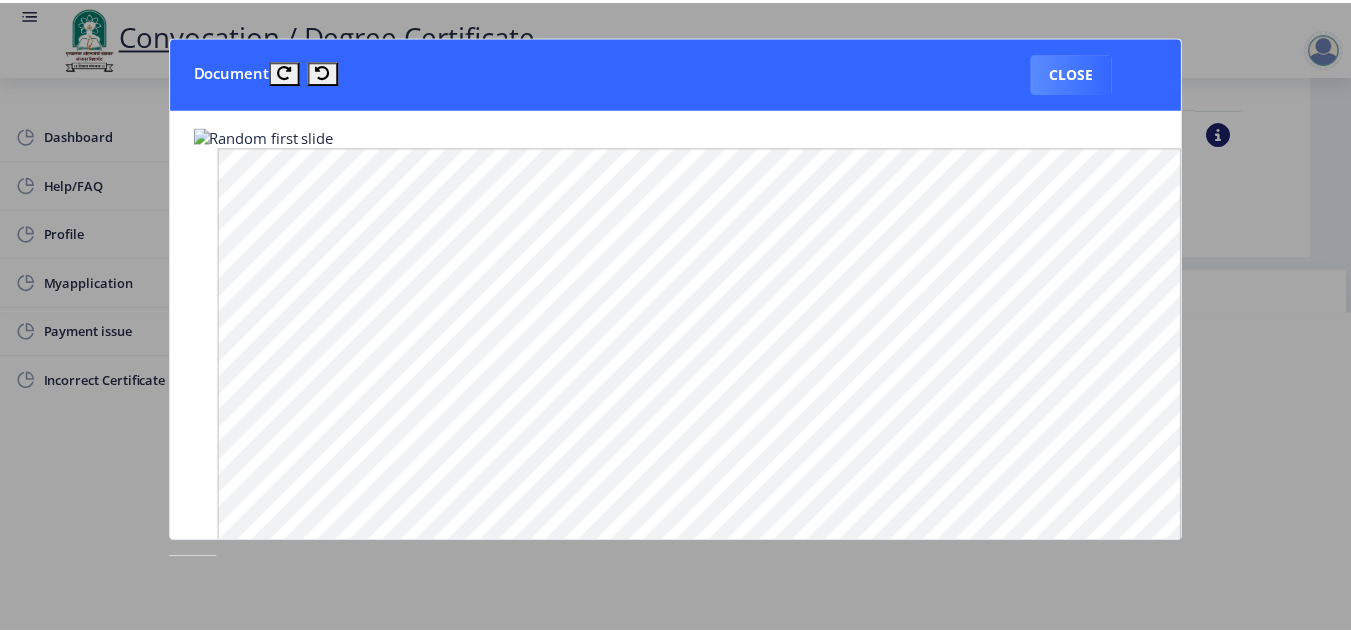 scroll, scrollTop: 0, scrollLeft: 0, axis: both 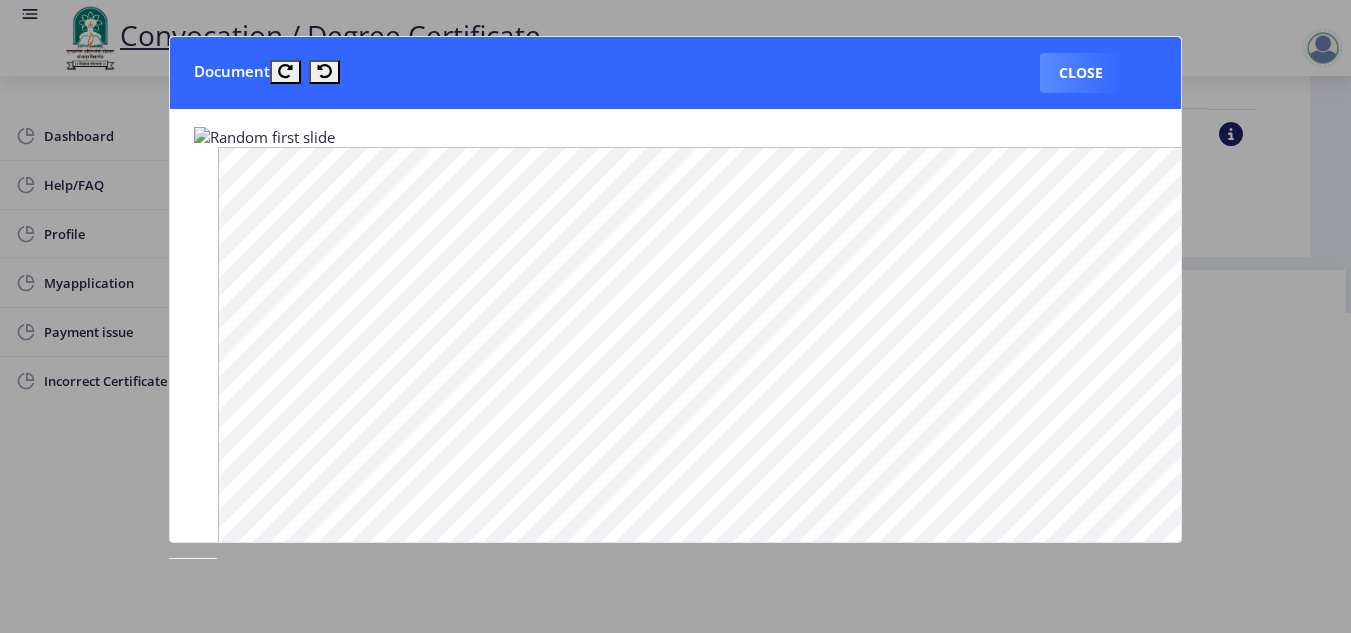 type 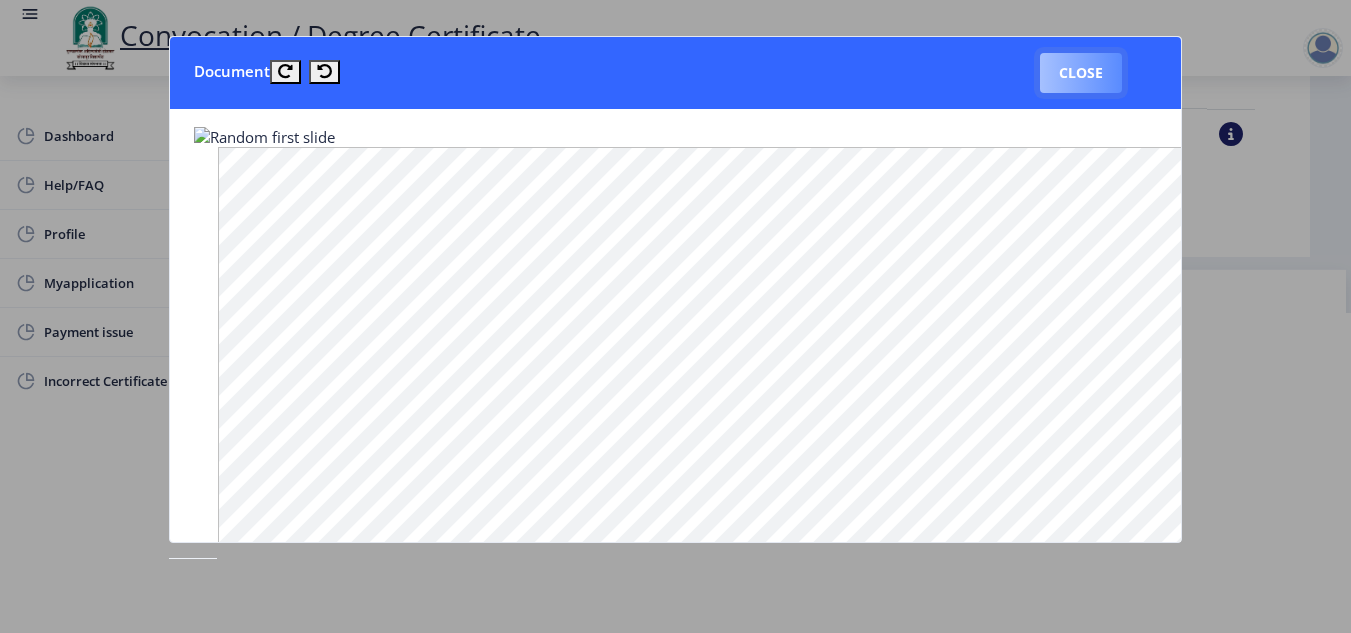 click on "Close" at bounding box center (1081, 73) 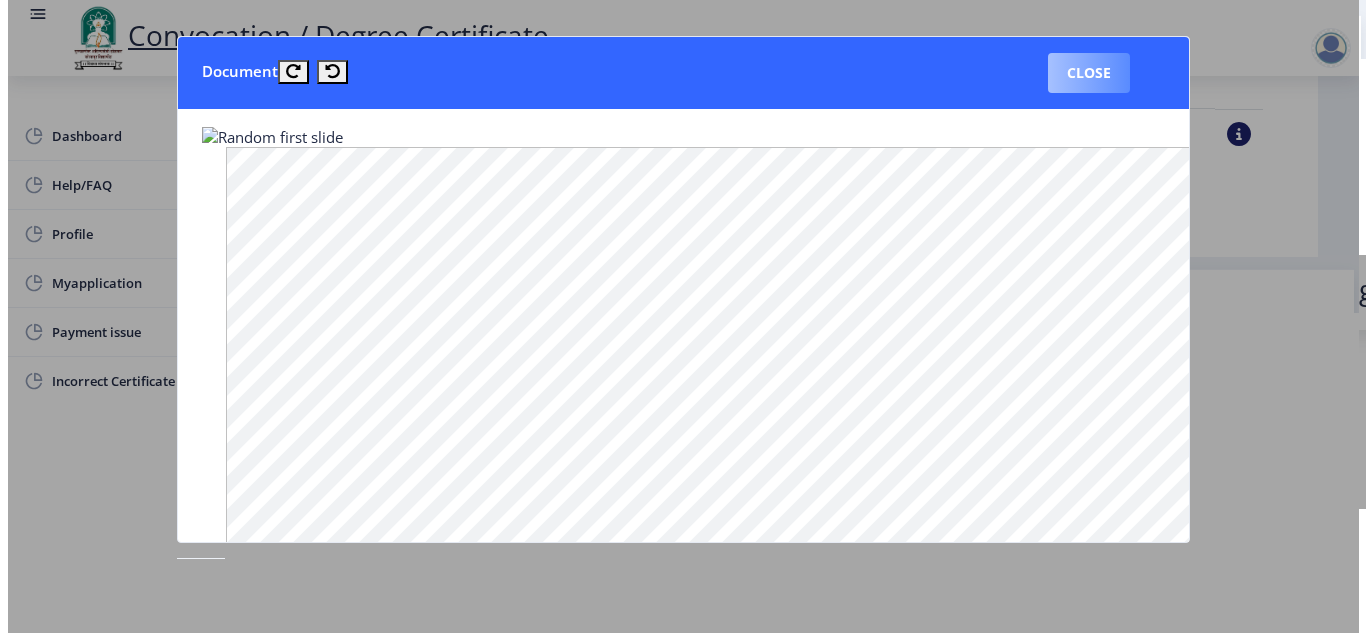 scroll, scrollTop: 161, scrollLeft: 0, axis: vertical 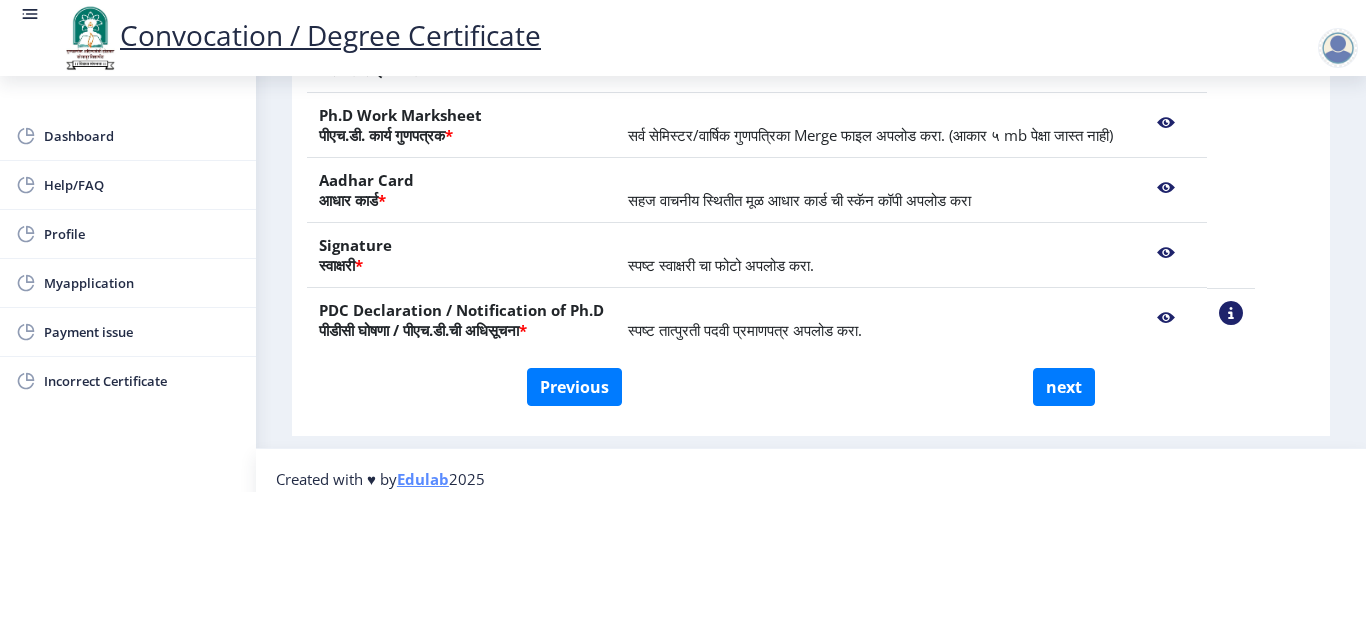 click on "सहज वाचनीय स्थितीत मूळ आधार कार्ड ची स्कॅन कॉपी अपलोड करा" 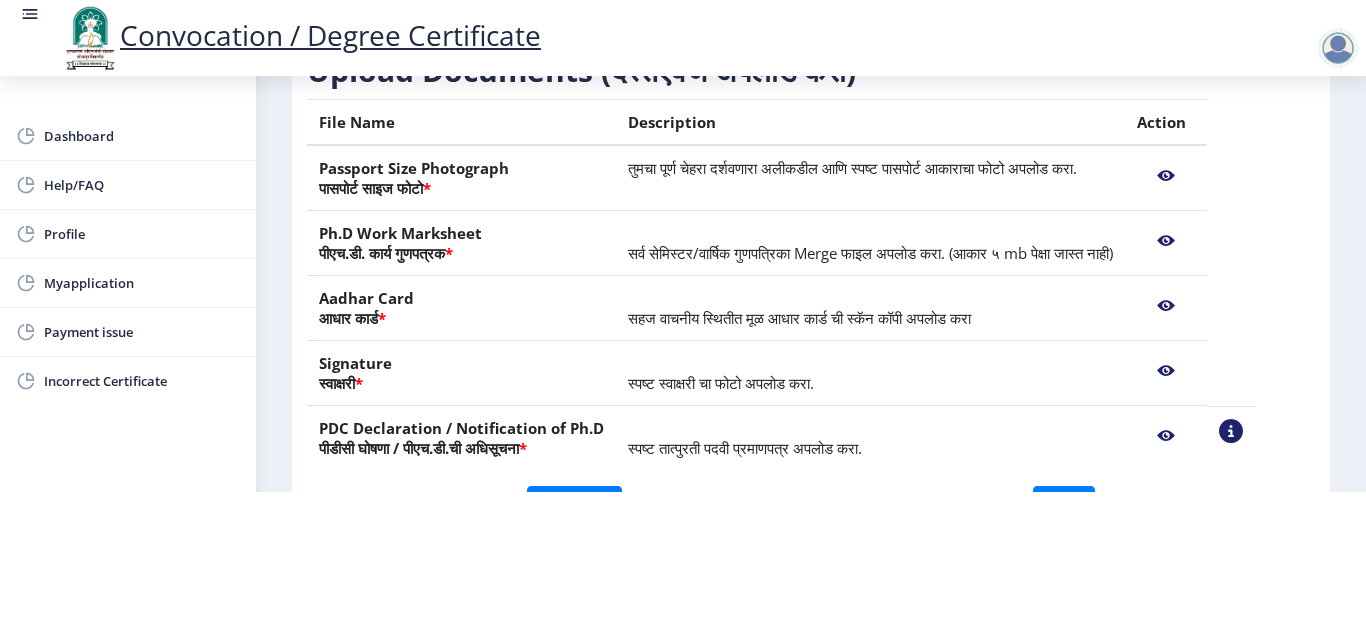 scroll, scrollTop: 200, scrollLeft: 0, axis: vertical 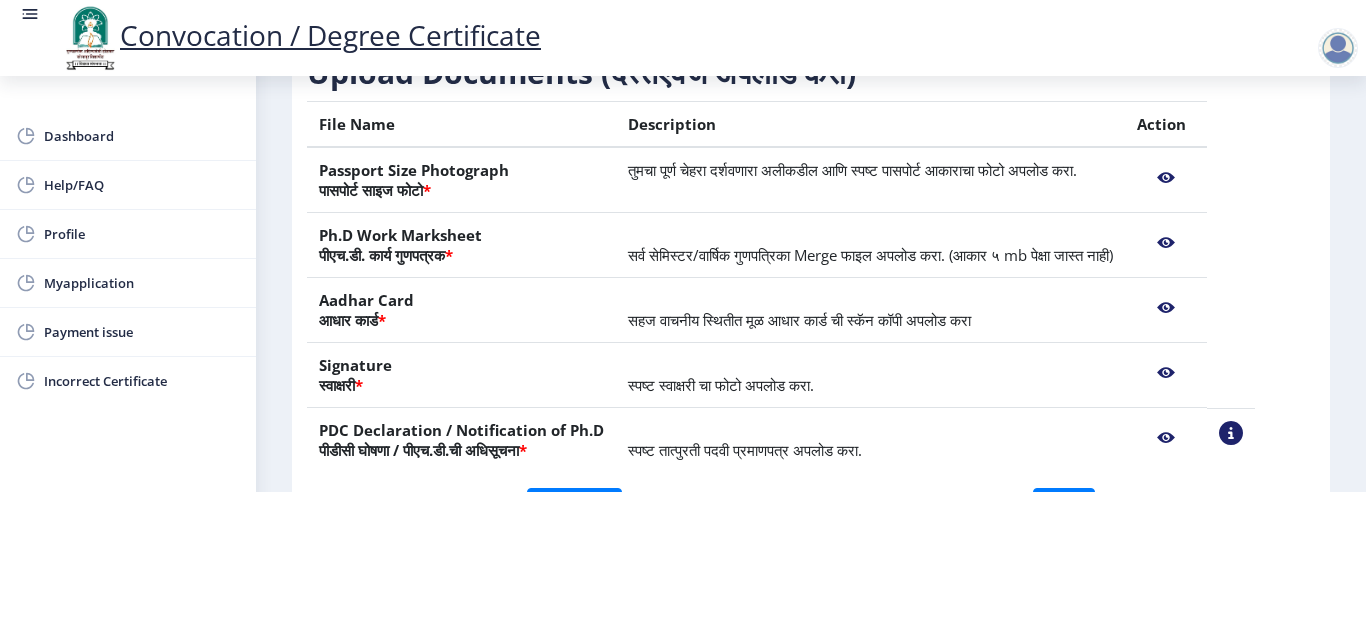 click 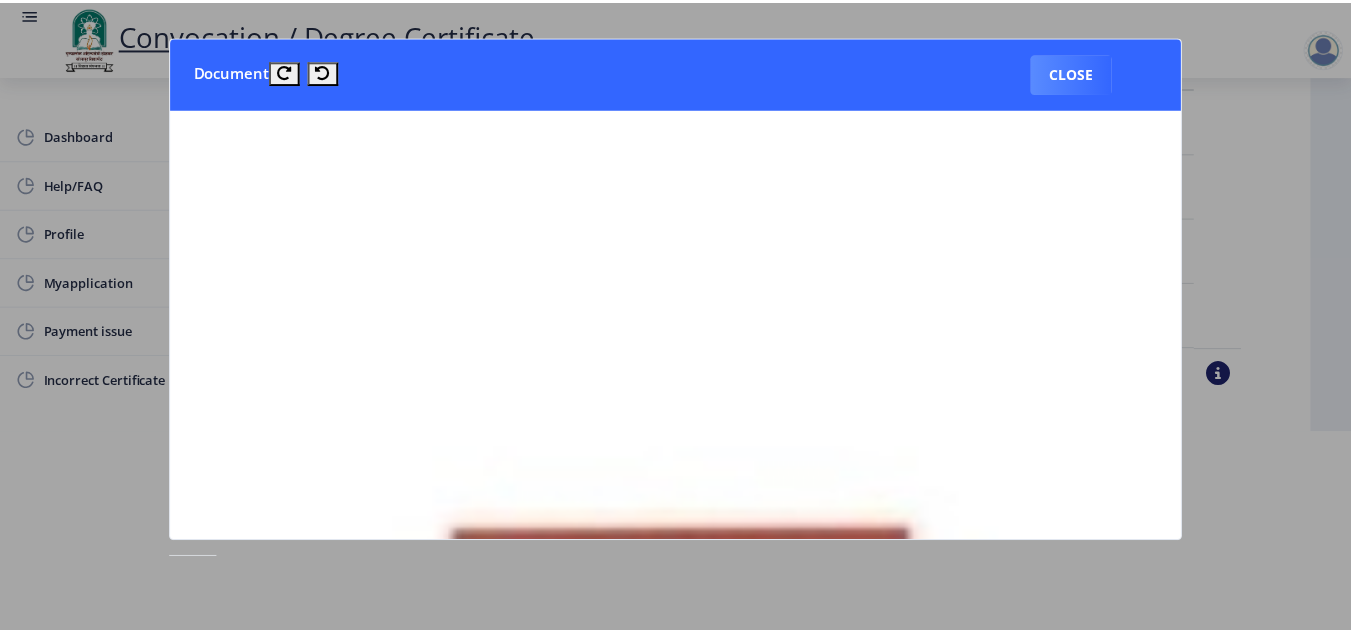 scroll, scrollTop: 0, scrollLeft: 0, axis: both 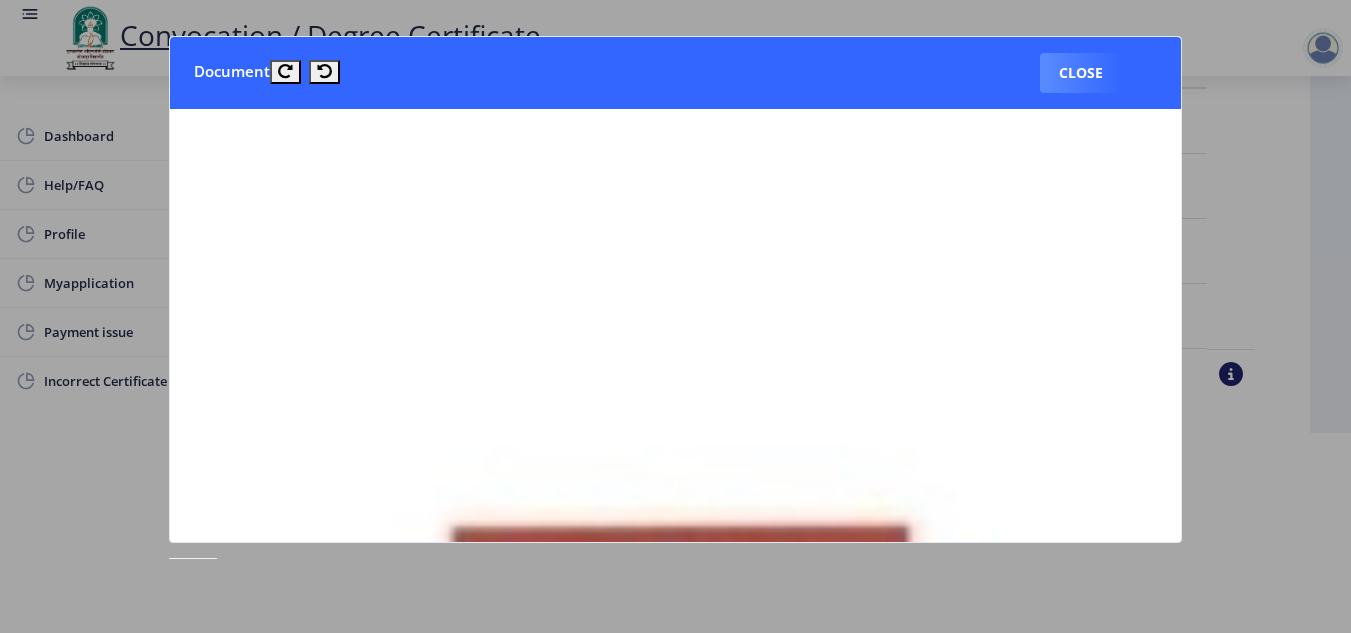click 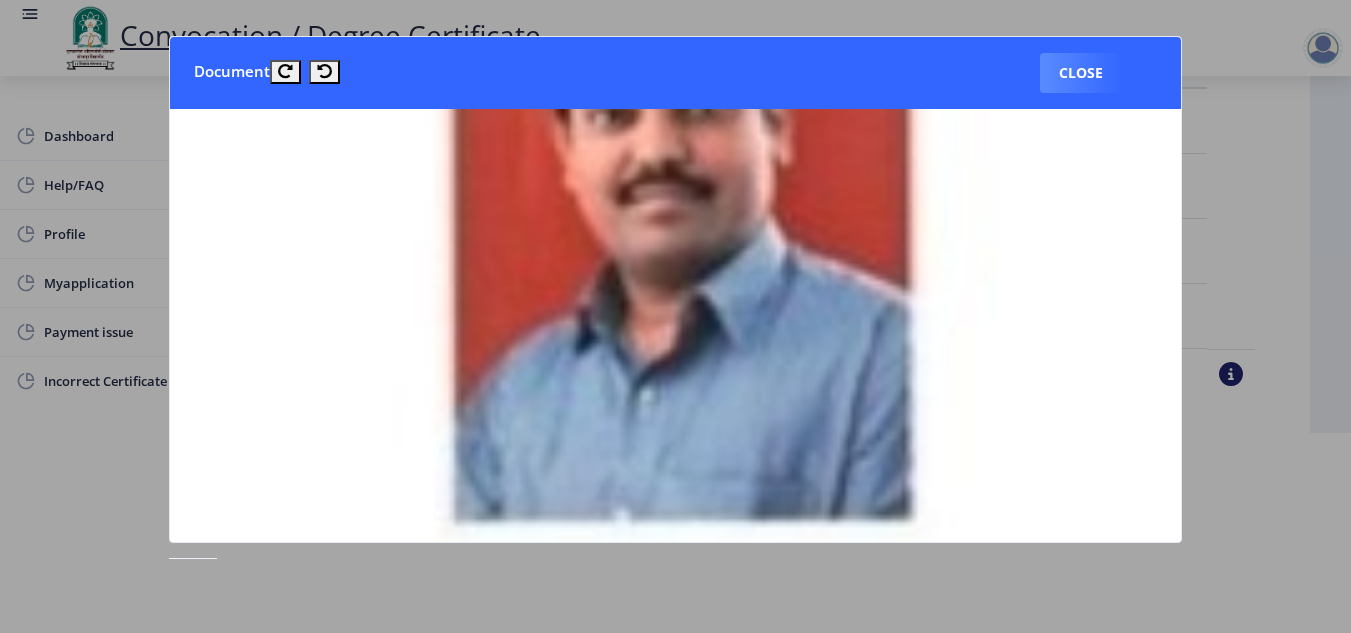 scroll, scrollTop: 640, scrollLeft: 0, axis: vertical 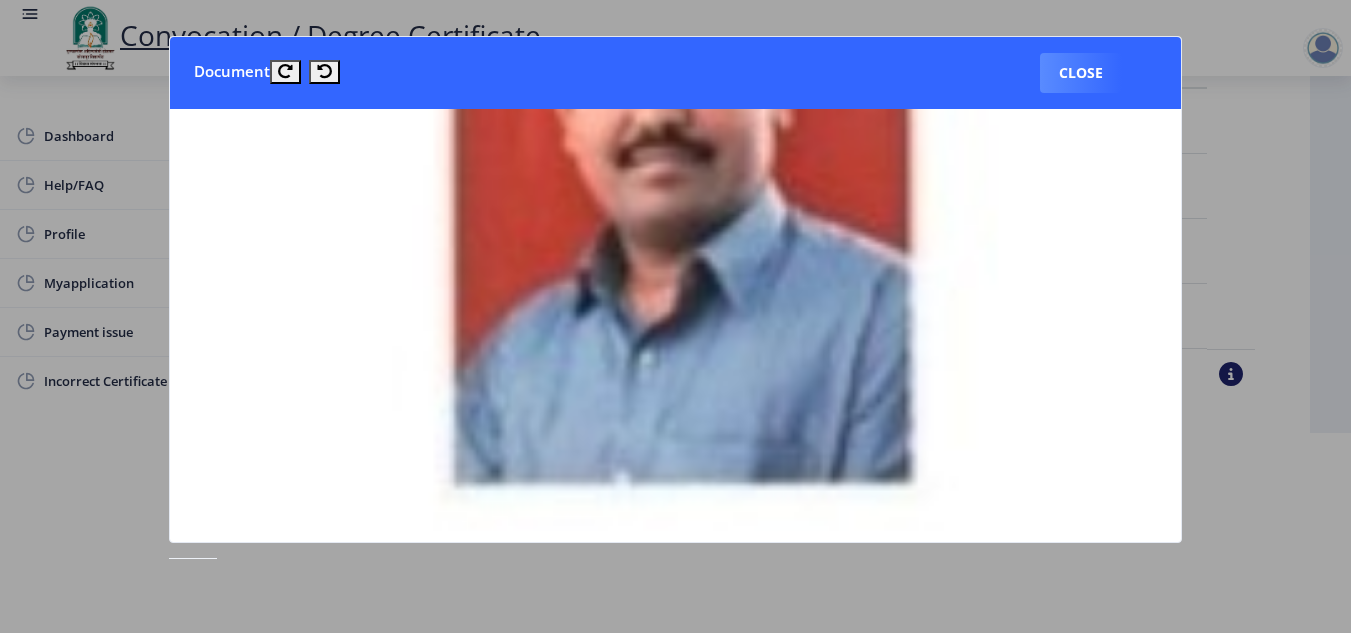 click 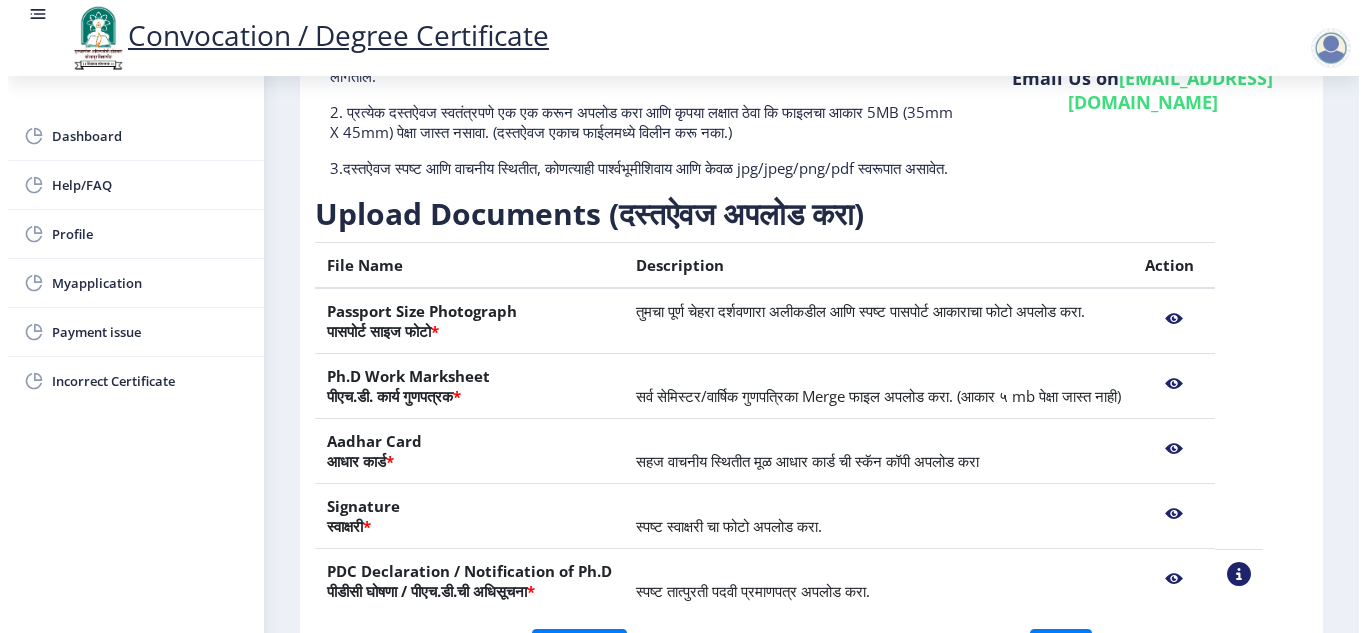 scroll, scrollTop: 161, scrollLeft: 0, axis: vertical 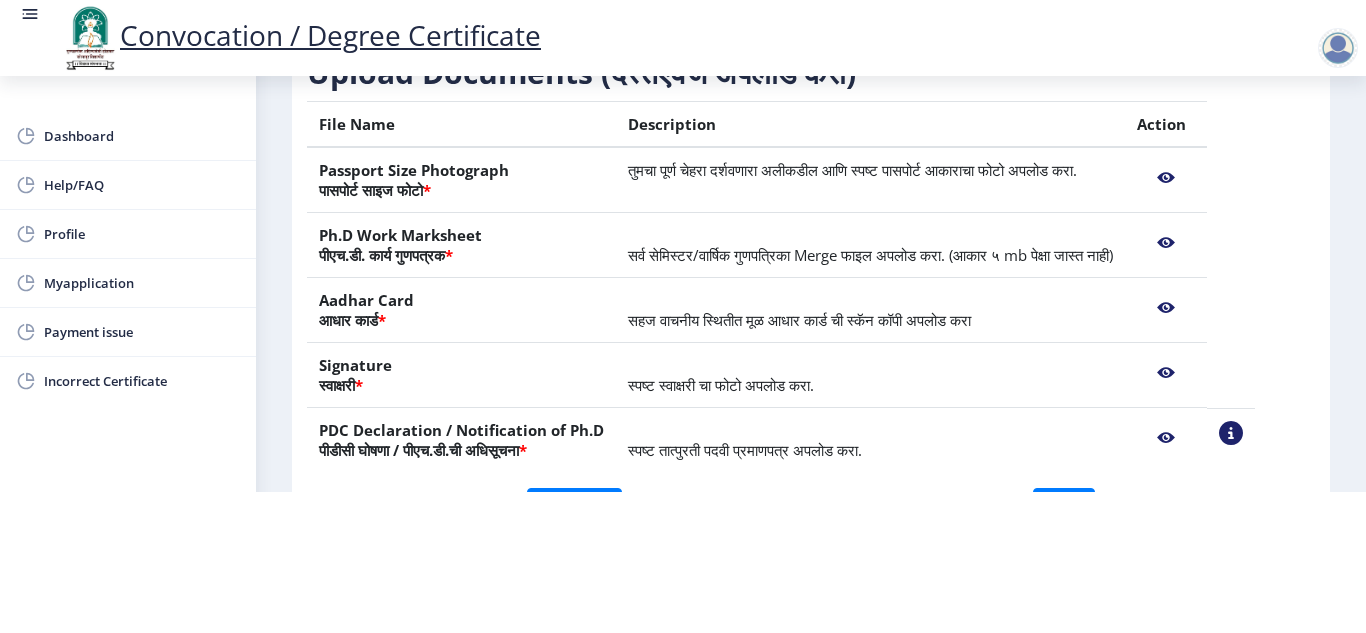 click 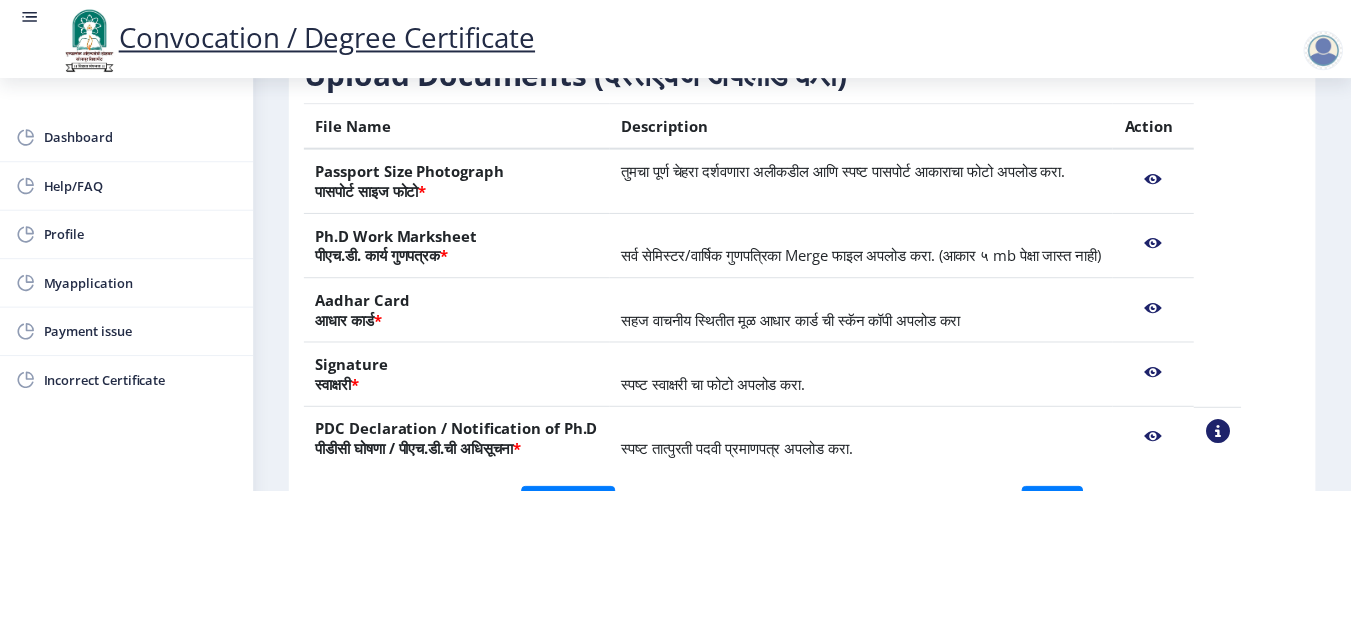 scroll, scrollTop: 0, scrollLeft: 0, axis: both 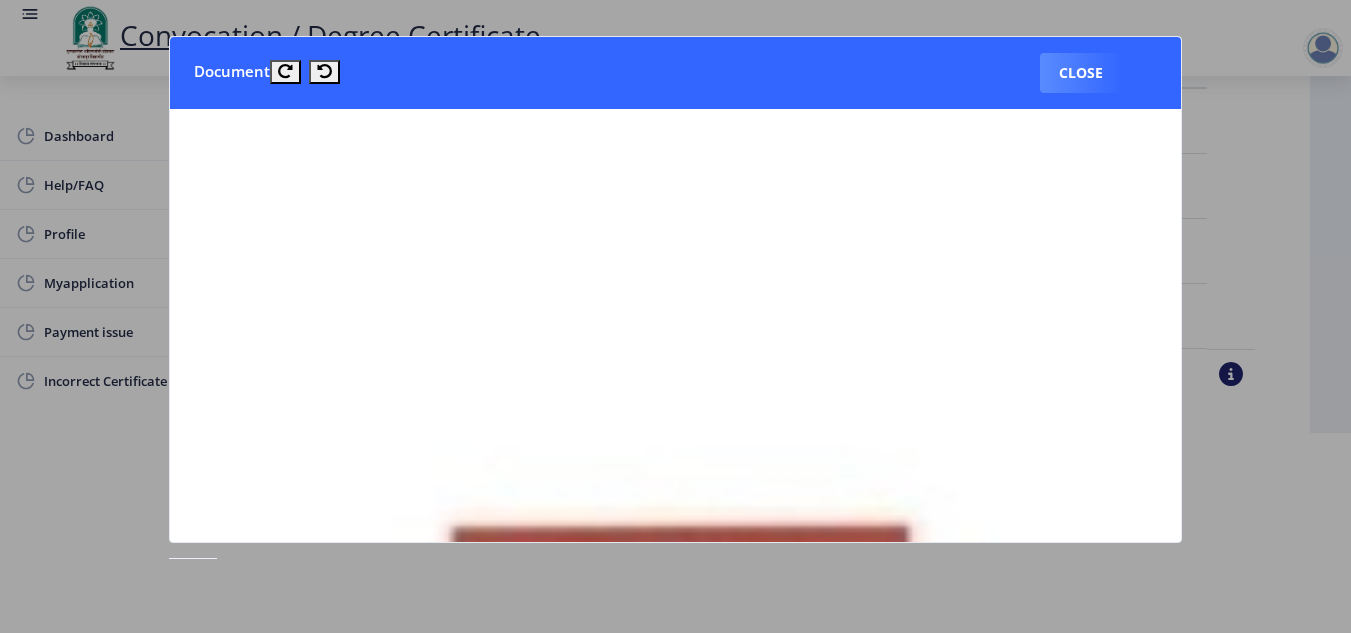 drag, startPoint x: 1210, startPoint y: 180, endPoint x: 1273, endPoint y: 509, distance: 334.9776 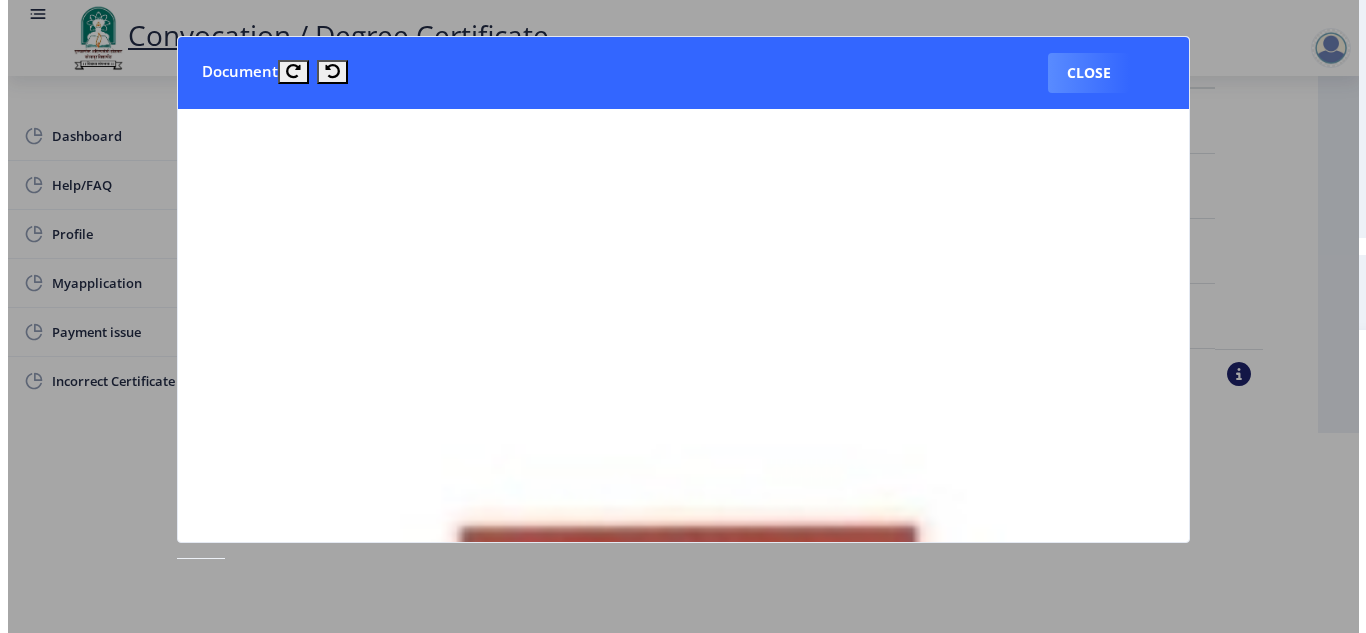 scroll, scrollTop: 161, scrollLeft: 0, axis: vertical 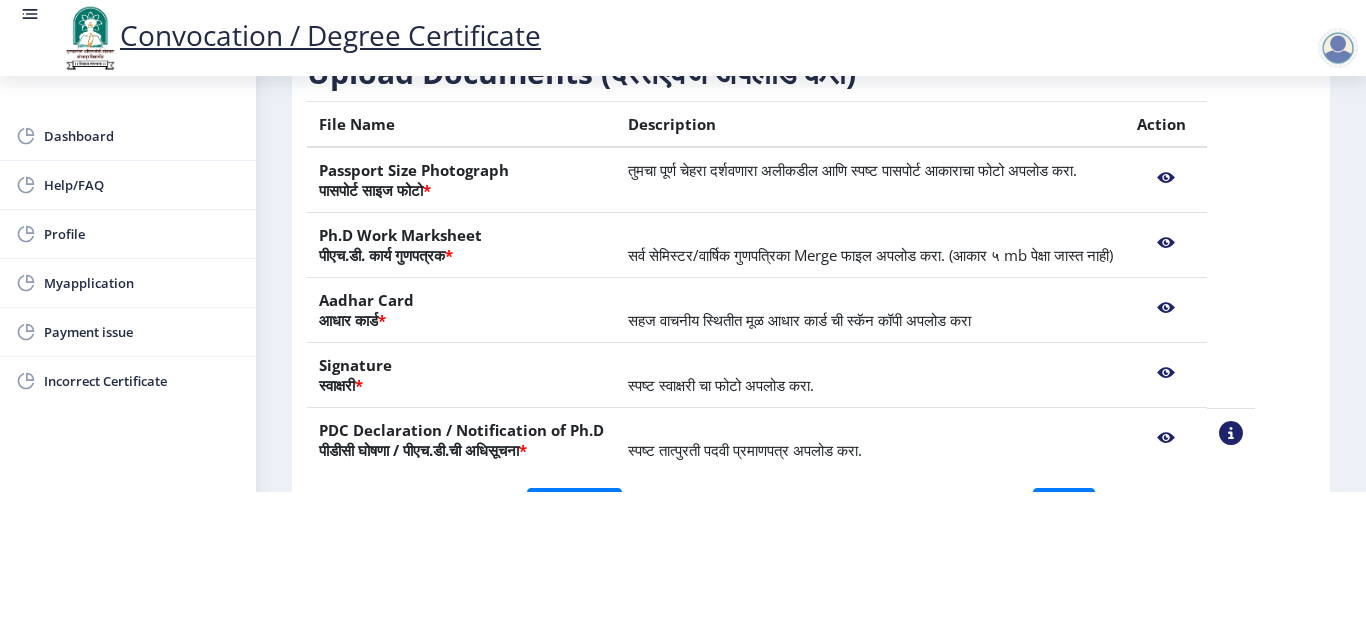 click 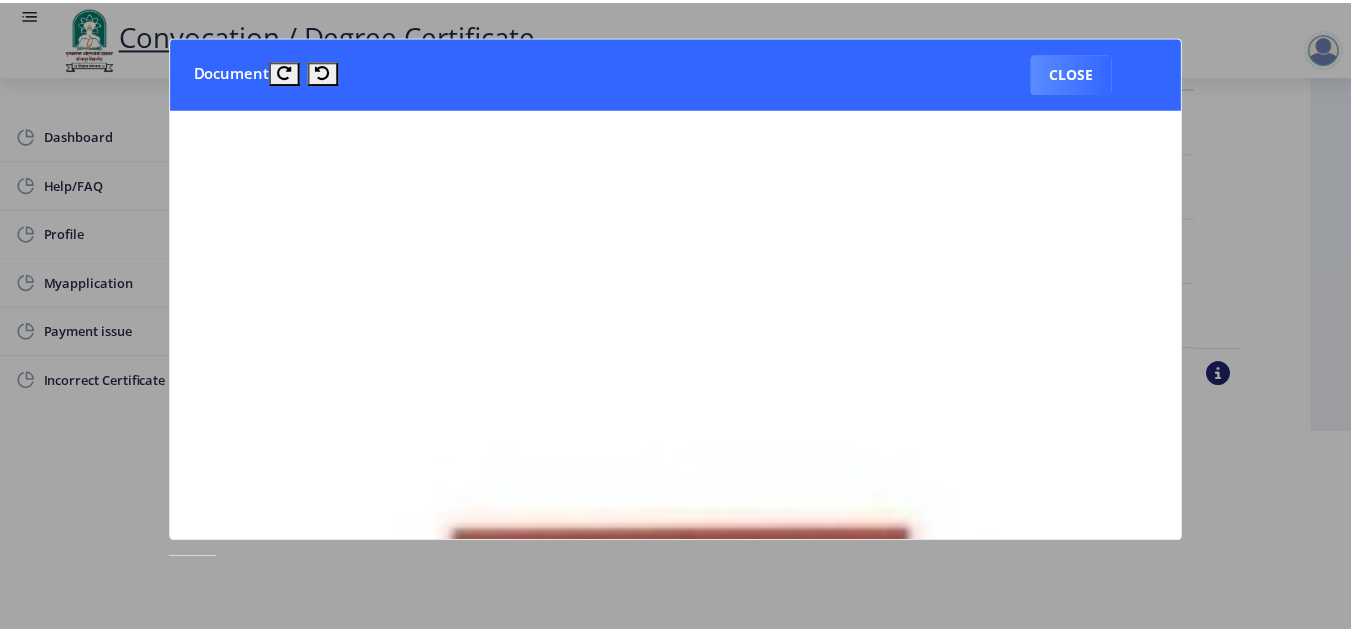 scroll, scrollTop: 0, scrollLeft: 0, axis: both 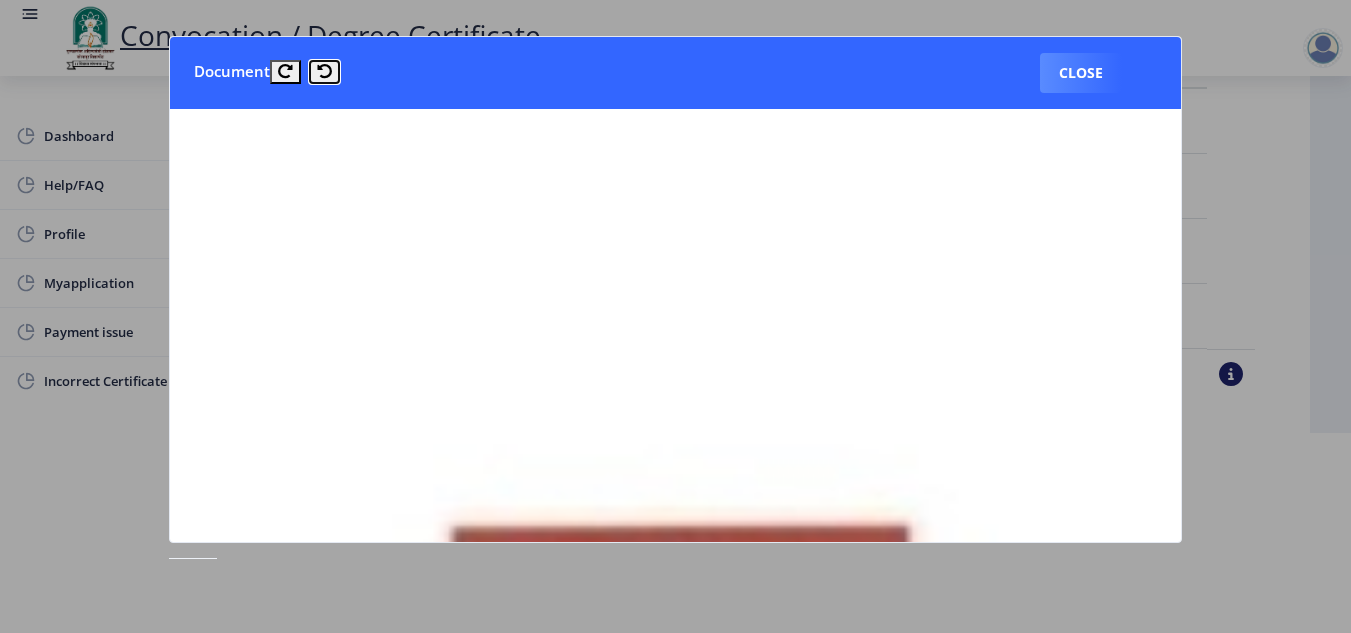 click at bounding box center [324, 71] 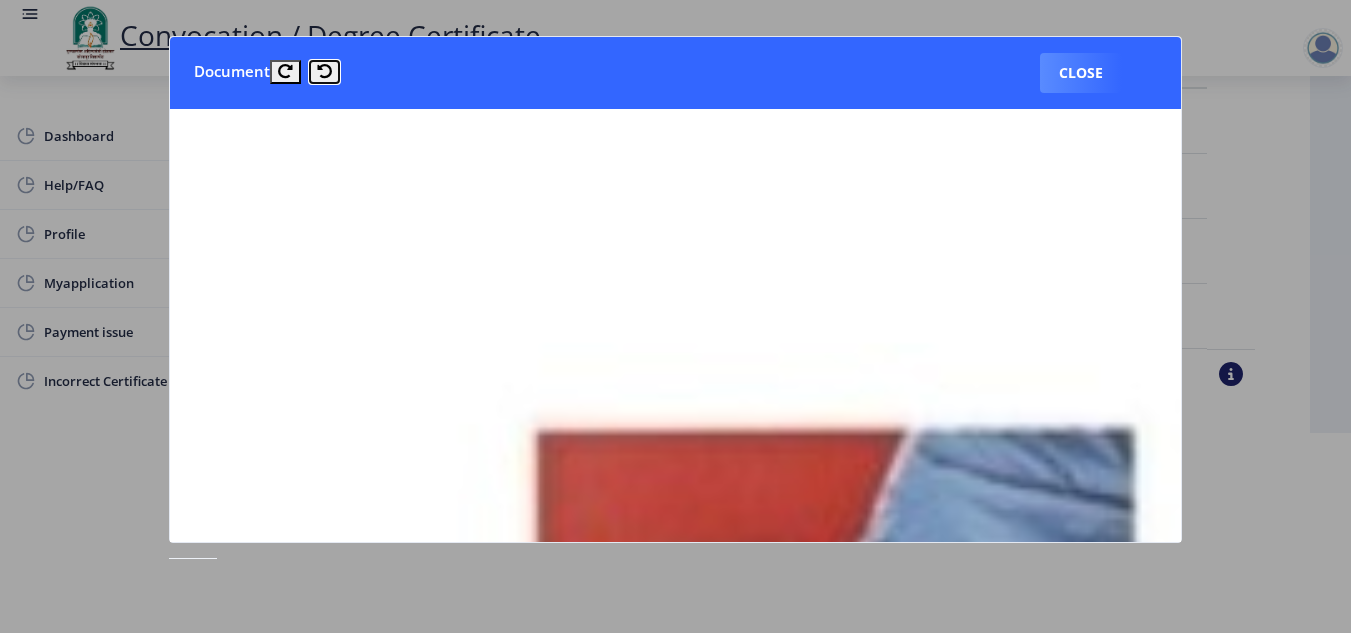 click at bounding box center (324, 71) 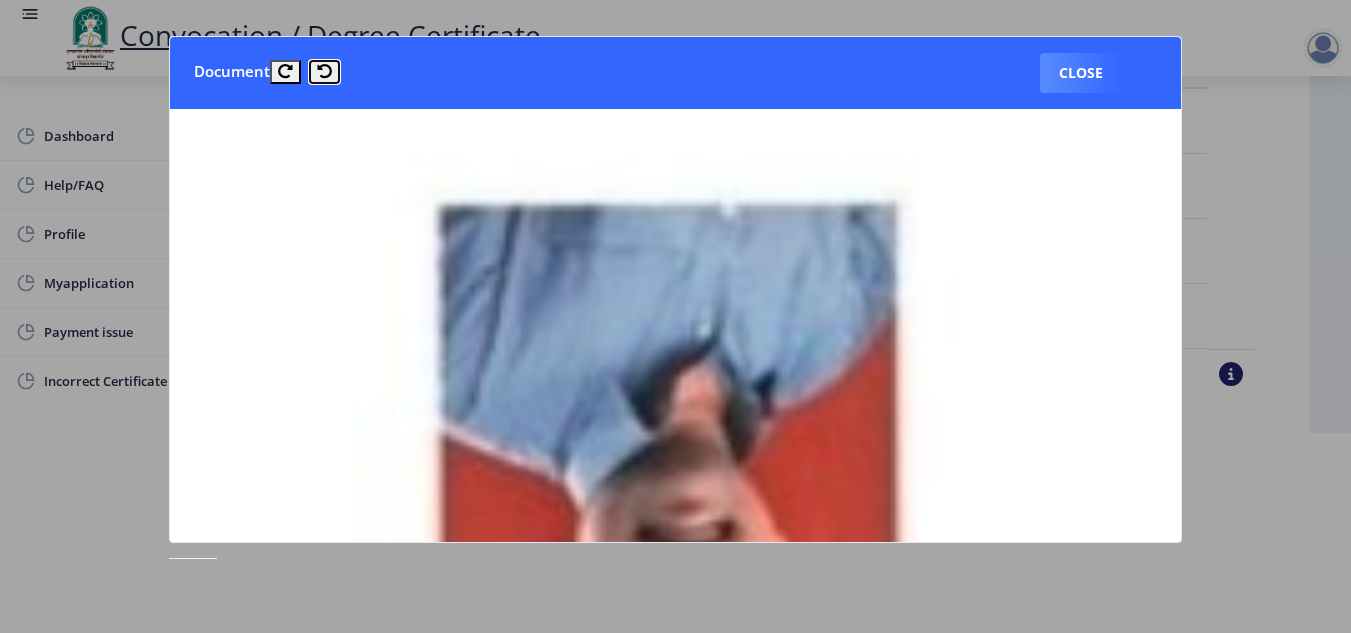 click at bounding box center [324, 71] 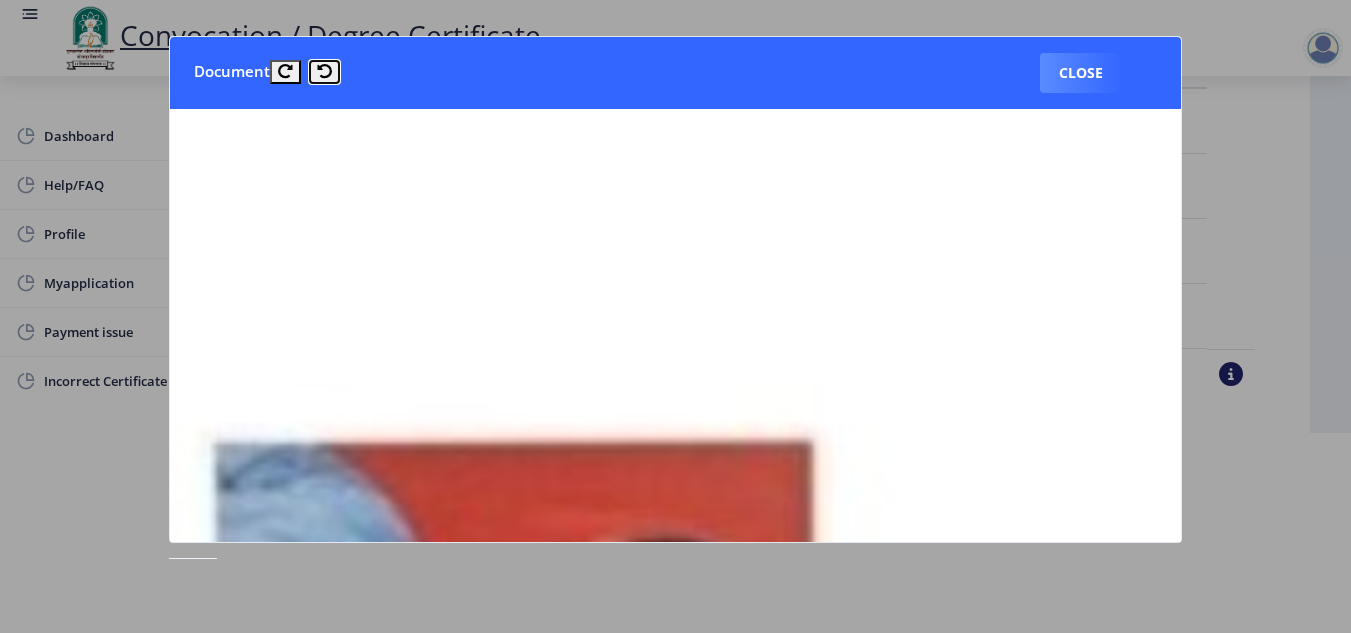 click at bounding box center (324, 71) 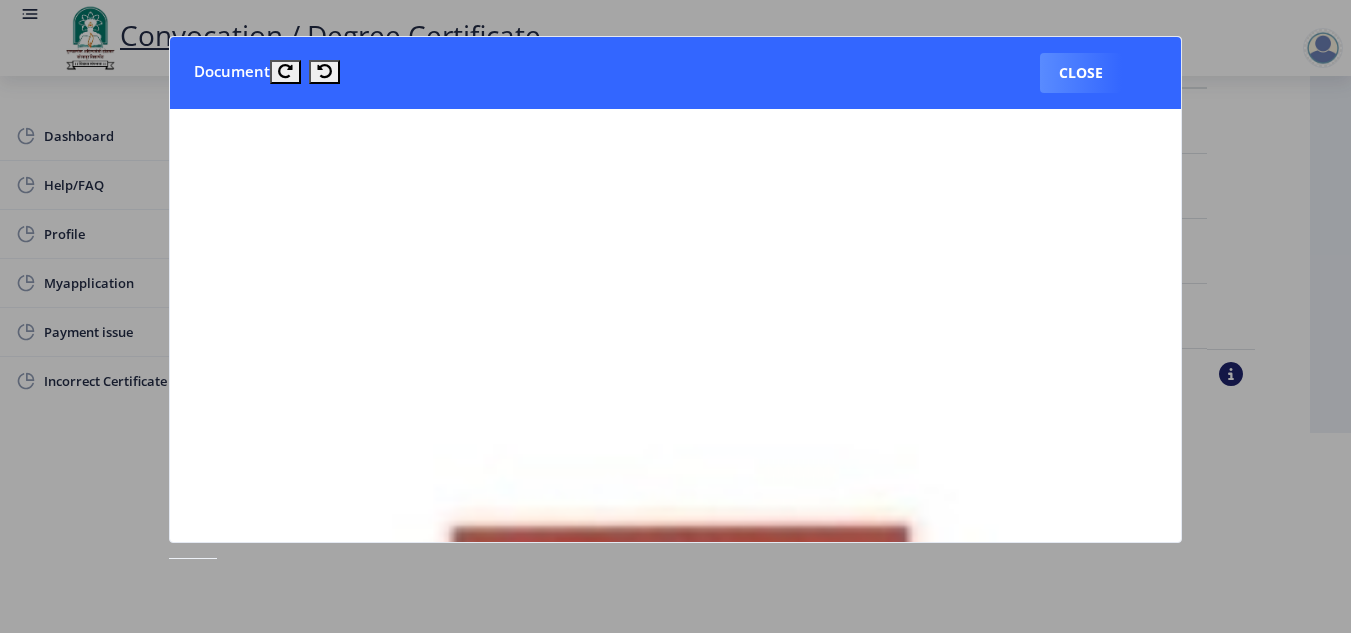 click 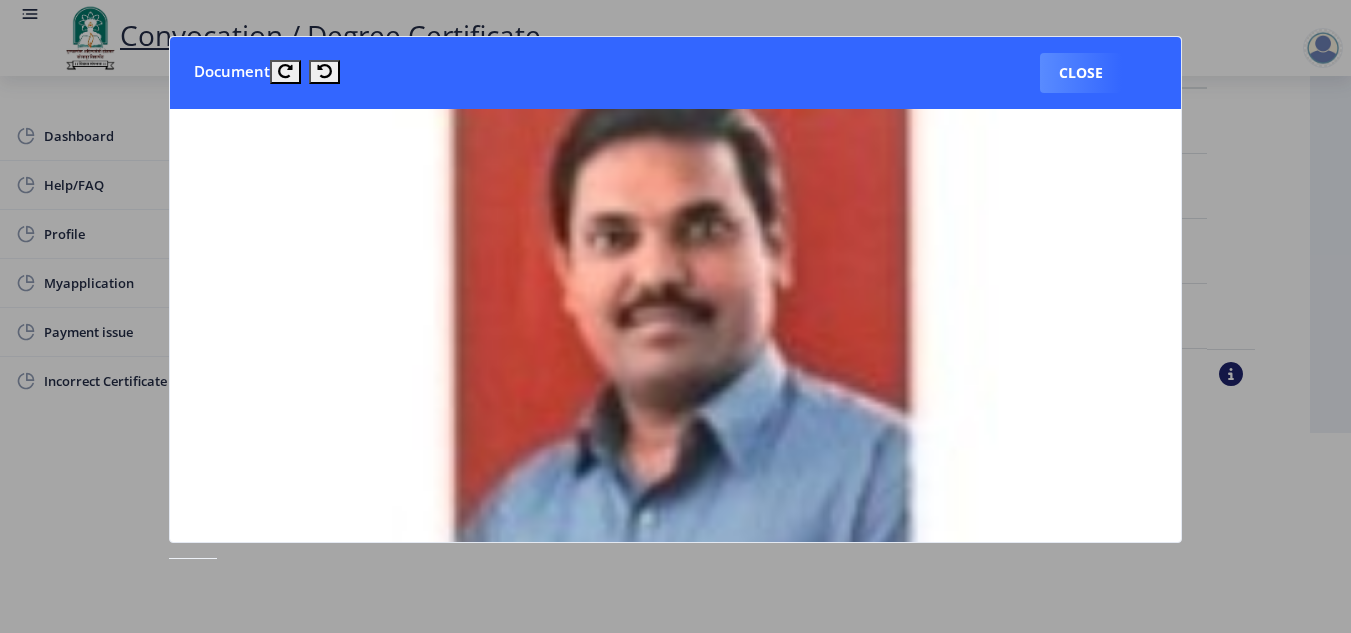 scroll, scrollTop: 520, scrollLeft: 0, axis: vertical 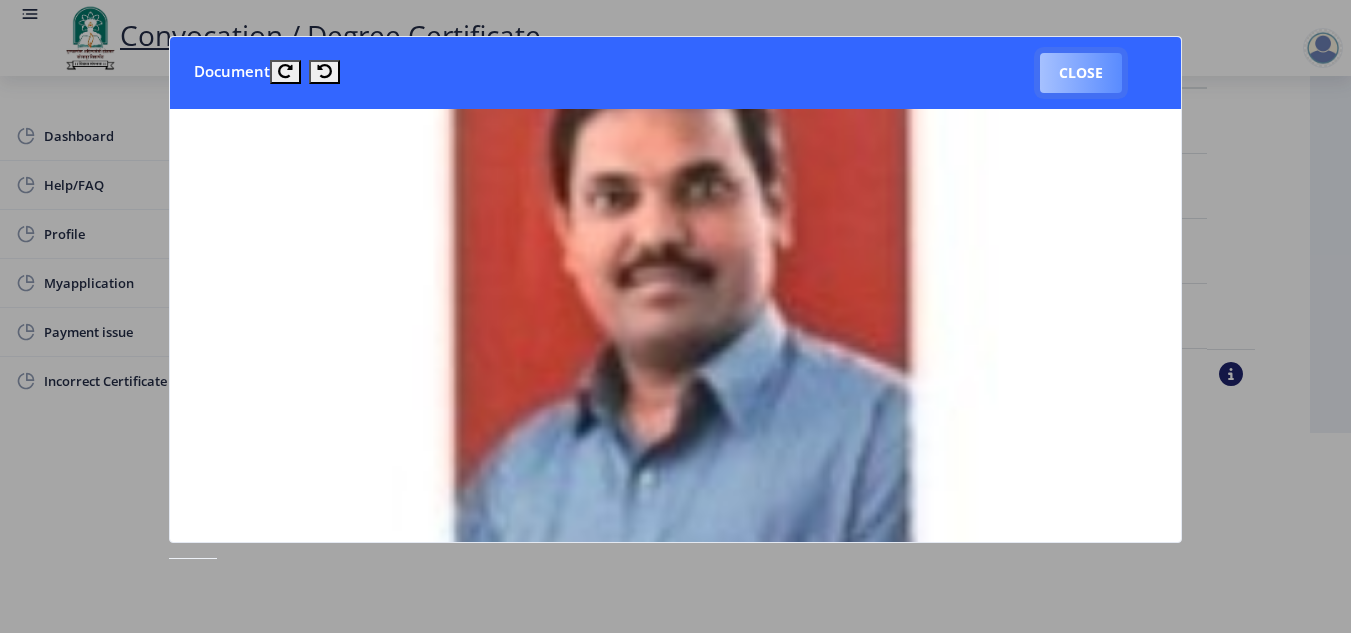 click on "Close" at bounding box center [1081, 73] 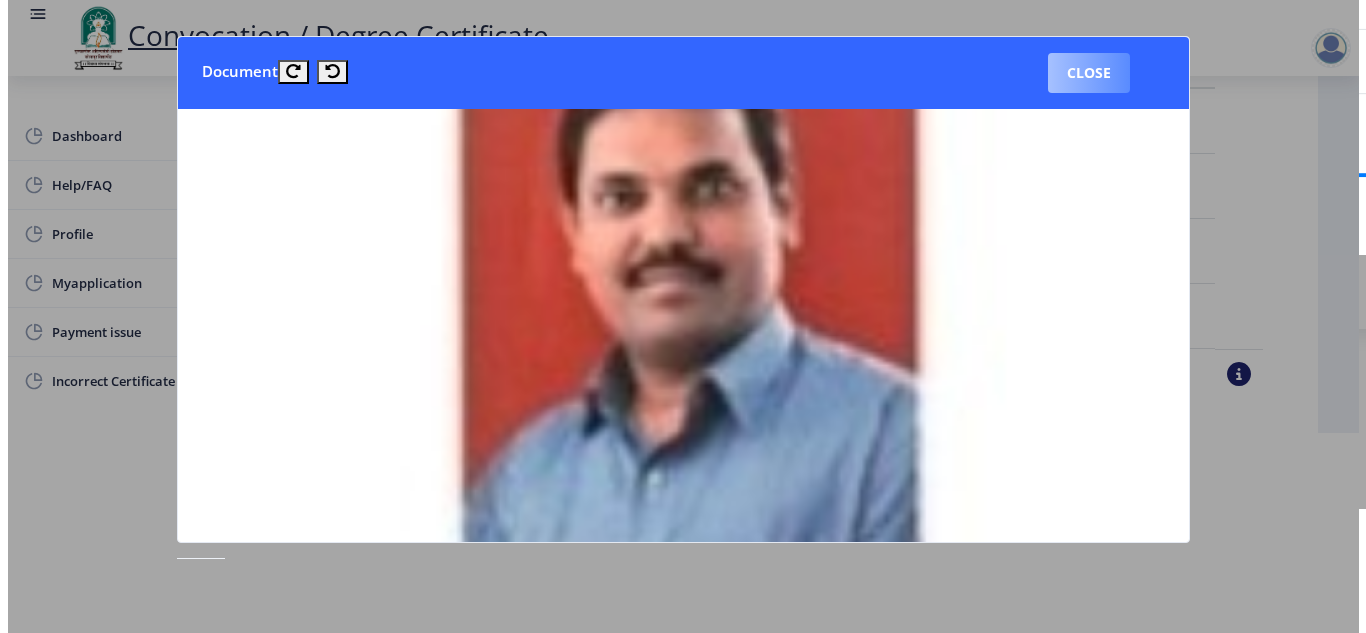 scroll, scrollTop: 161, scrollLeft: 0, axis: vertical 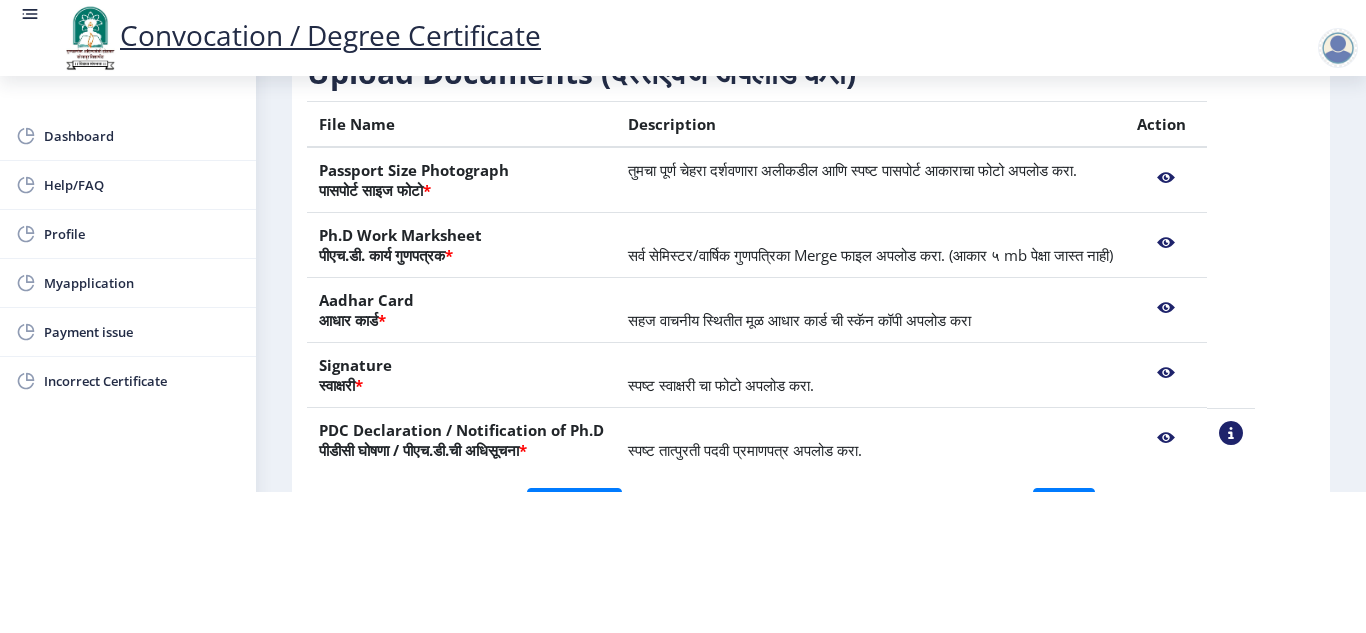 click on "Convocation / Degree Certificate Dashboard Help/FAQ Profile Myapplication Payment issue Incorrect Certificate First step 2 Second step Third step Instructions (सूचना) 1. कृपया लक्षात घ्या की तुम्हाला मूळ दस्तऐवजांच्या स्कॅन केलेल्या प्रती योग्य स्वरूपात आणि सरळ स्थितीत अपलोड कराव्या लागतील.  2. प्रत्येक दस्तऐवज स्वतंत्रपणे एक एक करून अपलोड करा आणि कृपया लक्षात ठेवा कि फाइलचा आकार 5MB (35mm X 45mm) पेक्षा जास्त नसावा. (दस्तऐवज एकाच फाईलमध्ये विलीन करू नका.)  Need Help? Email Us on   su.sfc@studentscenter.in File Name Description Action * * * * * next" at bounding box center [683, 175] 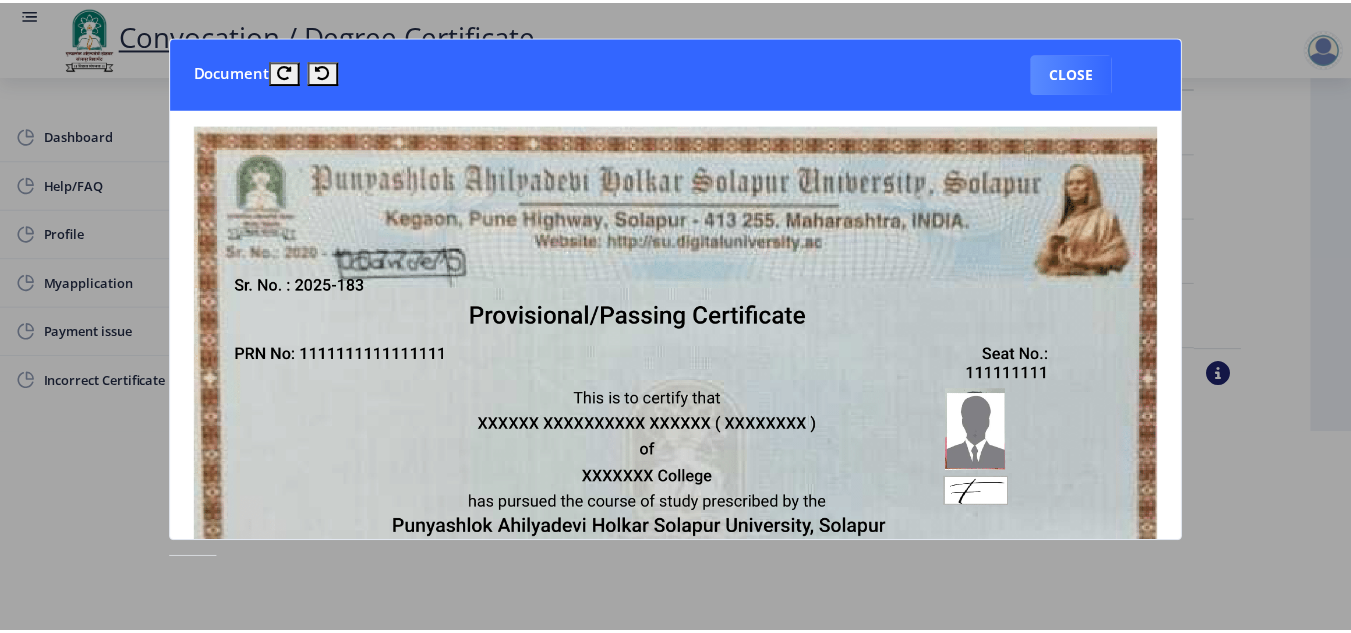 scroll, scrollTop: 0, scrollLeft: 0, axis: both 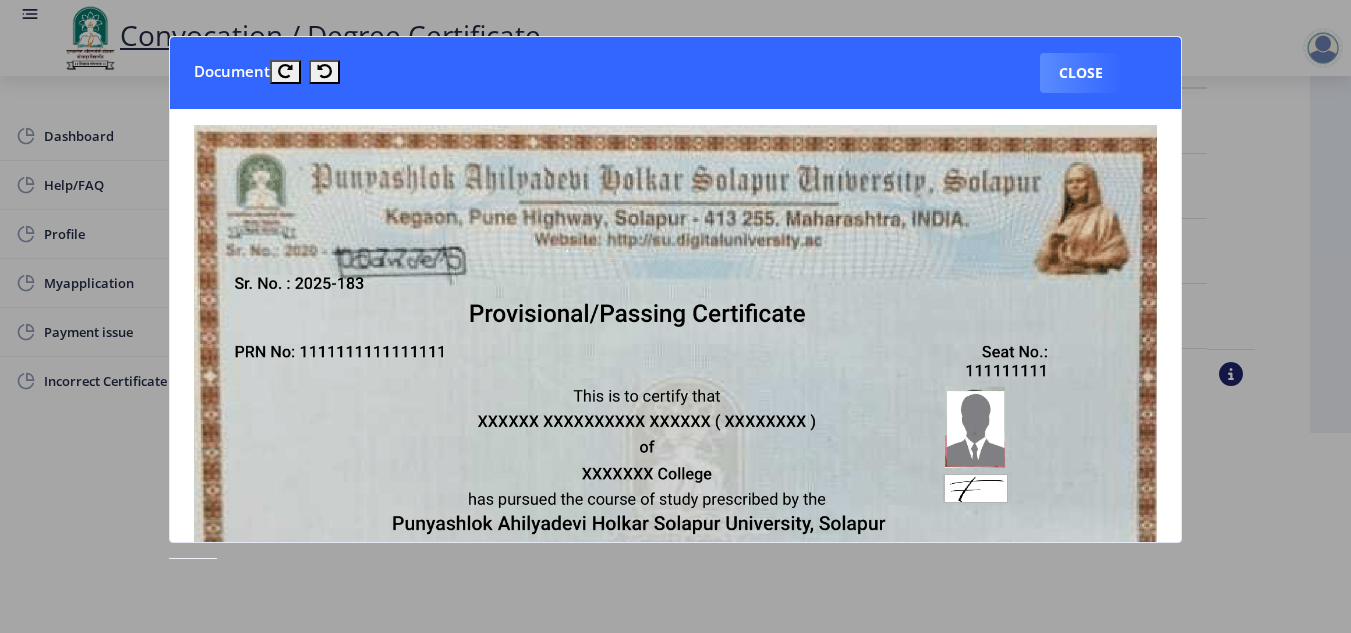 click 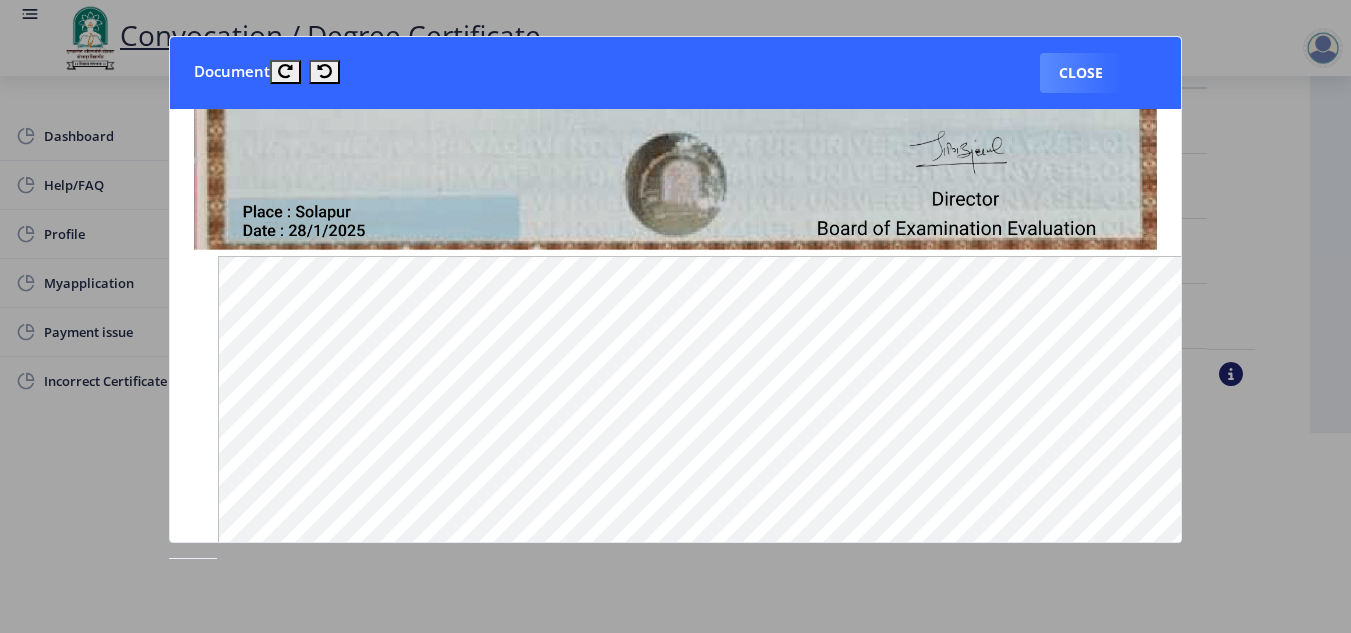 scroll, scrollTop: 600, scrollLeft: 0, axis: vertical 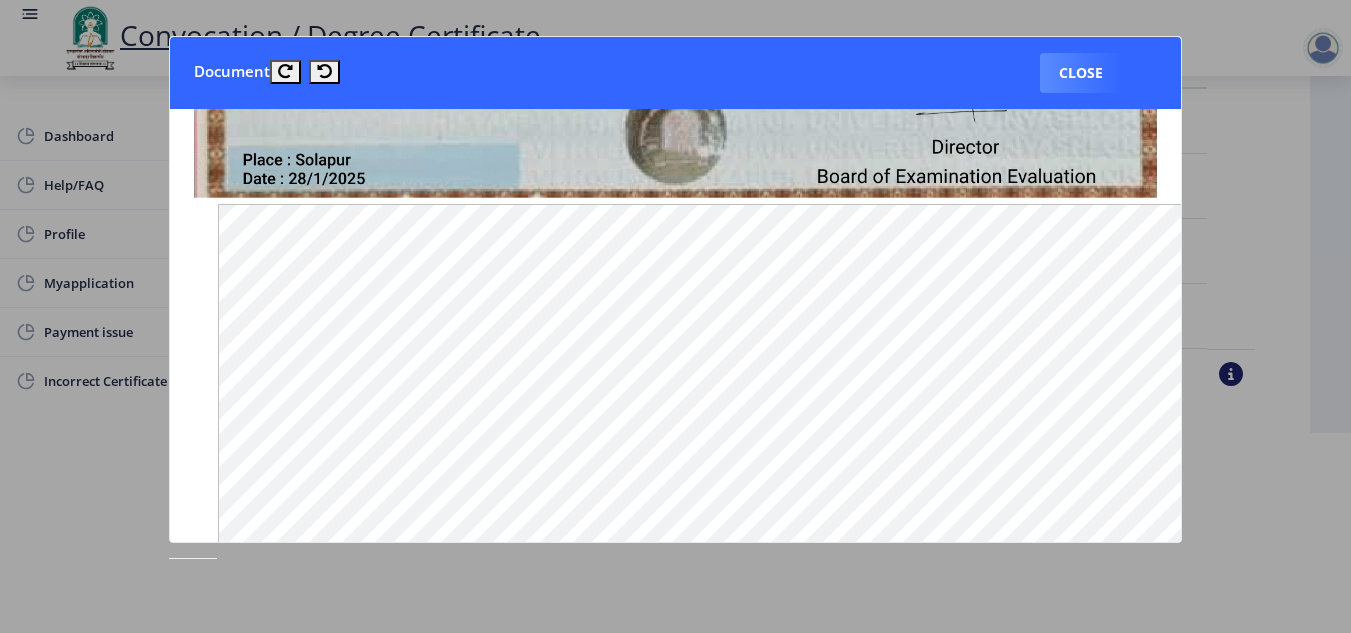 click 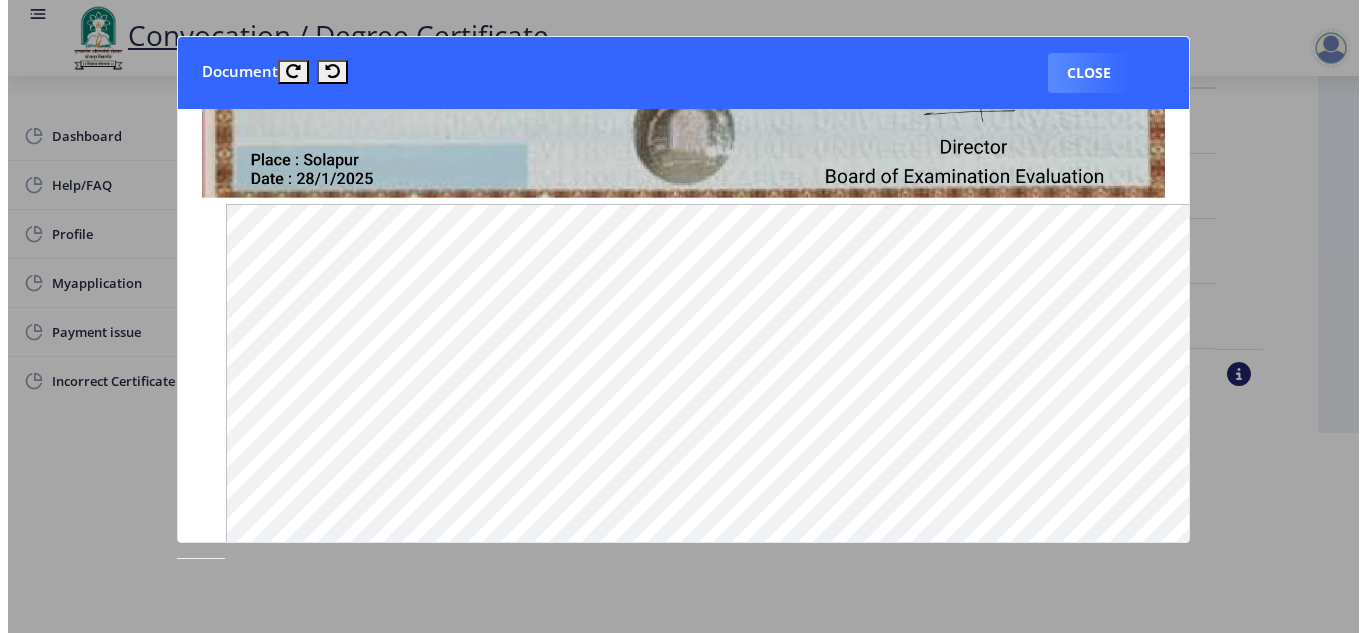 scroll, scrollTop: 161, scrollLeft: 0, axis: vertical 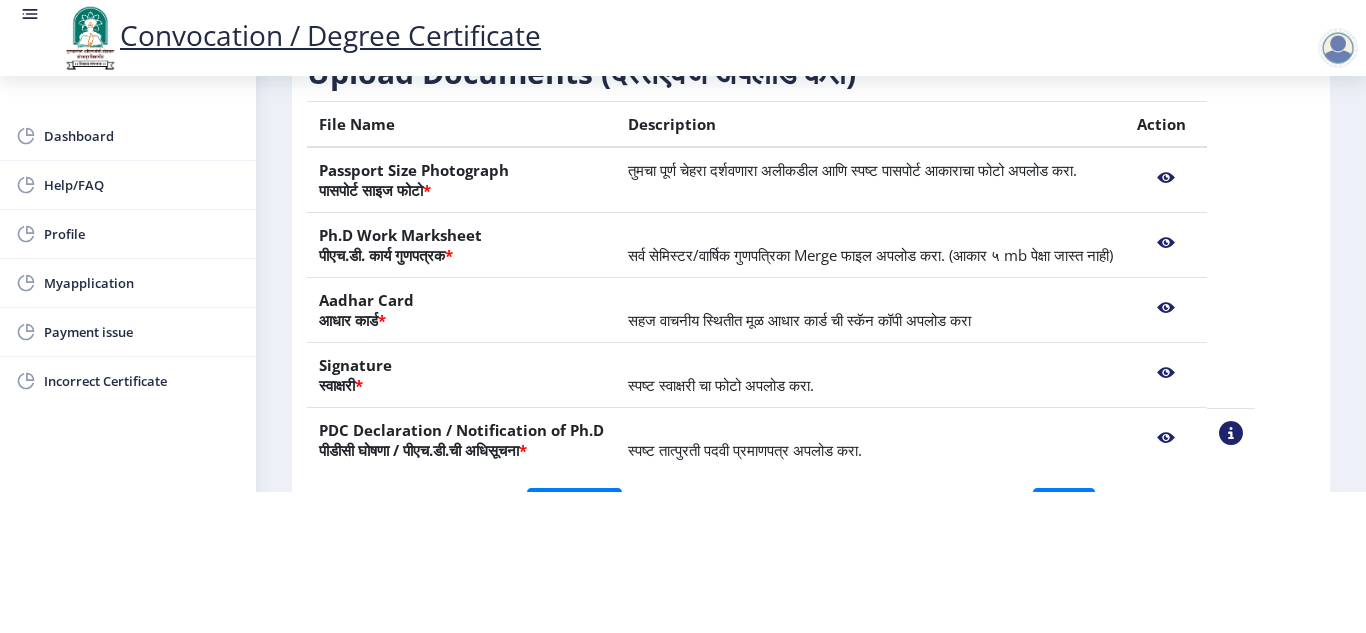 click 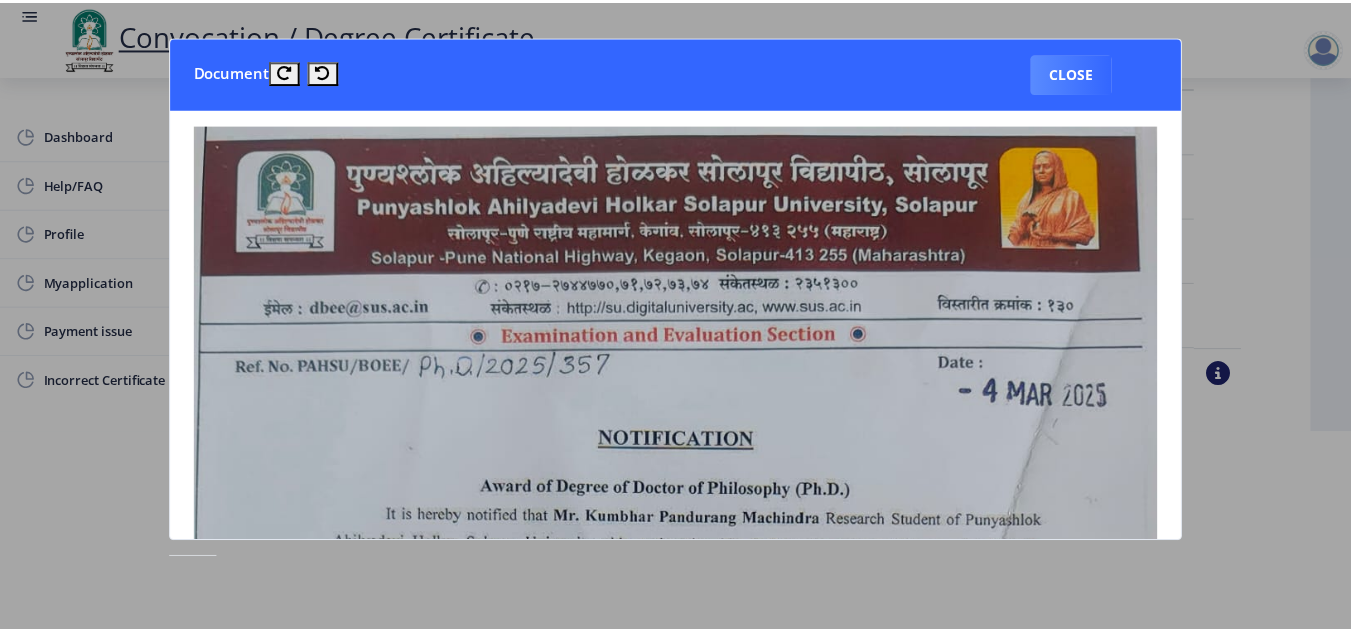 scroll, scrollTop: 0, scrollLeft: 0, axis: both 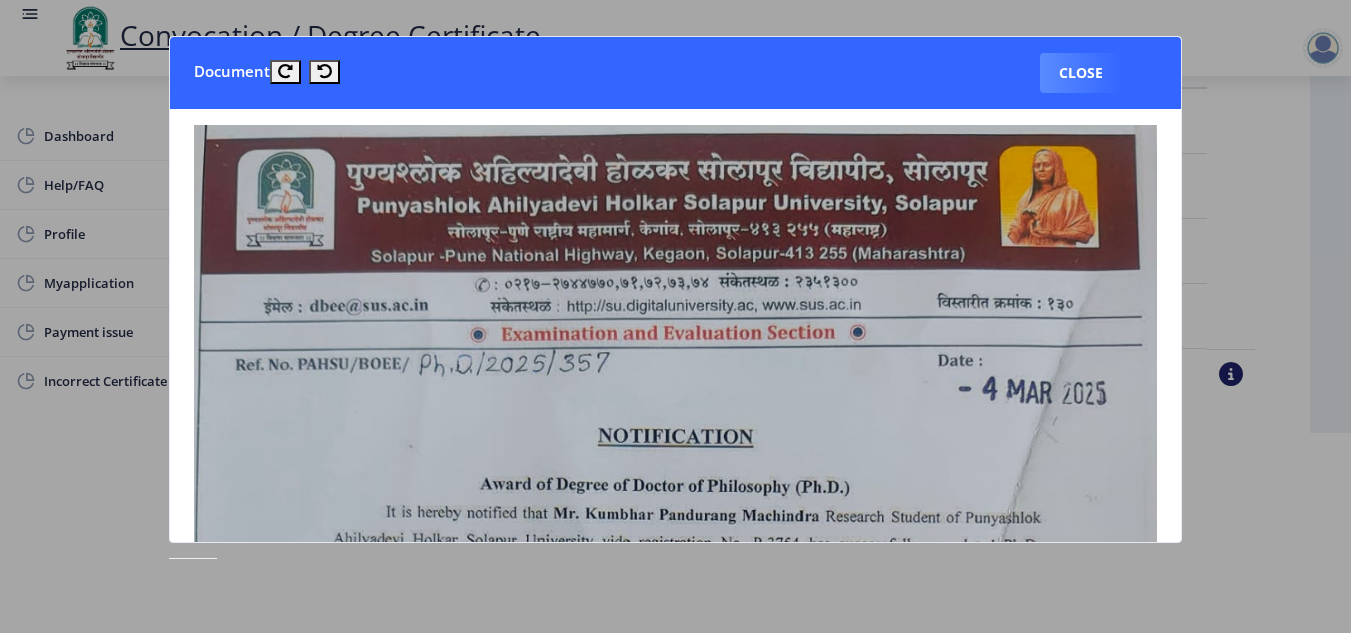 click 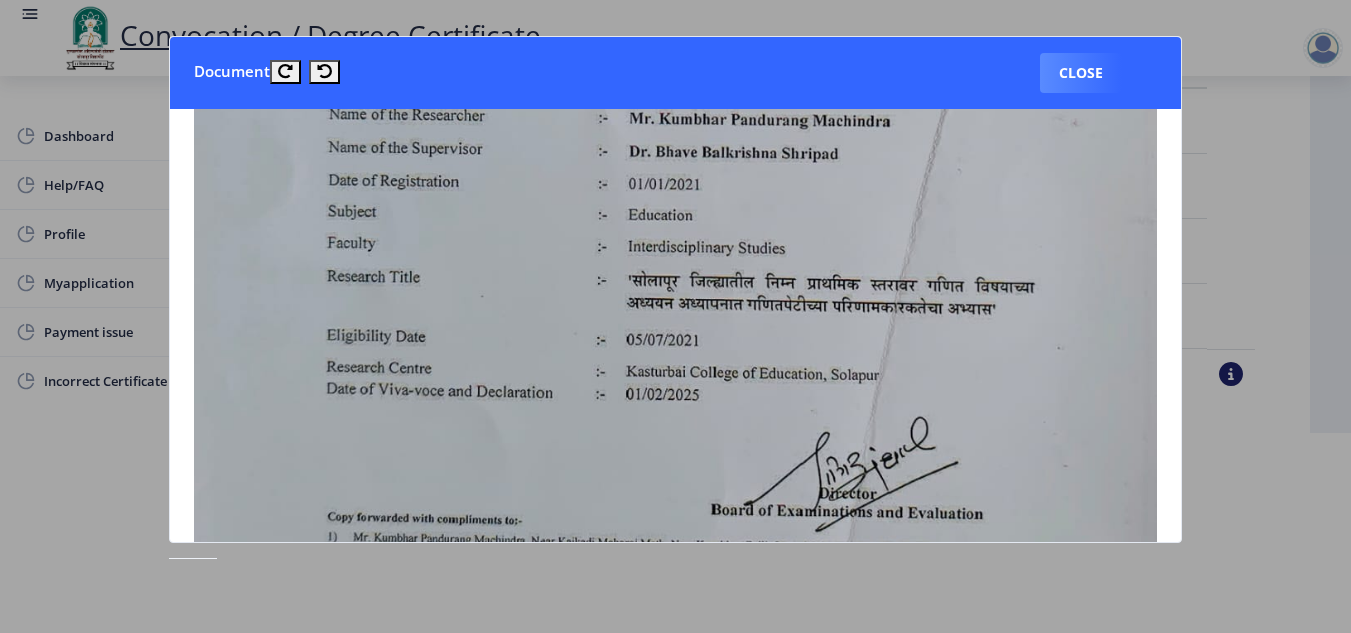 scroll, scrollTop: 640, scrollLeft: 0, axis: vertical 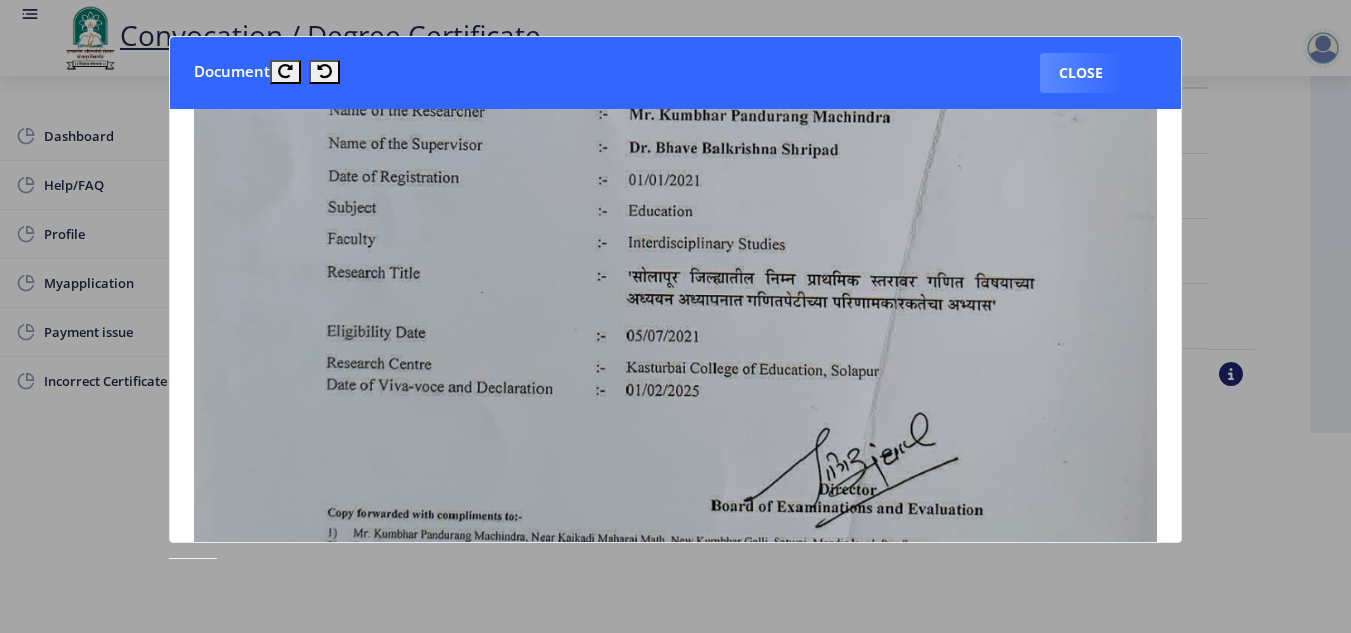 click 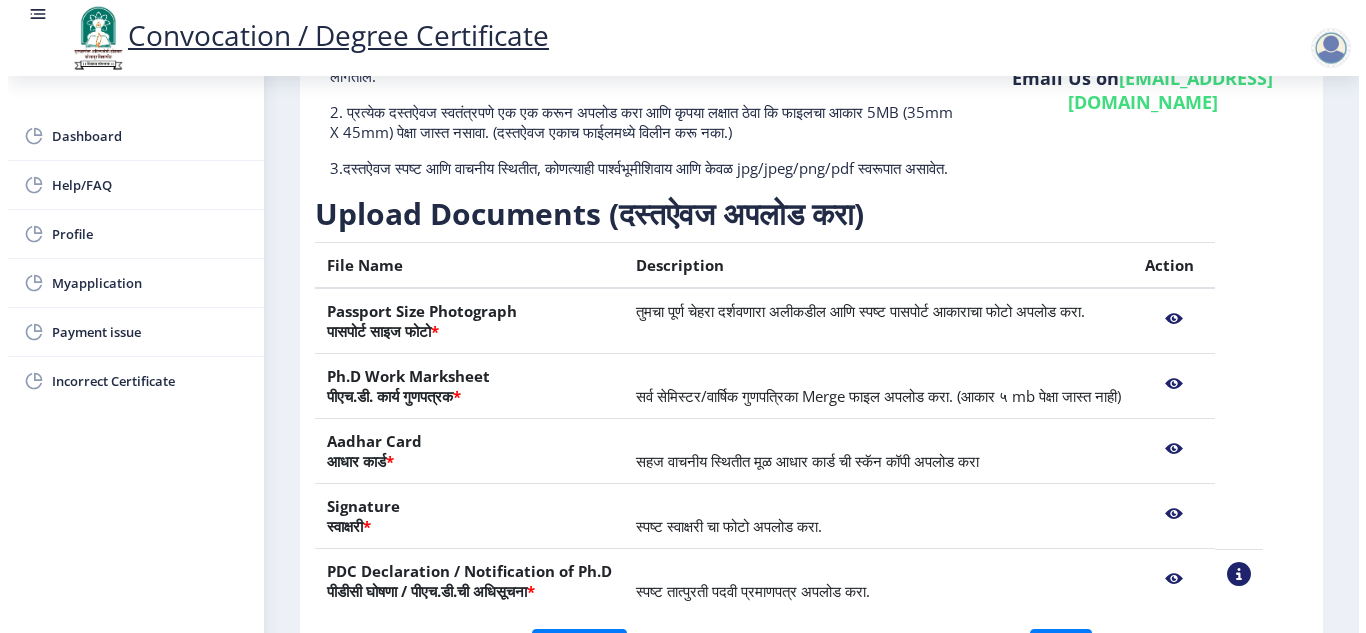 scroll, scrollTop: 161, scrollLeft: 0, axis: vertical 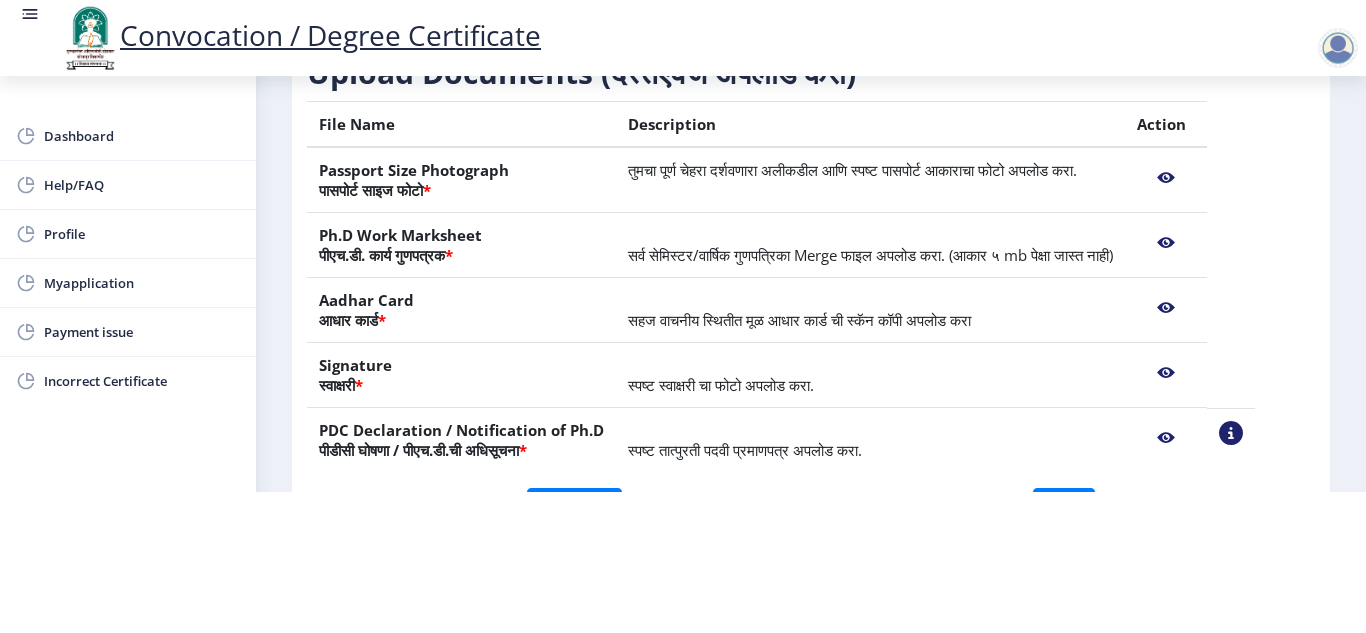 click on "Passport Size Photograph  पासपोर्ट साइज फोटो  *" 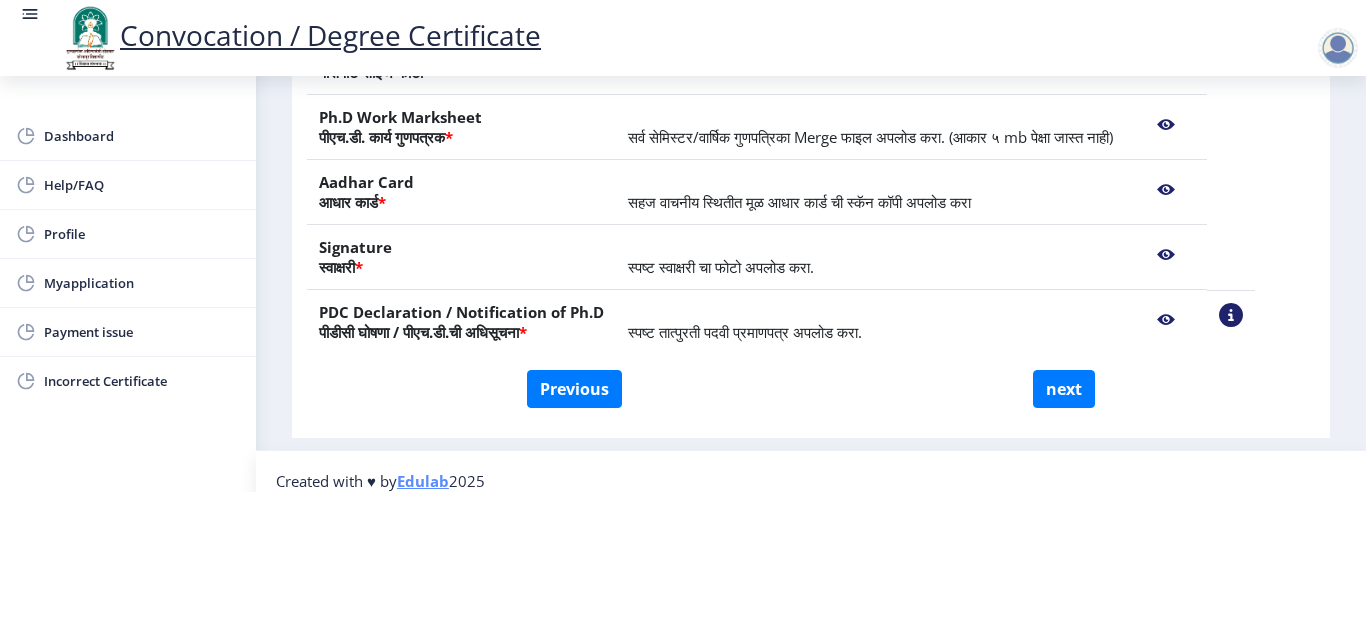 scroll, scrollTop: 320, scrollLeft: 0, axis: vertical 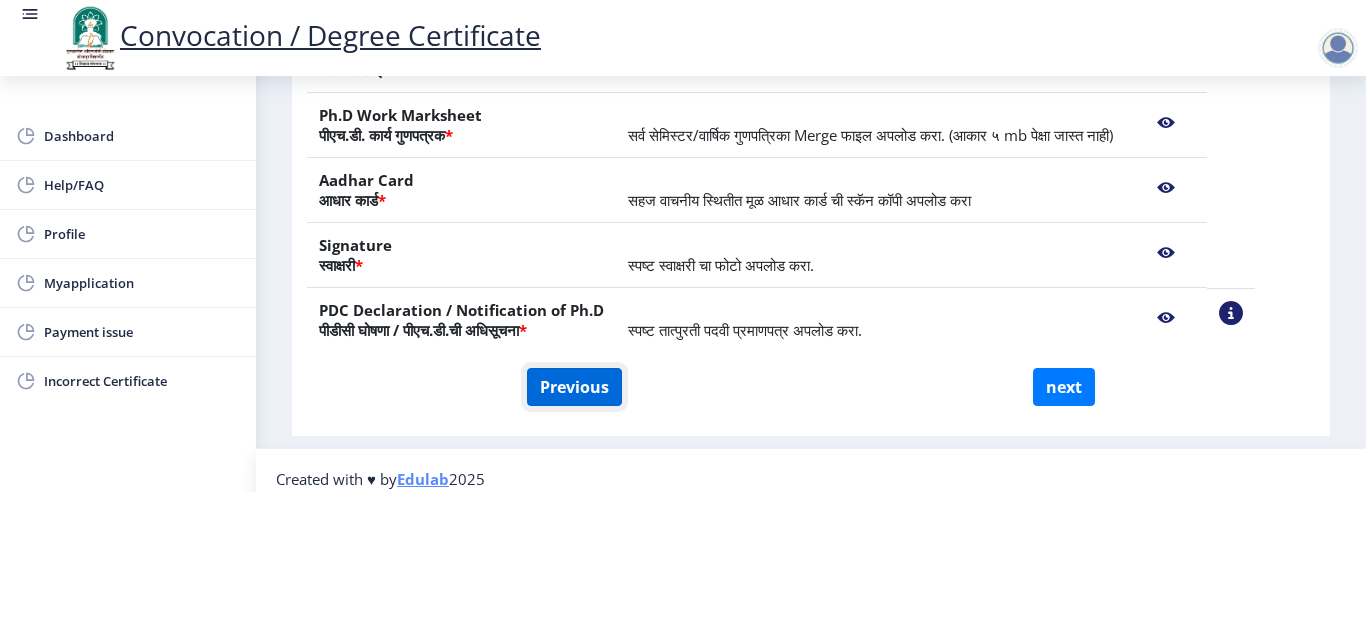 click on "Previous" 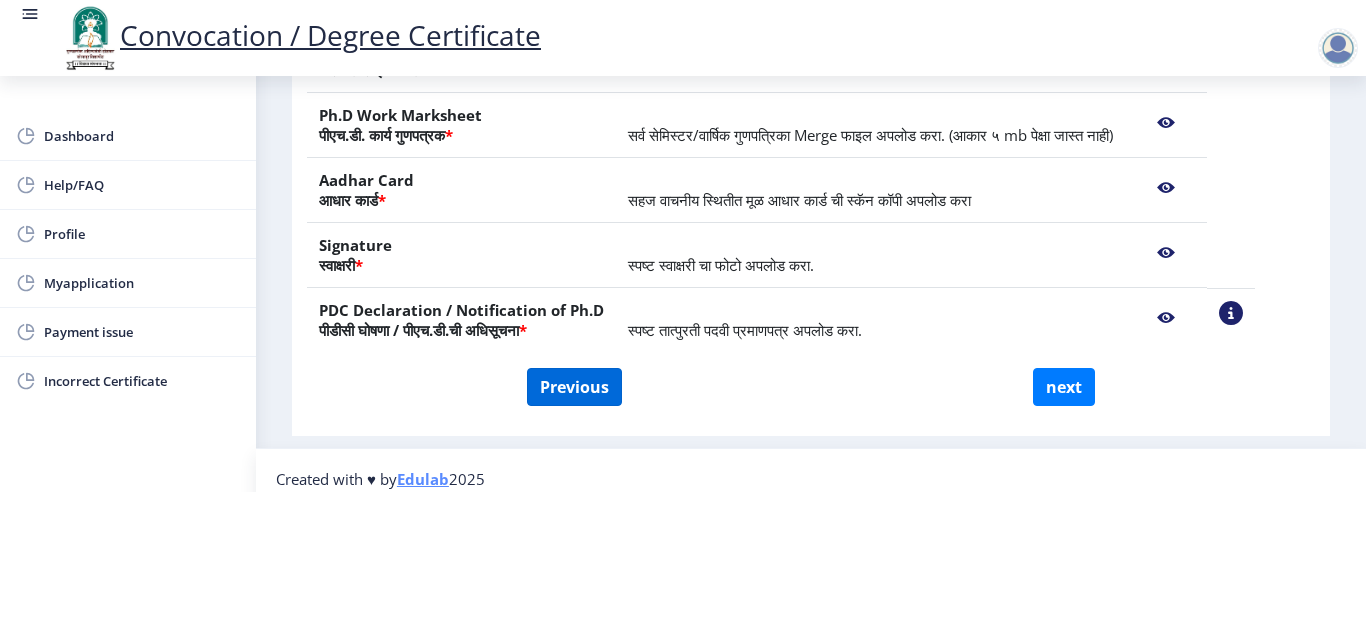 select on "External" 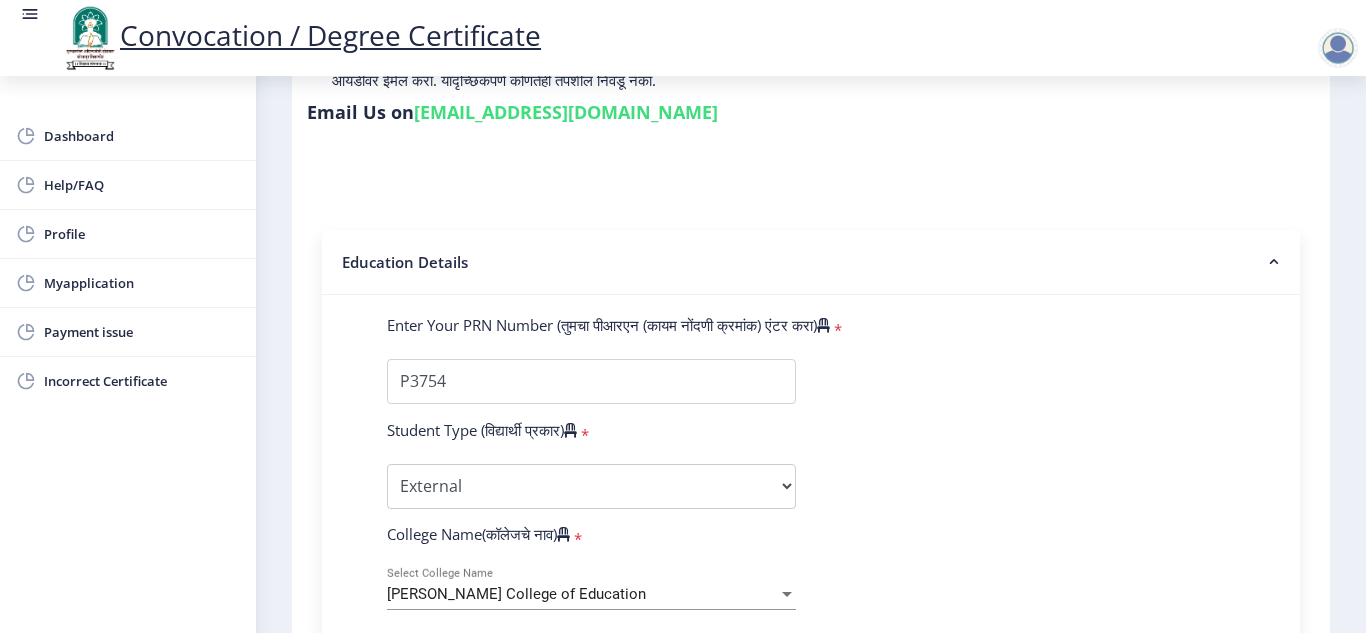 scroll, scrollTop: 0, scrollLeft: 0, axis: both 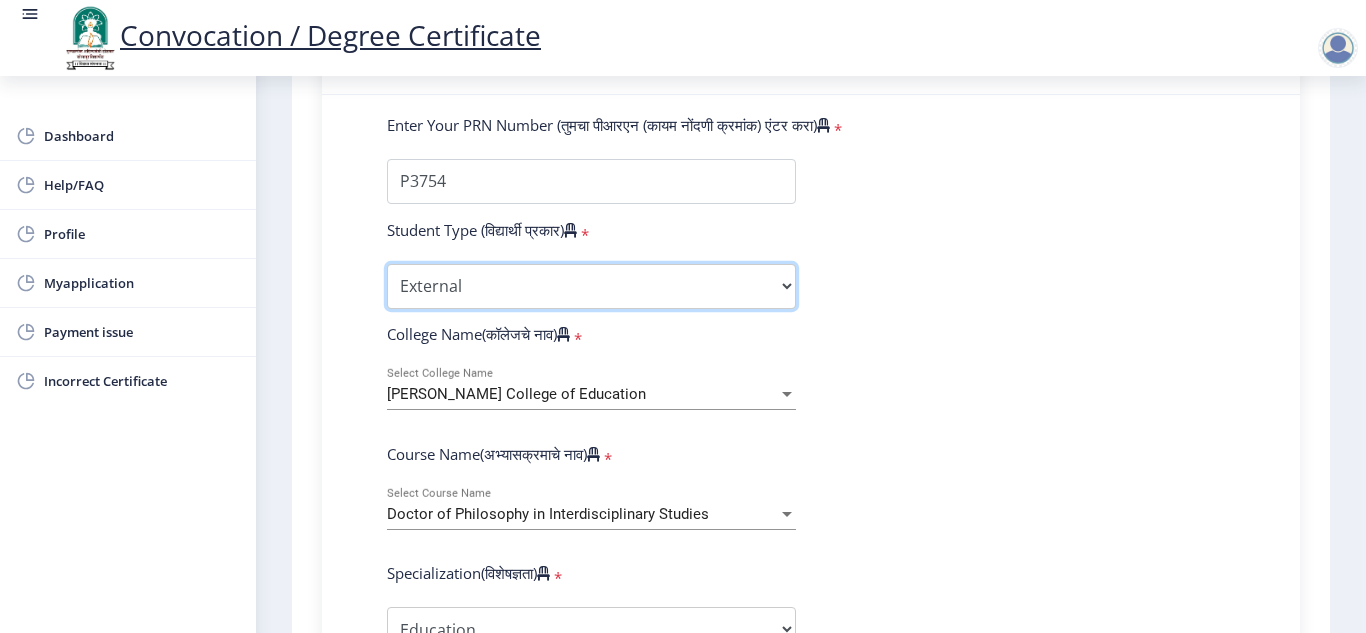 click on "Select Student Type Regular External" at bounding box center [591, 286] 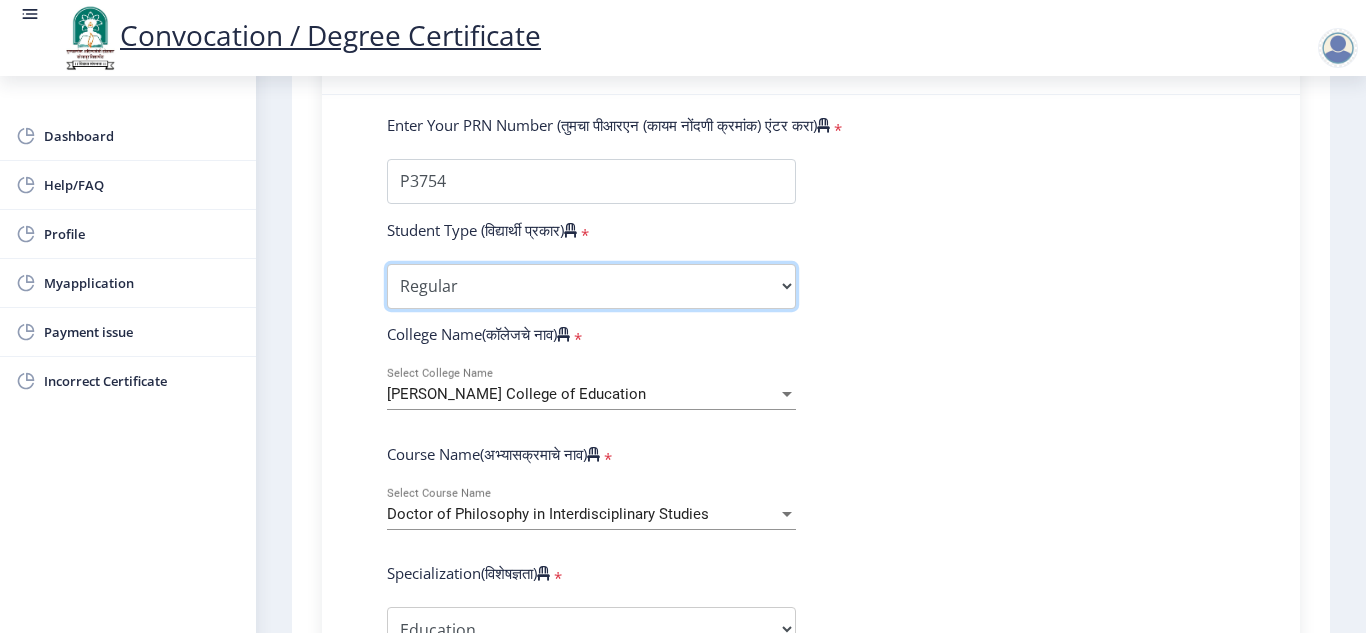 click on "Select Student Type Regular External" at bounding box center [591, 286] 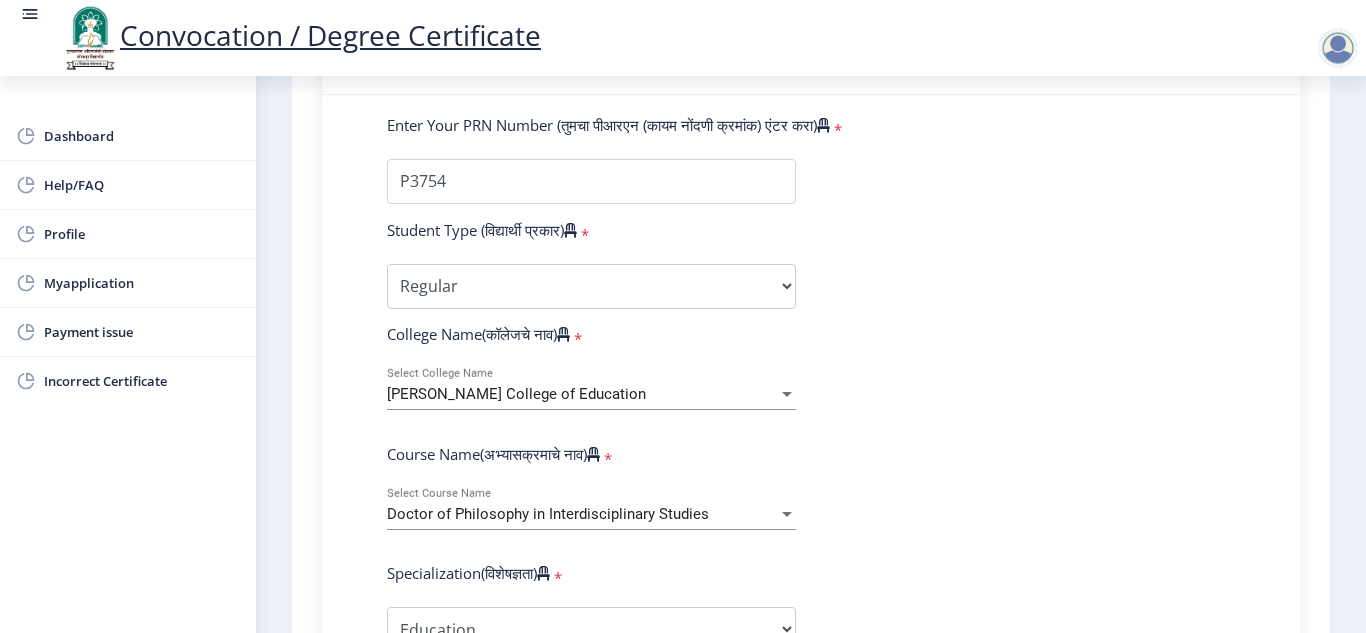 click on "Enter Your PRN Number (तुमचा पीआरएन (कायम नोंदणी क्रमांक) एंटर करा)   * Student Type (विद्यार्थी प्रकार)    * Select Student Type Regular External College Name(कॉलेजचे नाव)   * Kasturbai College of Education Select College Name Course Name(अभ्यासक्रमाचे नाव)   * Doctor of Philosophy in Interdisciplinary Studies Select Course Name  Specialization(विशेषज्ञता)   * Specialization Education Physical Education Social Work Other Enter passing Year(उत्तीर्ण वर्ष प्रविष्ट करा)   *  2025   2024   2023   2022   2021   2020   2019   2018   2017   2016   2015   2014   2013   2012   2011   2010   2009   2008   2007   2006   2005   2004   2003   2002   2001   2000   1999   1998   1997   1996   1995   1994   1993   1992   1991   1990   1989   1988   1987   1986   1985   1984   1983   1982   1981" 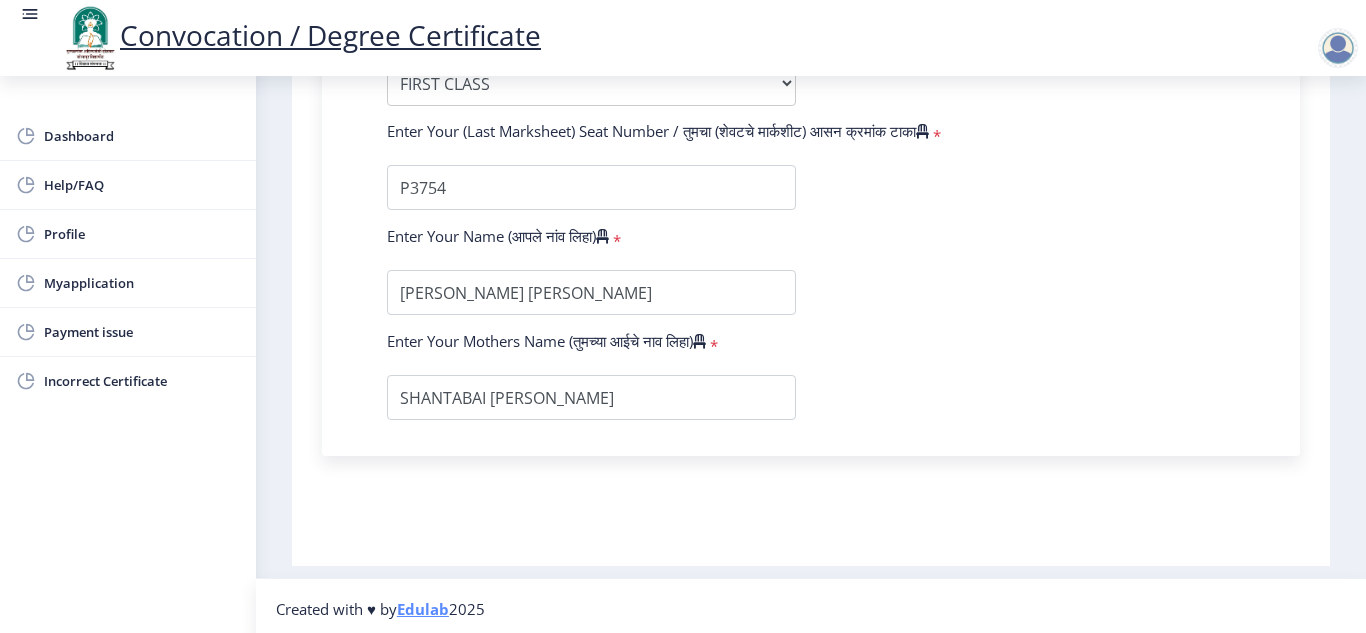 scroll, scrollTop: 1489, scrollLeft: 0, axis: vertical 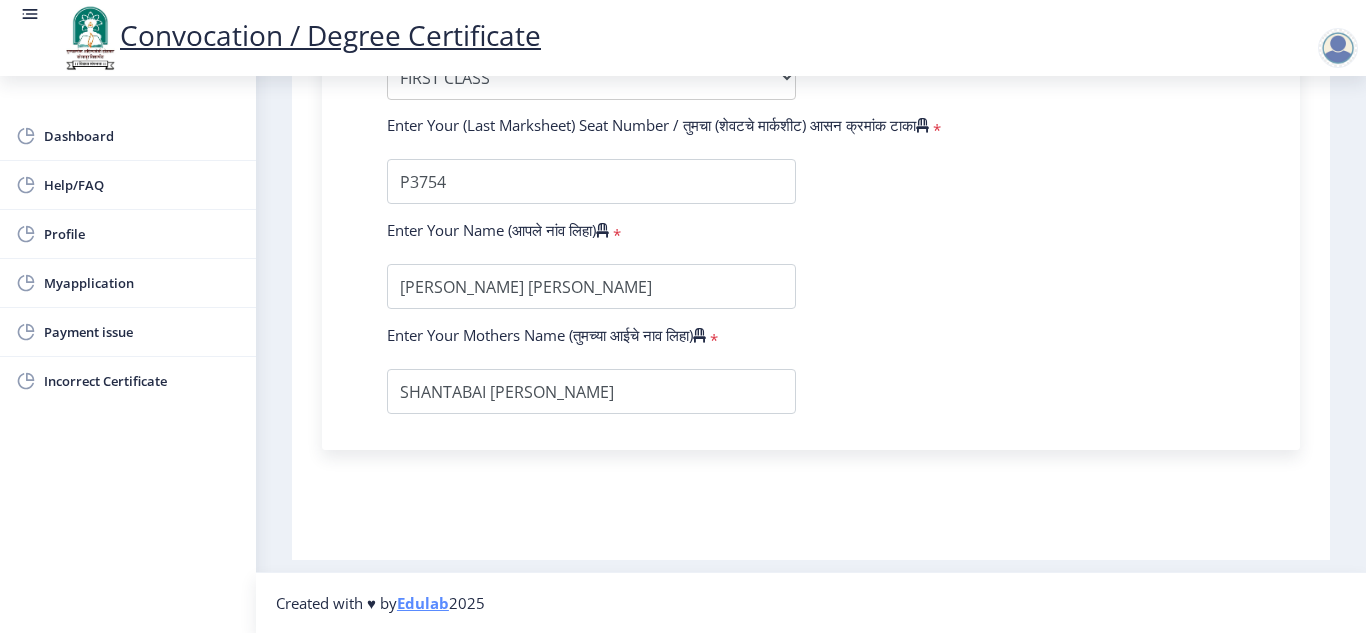 click on "Enter Your PRN Number (तुमचा पीआरएन (कायम नोंदणी क्रमांक) एंटर करा)   * Student Type (विद्यार्थी प्रकार)    * Select Student Type Regular External College Name(कॉलेजचे नाव)   * Kasturbai College of Education Select College Name Course Name(अभ्यासक्रमाचे नाव)   * Doctor of Philosophy in Interdisciplinary Studies Select Course Name  Specialization(विशेषज्ञता)   * Specialization Education Physical Education Social Work Other Enter passing Year(उत्तीर्ण वर्ष प्रविष्ट करा)   *  2025   2024   2023   2022   2021   2020   2019   2018   2017   2016   2015   2014   2013   2012   2011   2010   2009   2008   2007   2006   2005   2004   2003   2002   2001   2000   1999   1998   1997   1996   1995   1994   1993   1992   1991   1990   1989   1988   1987   1986   1985   1984   1983   1982   1981" 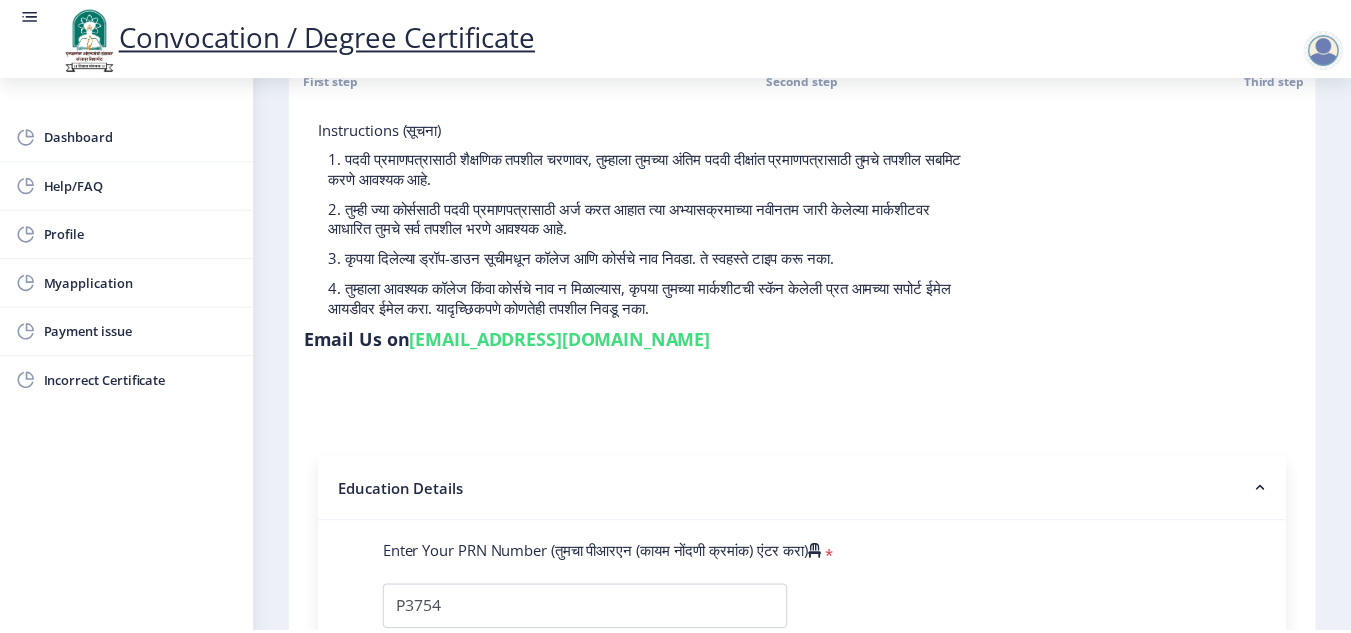 scroll, scrollTop: 0, scrollLeft: 0, axis: both 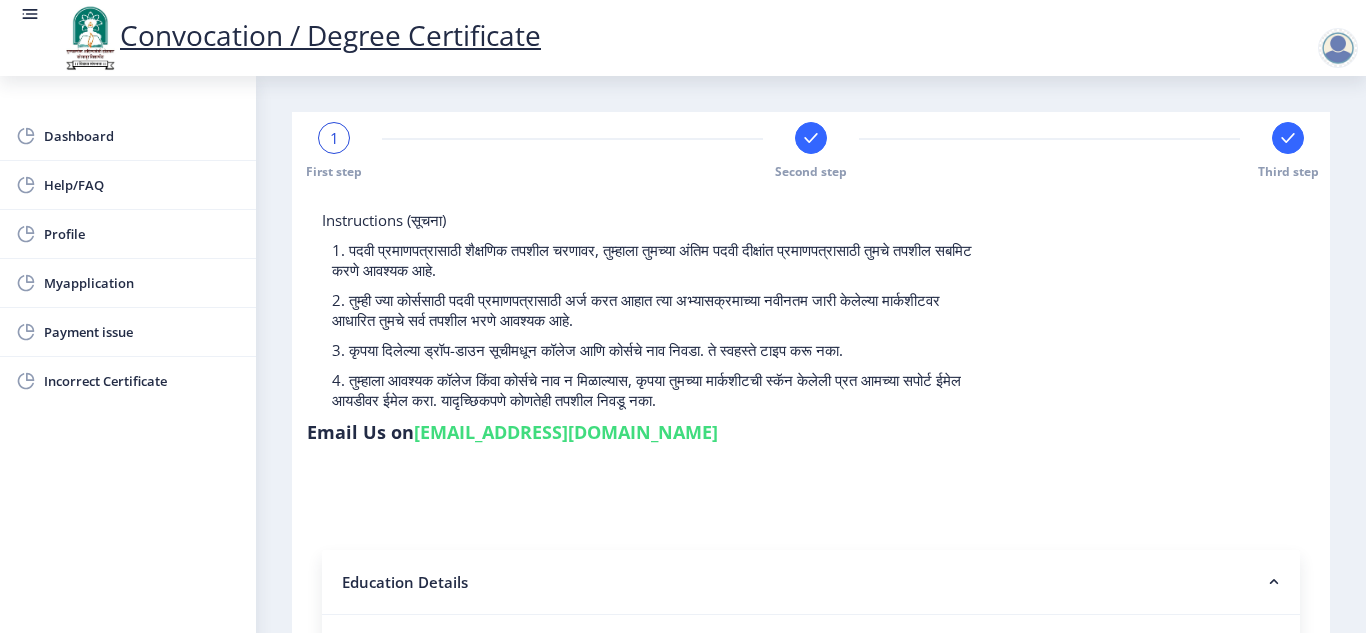 click 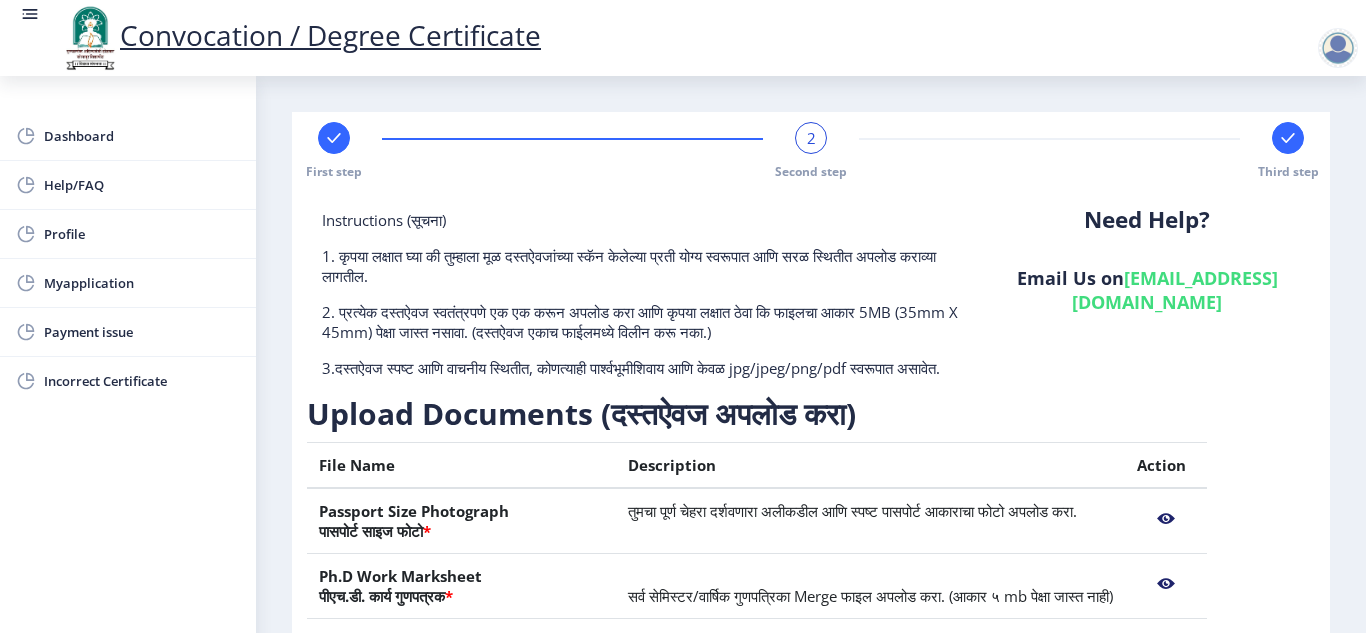 click 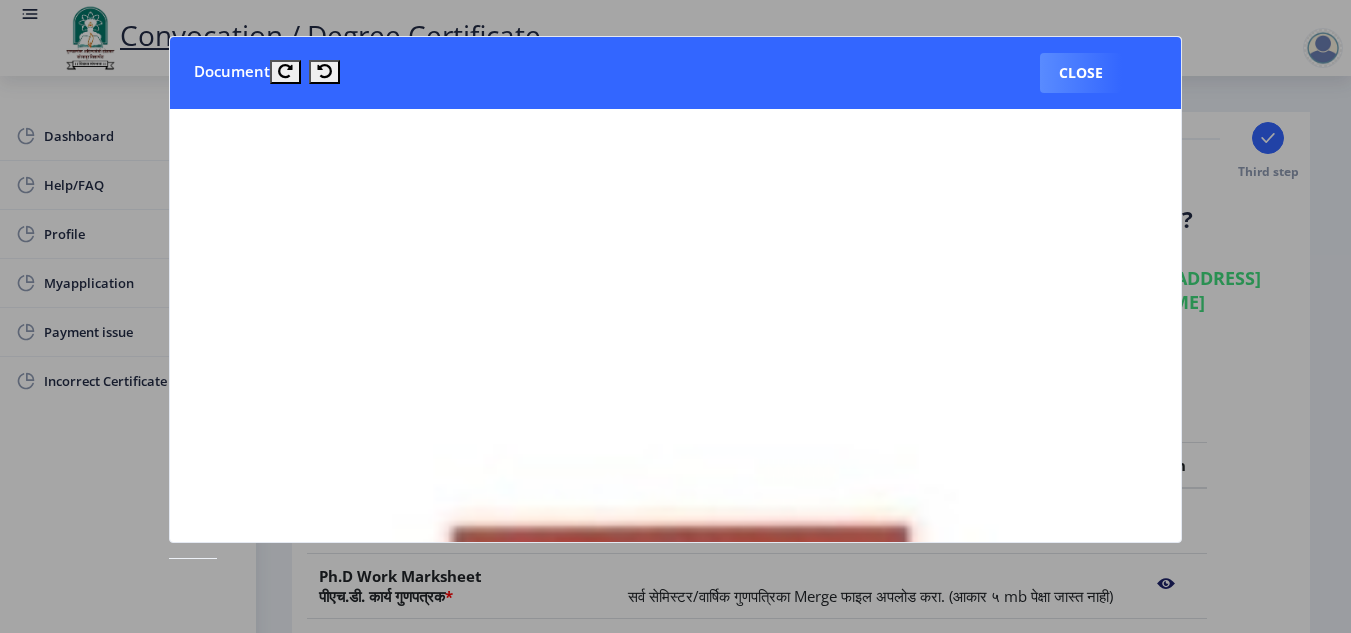 click 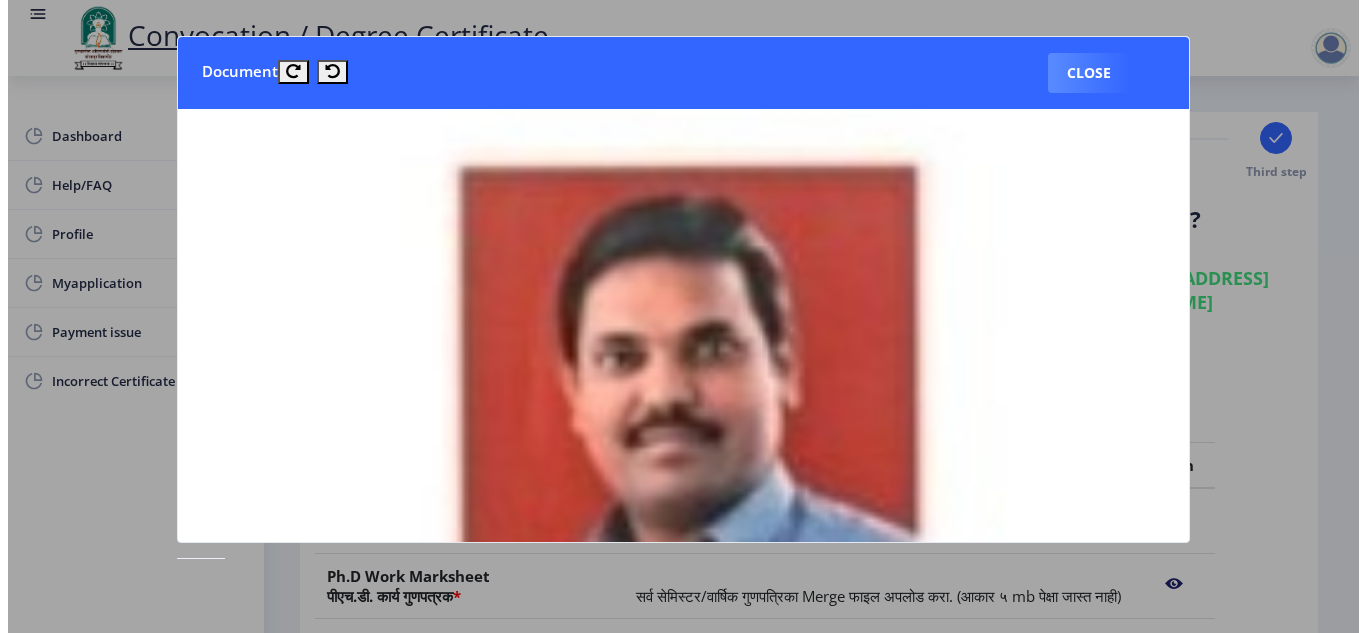 scroll, scrollTop: 400, scrollLeft: 0, axis: vertical 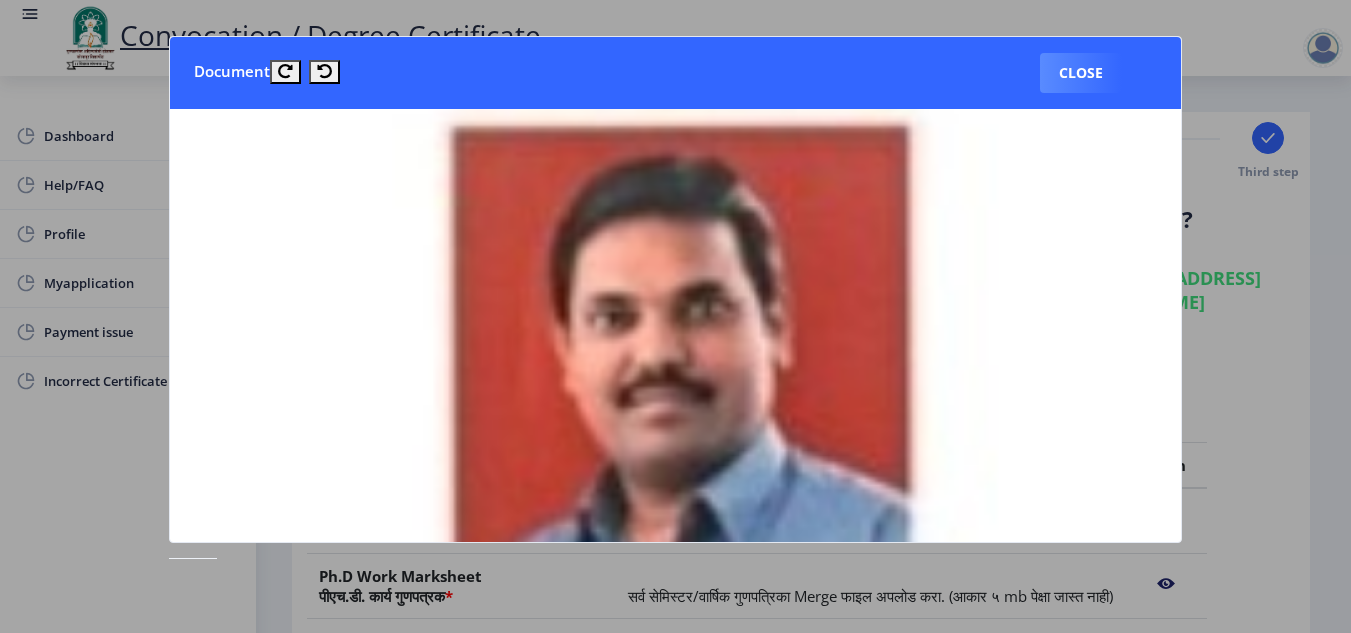 drag, startPoint x: 797, startPoint y: 314, endPoint x: 602, endPoint y: 375, distance: 204.31837 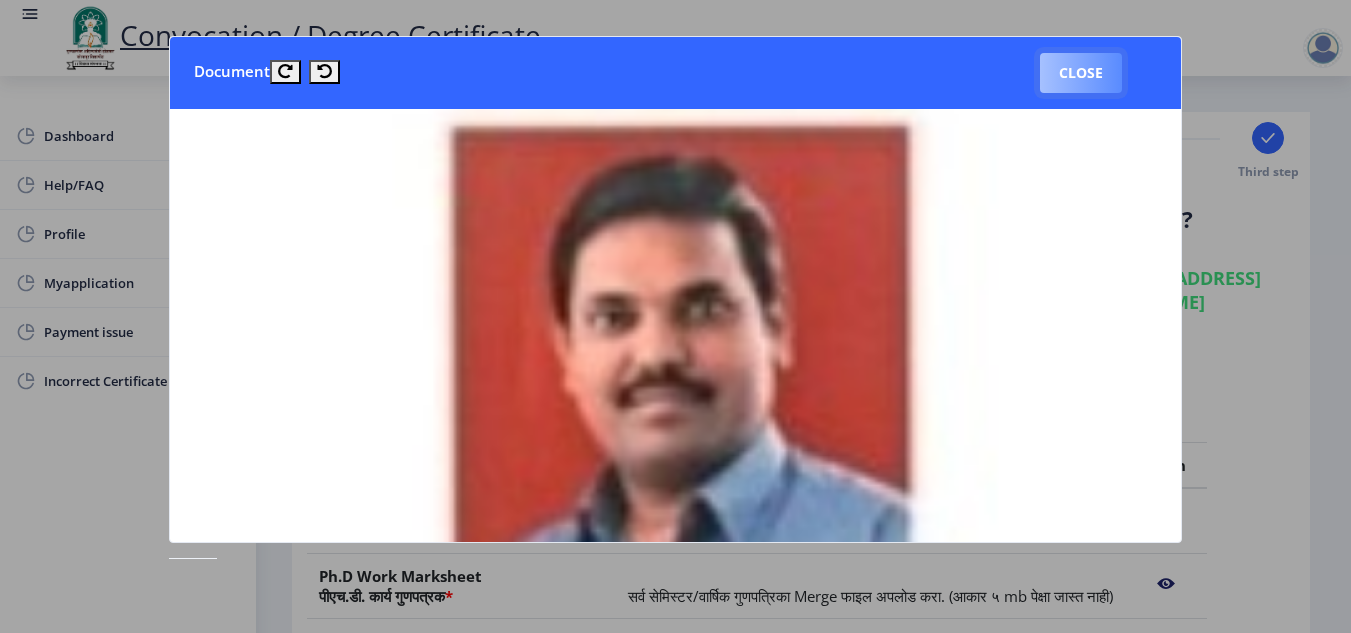 click on "Close" at bounding box center (1081, 73) 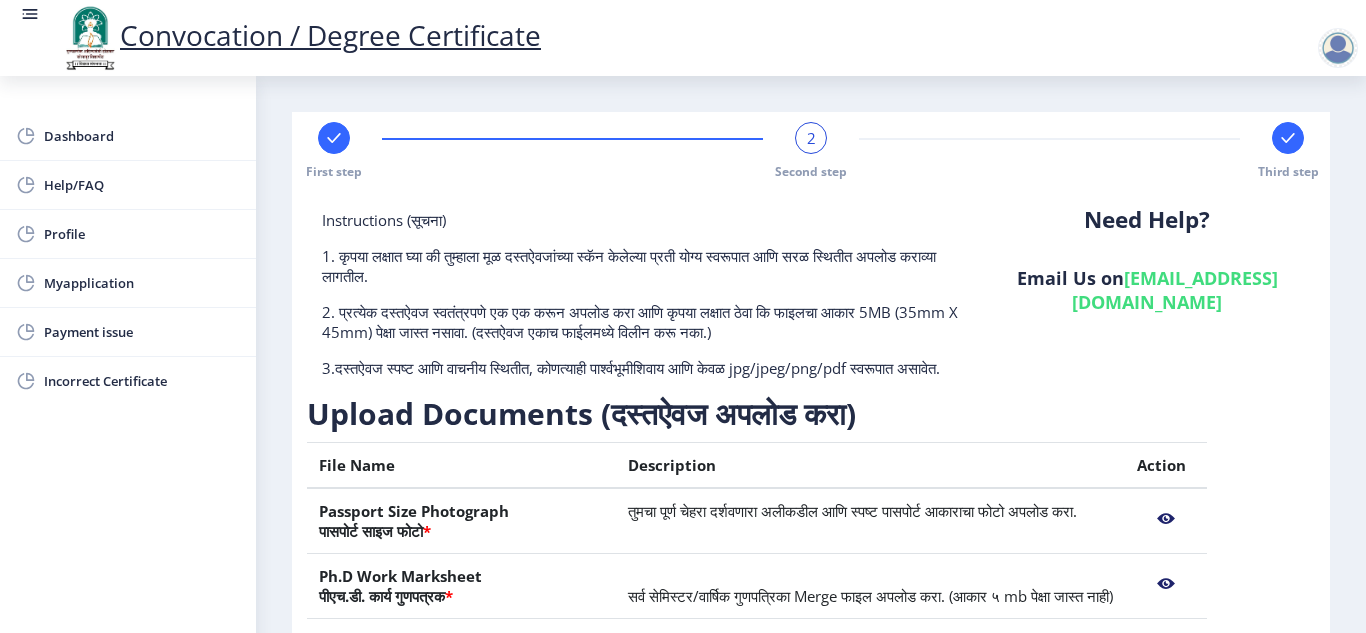 click on "Instructions (सूचना) 1. कृपया लक्षात घ्या की तुम्हाला मूळ दस्तऐवजांच्या स्कॅन केलेल्या प्रती योग्य स्वरूपात आणि सरळ स्थितीत अपलोड कराव्या लागतील.  2. प्रत्येक दस्तऐवज स्वतंत्रपणे एक एक करून अपलोड करा आणि कृपया लक्षात ठेवा कि फाइलचा आकार 5MB (35mm X 45mm) पेक्षा जास्त नसावा. (दस्तऐवज एकाच फाईलमध्ये विलीन करू नका.)  Need Help? Email Us on   su.sfc@studentscenter.in  Upload Documents (दस्तऐवज अपलोड करा)  File Name Description Action Passport Size Photograph  पासपोर्ट साइज फोटो  * Ph.D Work Marksheet  * * *" 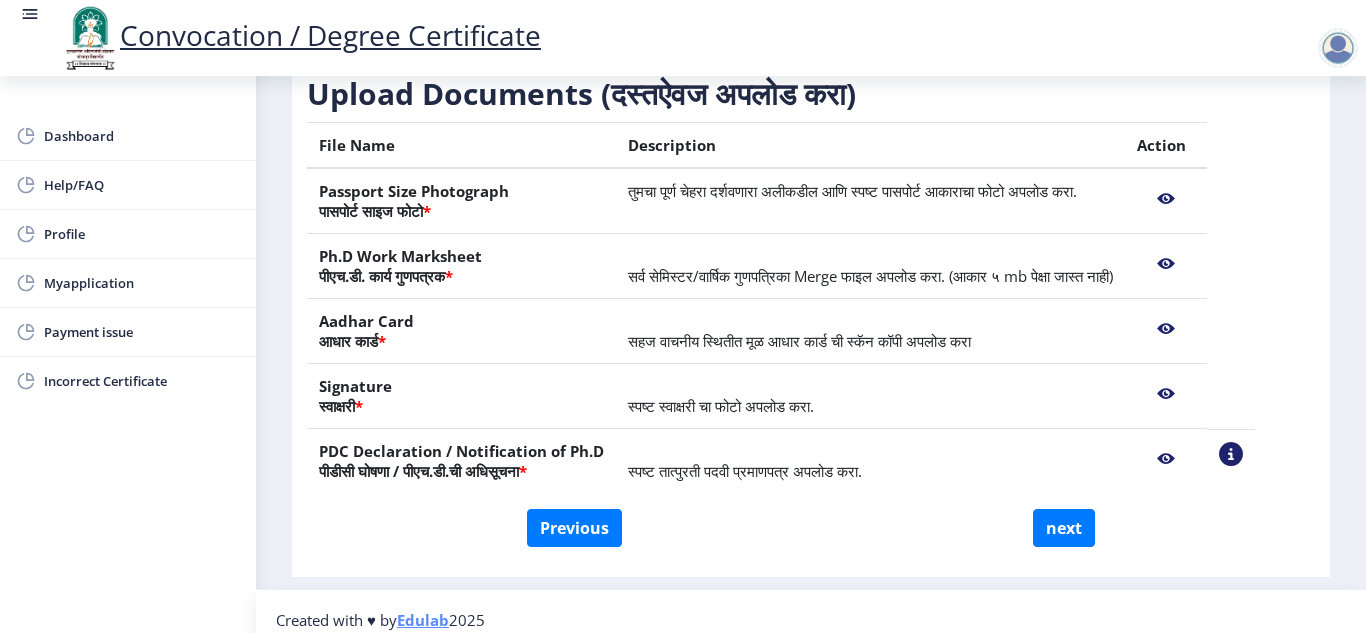 scroll, scrollTop: 357, scrollLeft: 0, axis: vertical 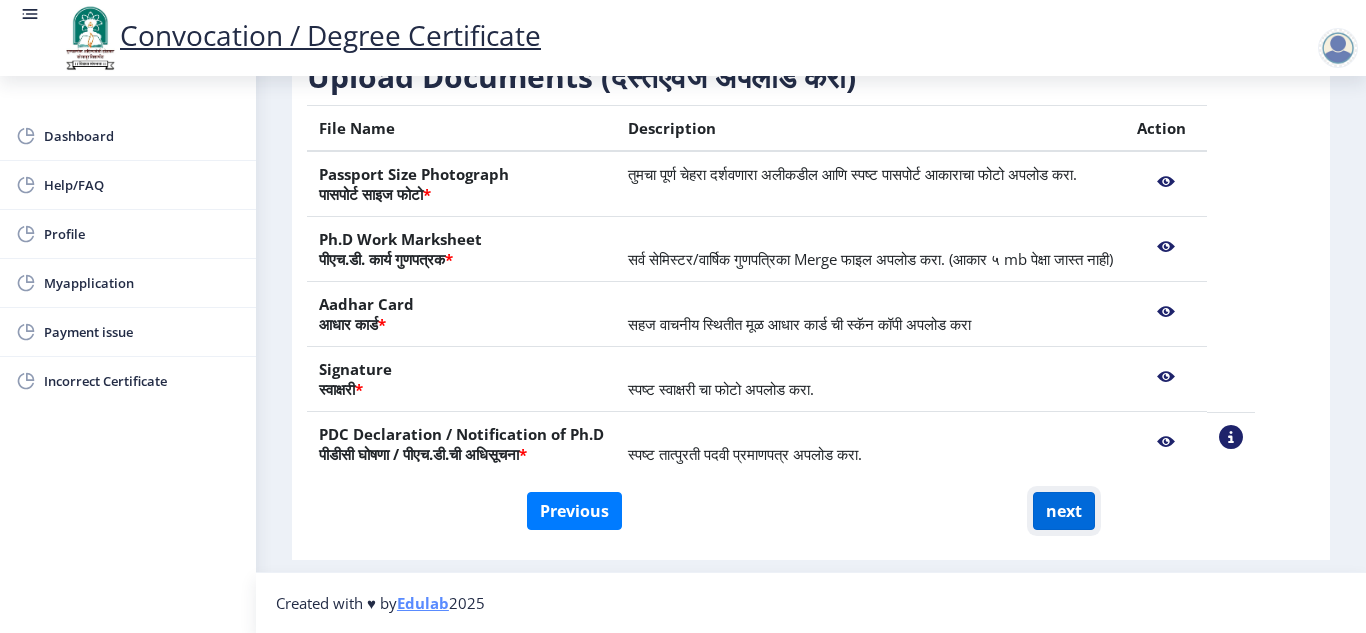 click on "next" 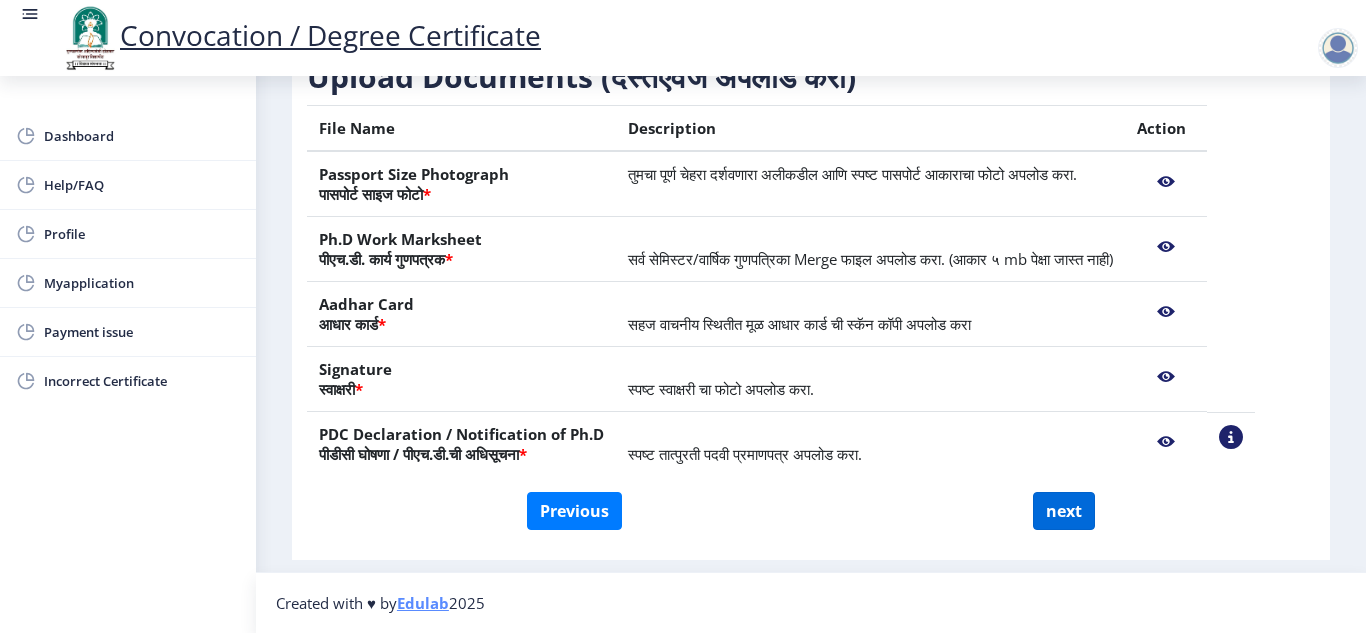 select 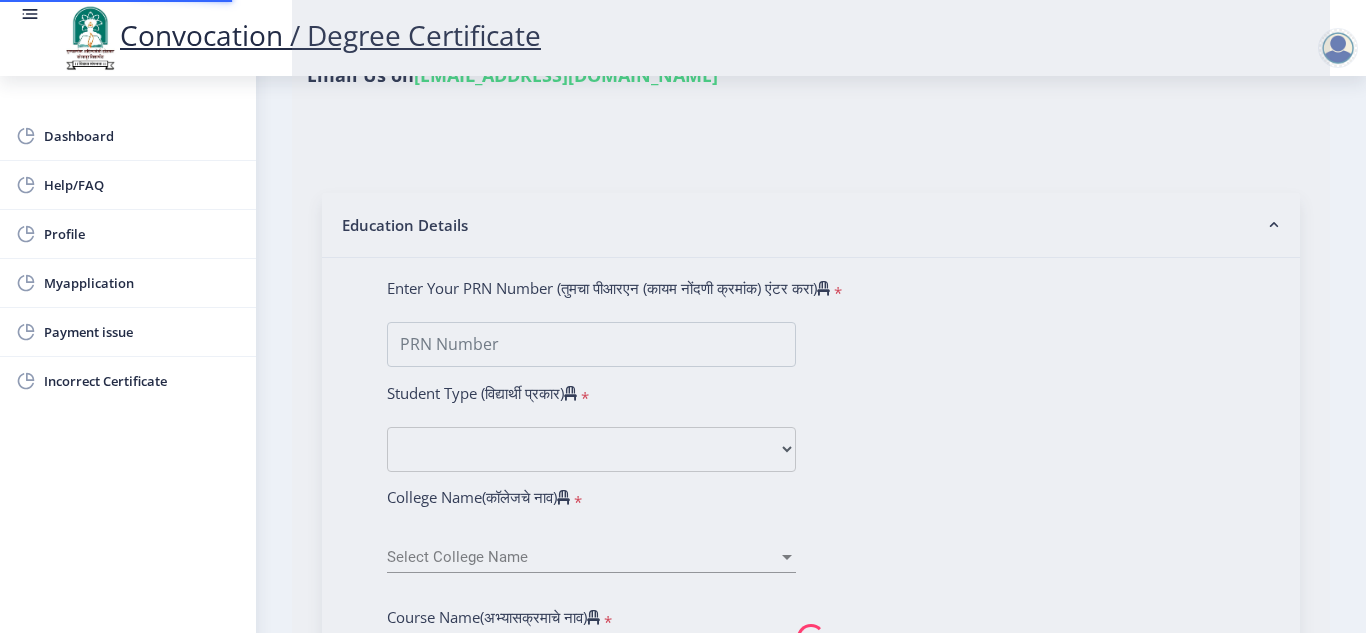 scroll, scrollTop: 0, scrollLeft: 0, axis: both 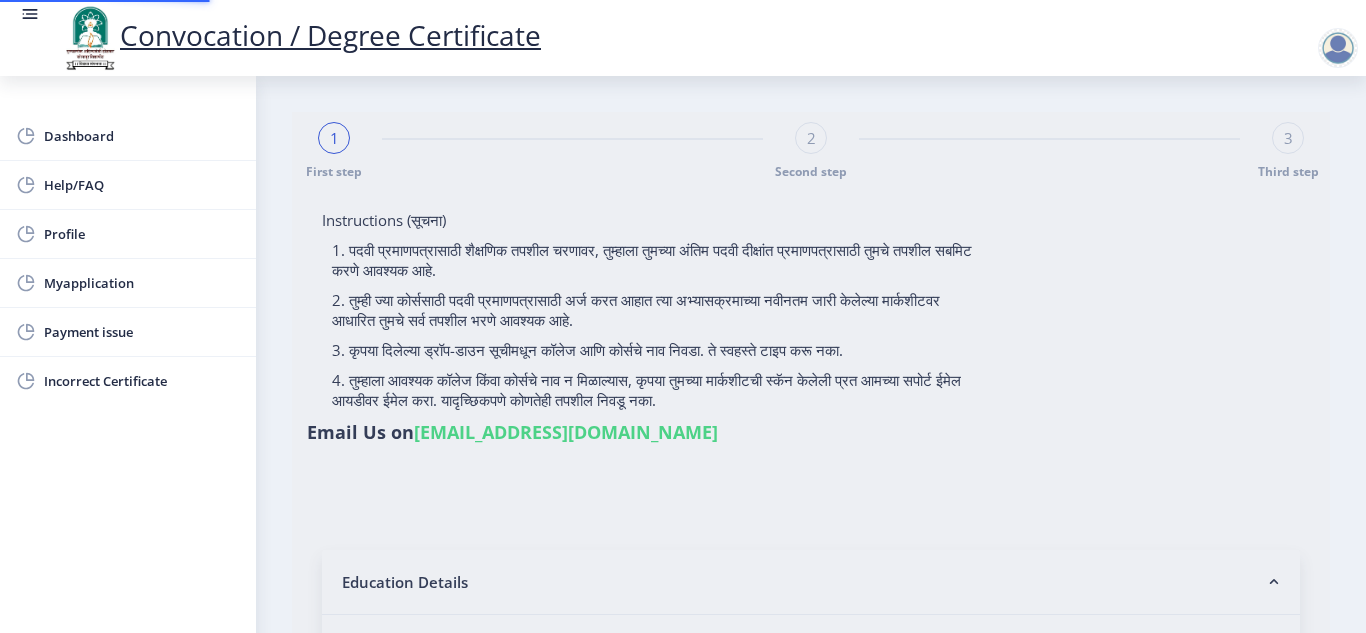 select 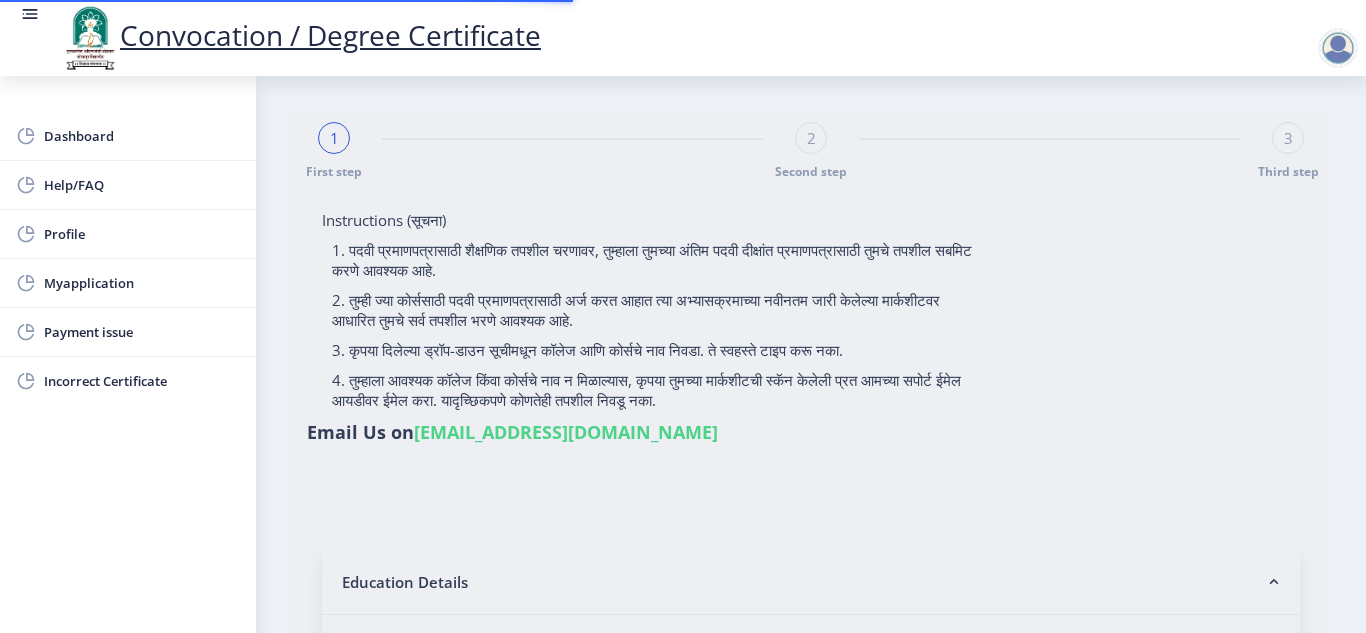 select 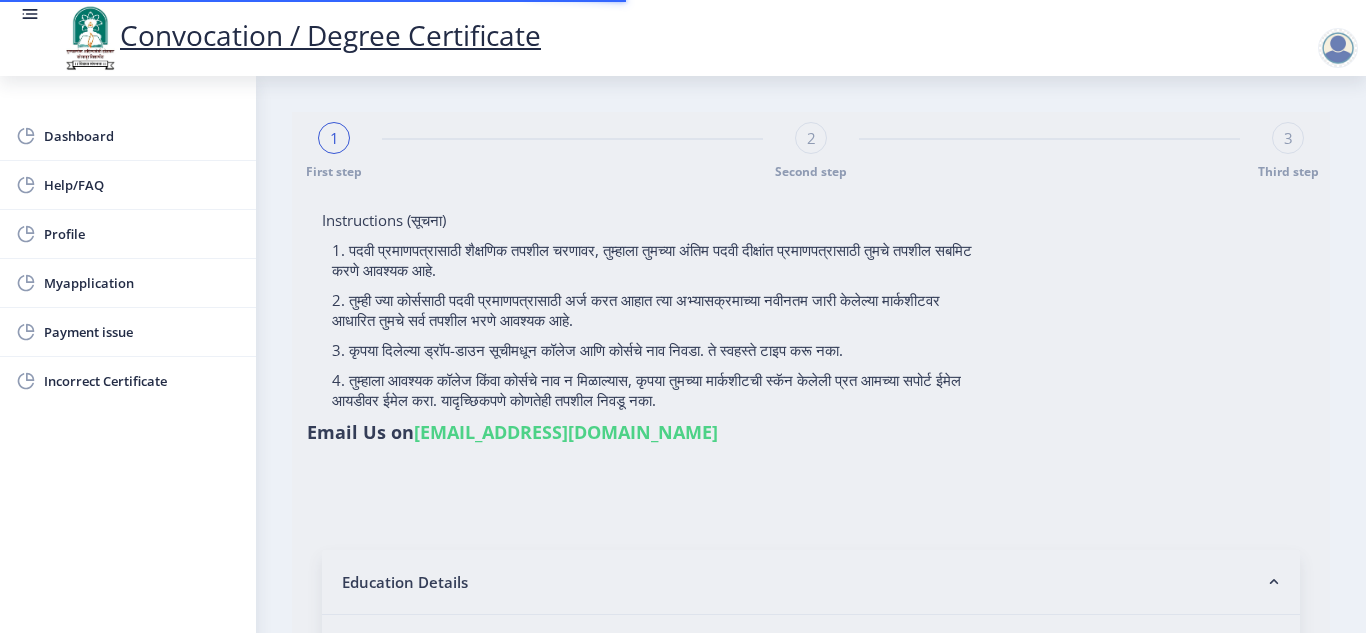 type on "[PERSON_NAME] [PERSON_NAME]" 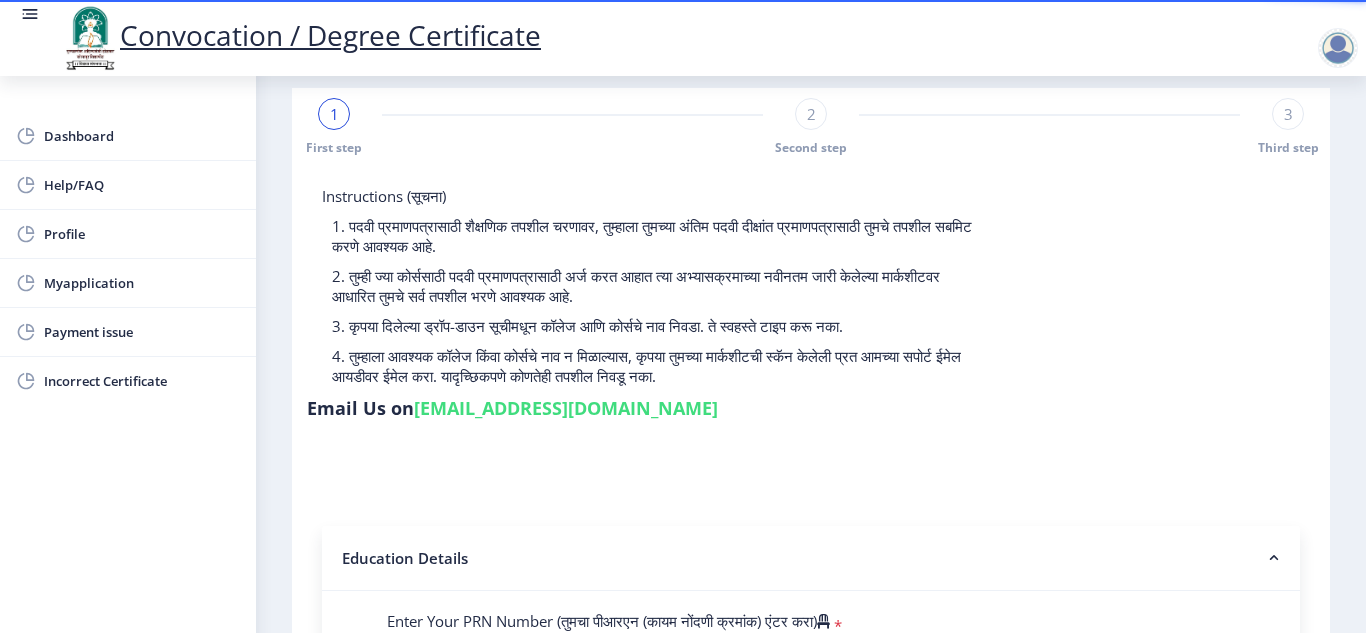 scroll, scrollTop: 0, scrollLeft: 0, axis: both 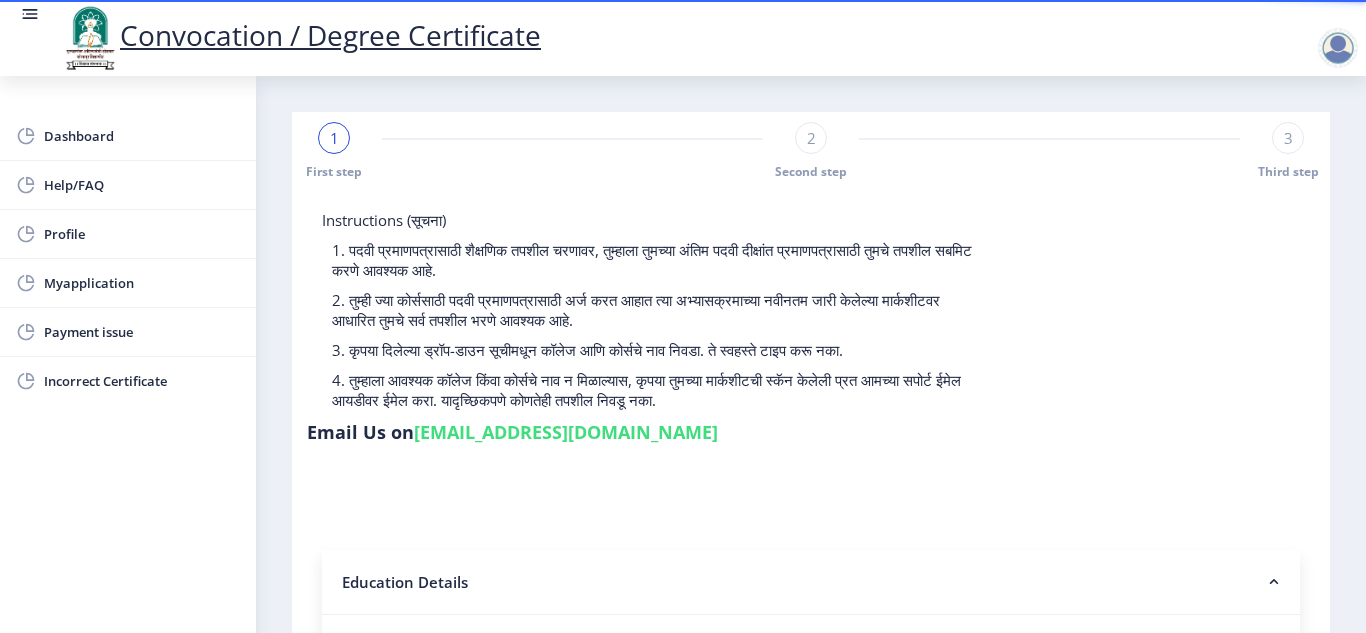 click on "2" 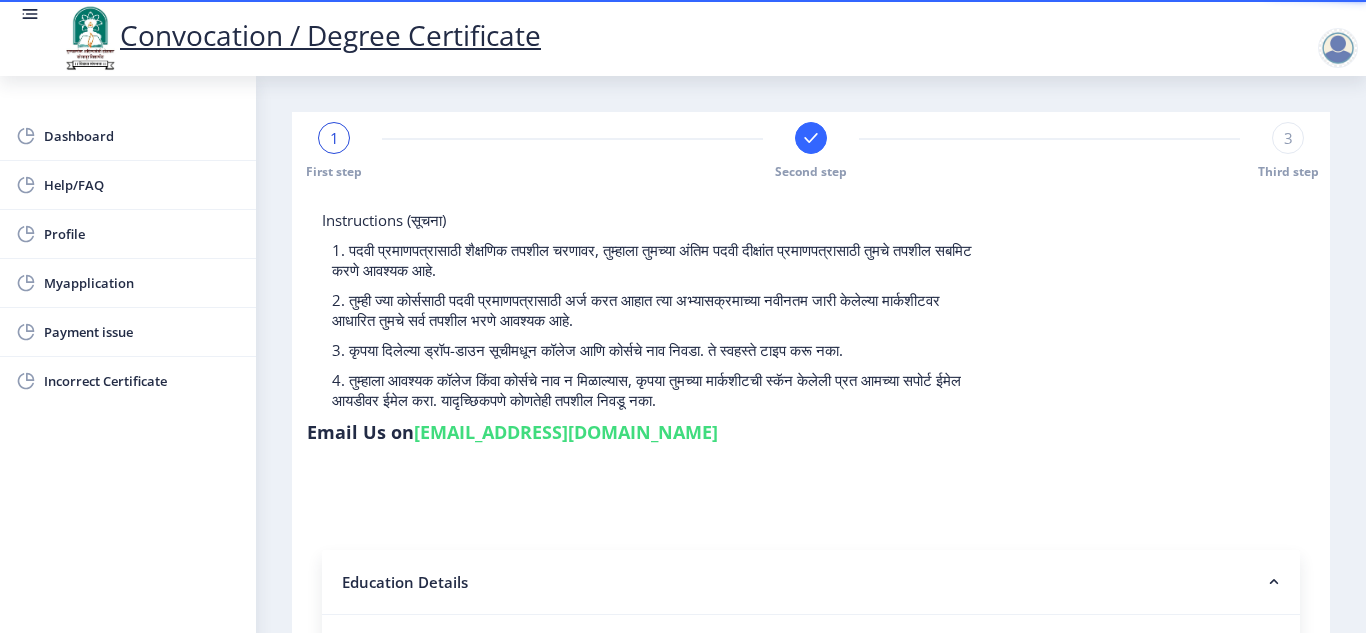 click on "Instructions (सूचना) 1. पदवी प्रमाणपत्रासाठी शैक्षणिक तपशील चरणावर, तुम्हाला तुमच्या अंतिम पदवी दीक्षांत प्रमाणपत्रासाठी तुमचे तपशील सबमिट करणे आवश्यक आहे.   2. तुम्ही ज्या कोर्ससाठी पदवी प्रमाणपत्रासाठी अर्ज करत आहात त्या अभ्यासक्रमाच्या नवीनतम जारी केलेल्या मार्कशीटवर आधारित तुमचे सर्व तपशील भरणे आवश्यक आहे.  Email Us on   su.sfc@studentscenter.in" 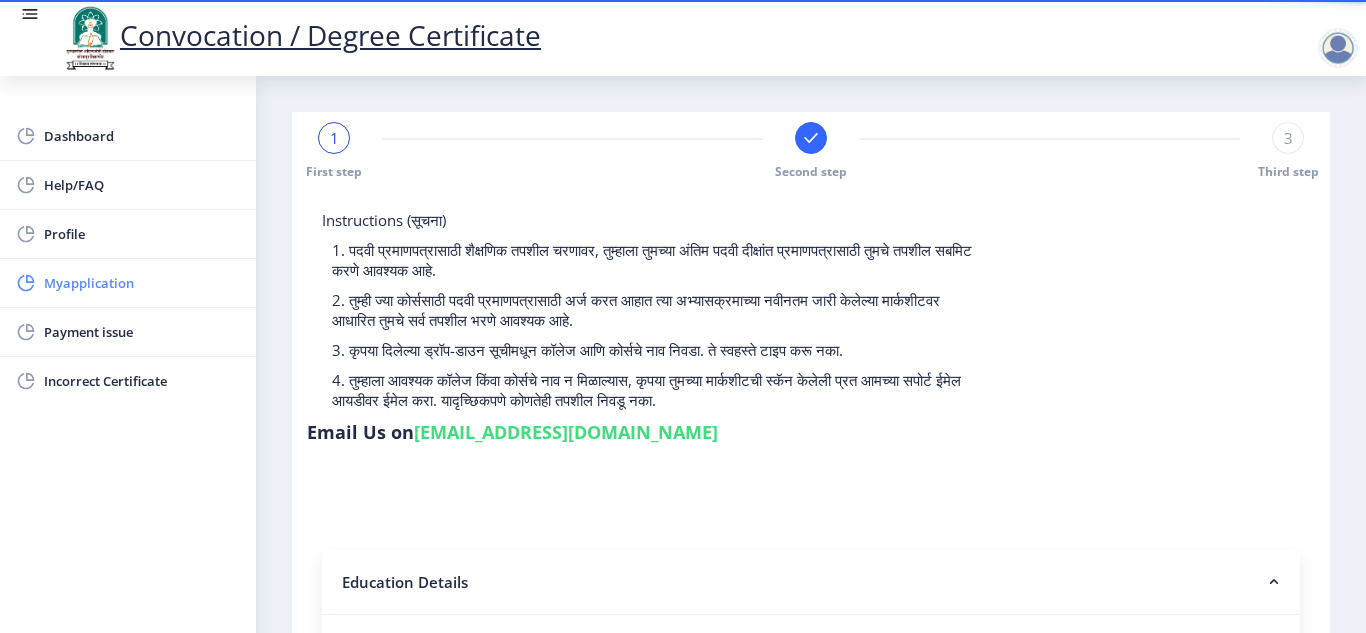 click on "Myapplication" 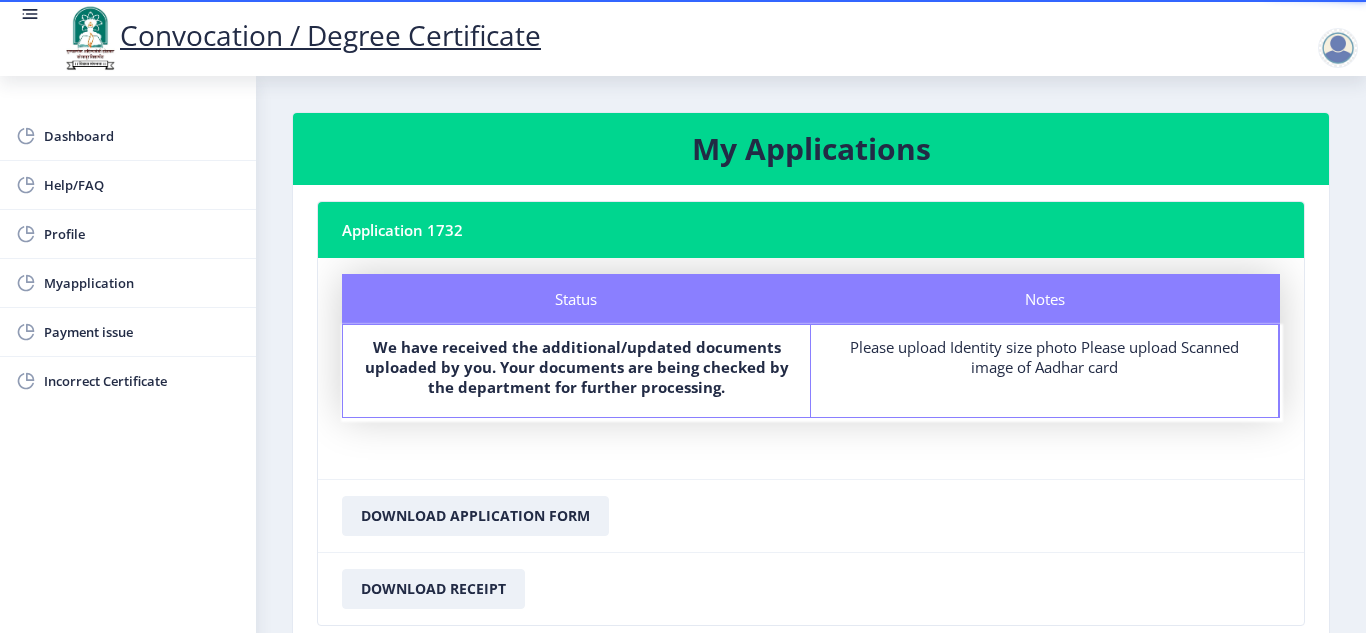 click on "Download Application Form" 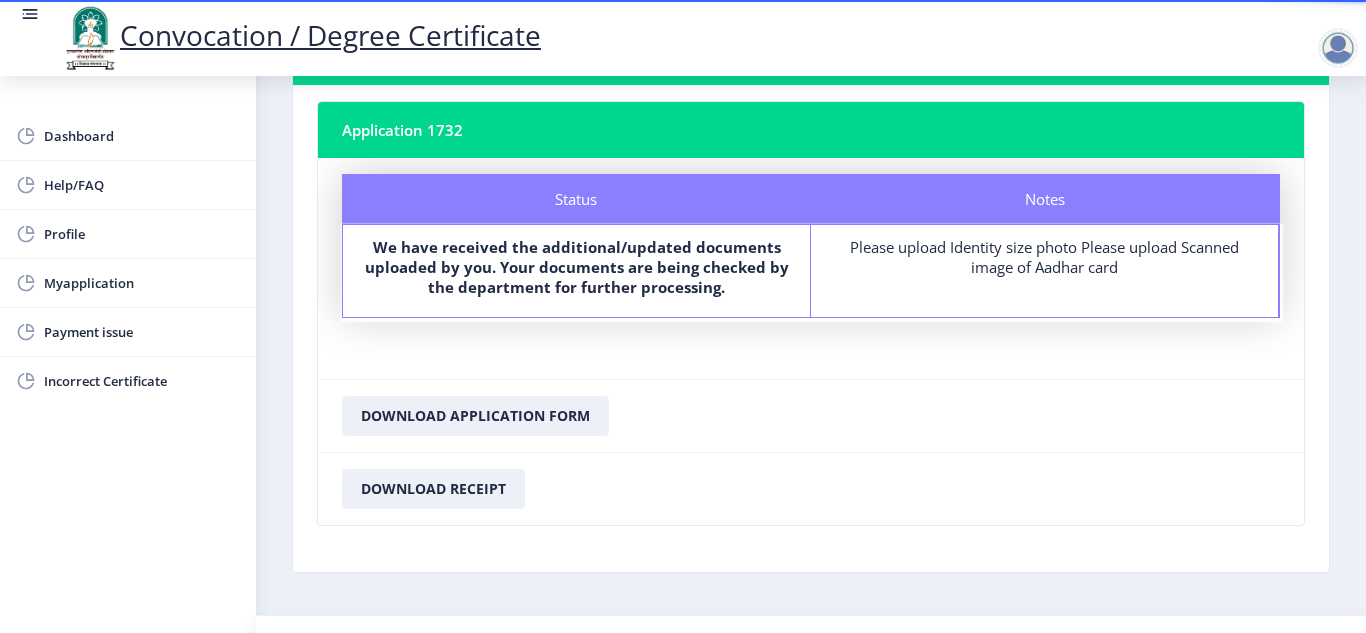 scroll, scrollTop: 143, scrollLeft: 0, axis: vertical 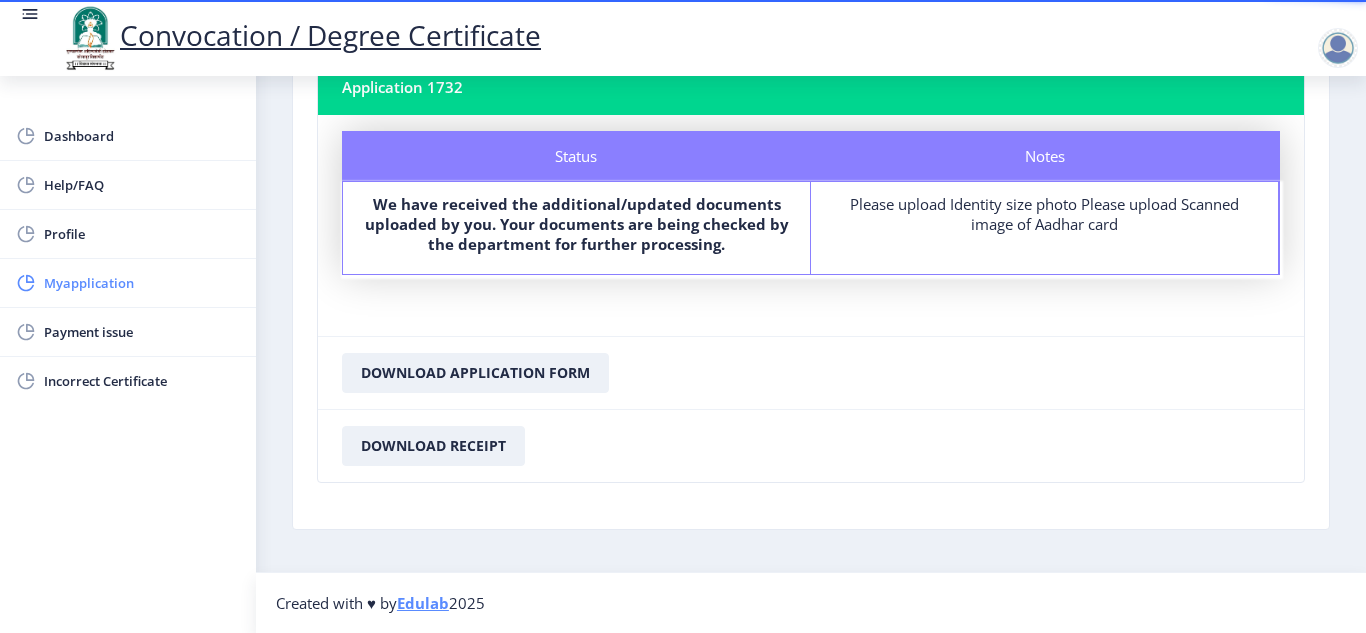 click on "Myapplication" 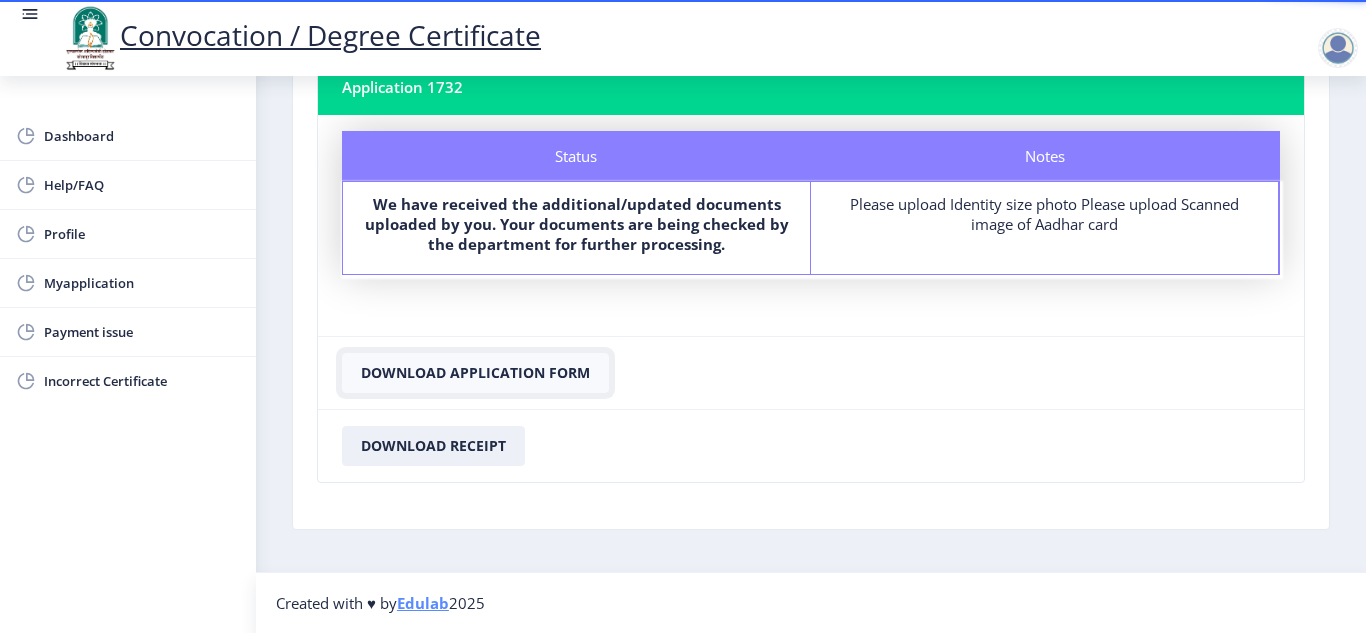 click on "Download Application Form" 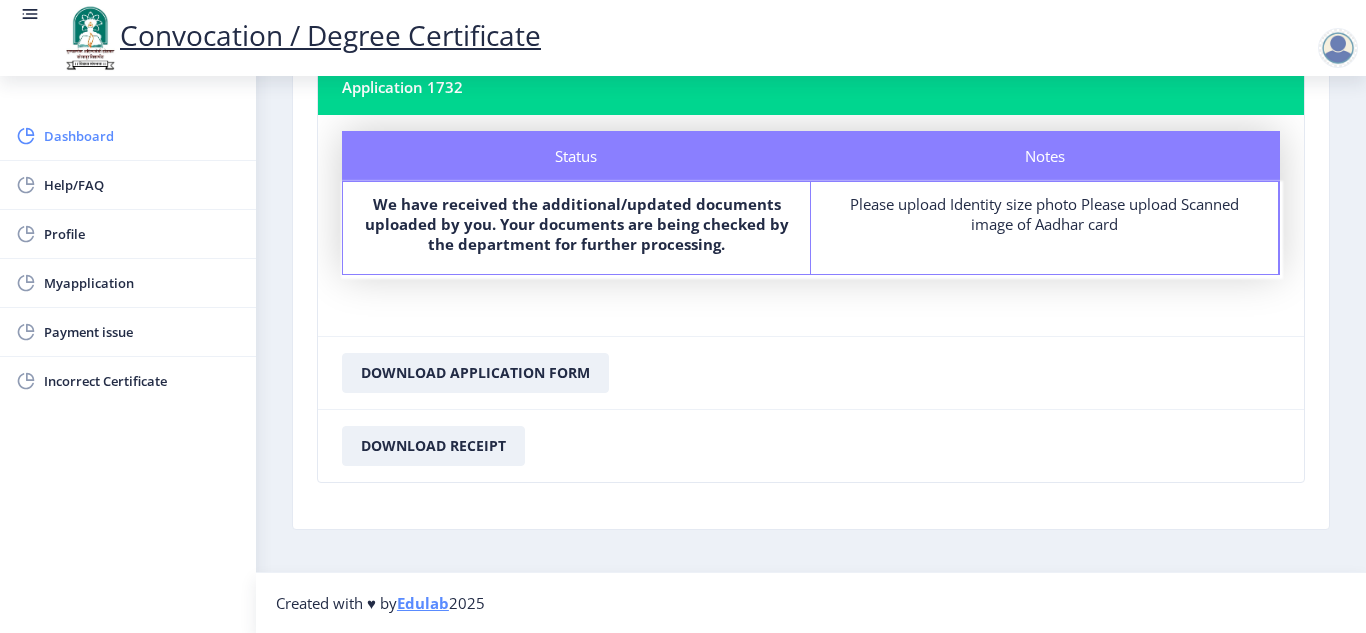 click on "Dashboard" 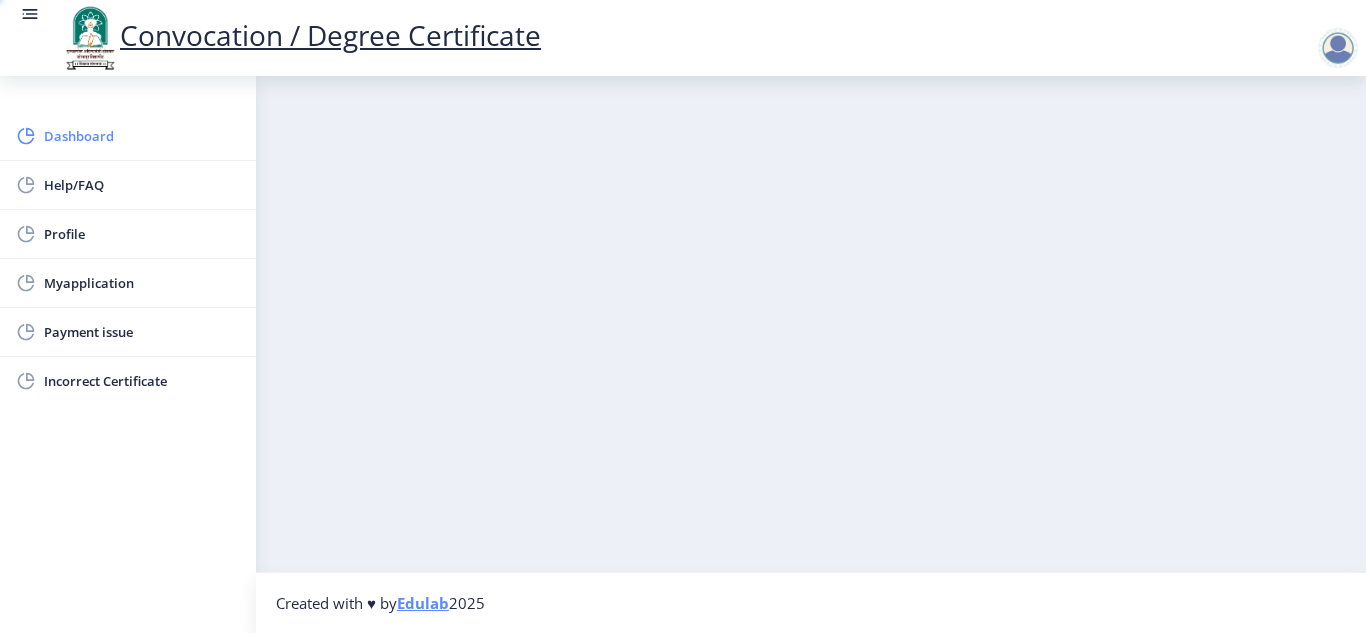 scroll, scrollTop: 0, scrollLeft: 0, axis: both 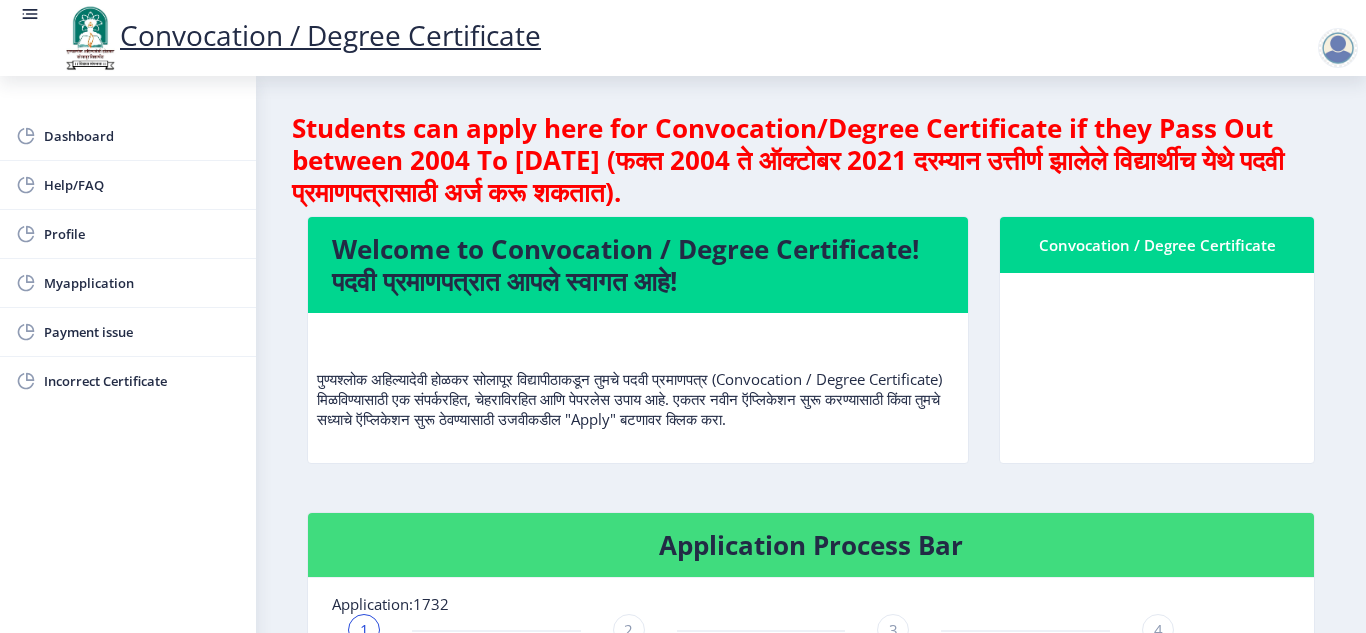 click 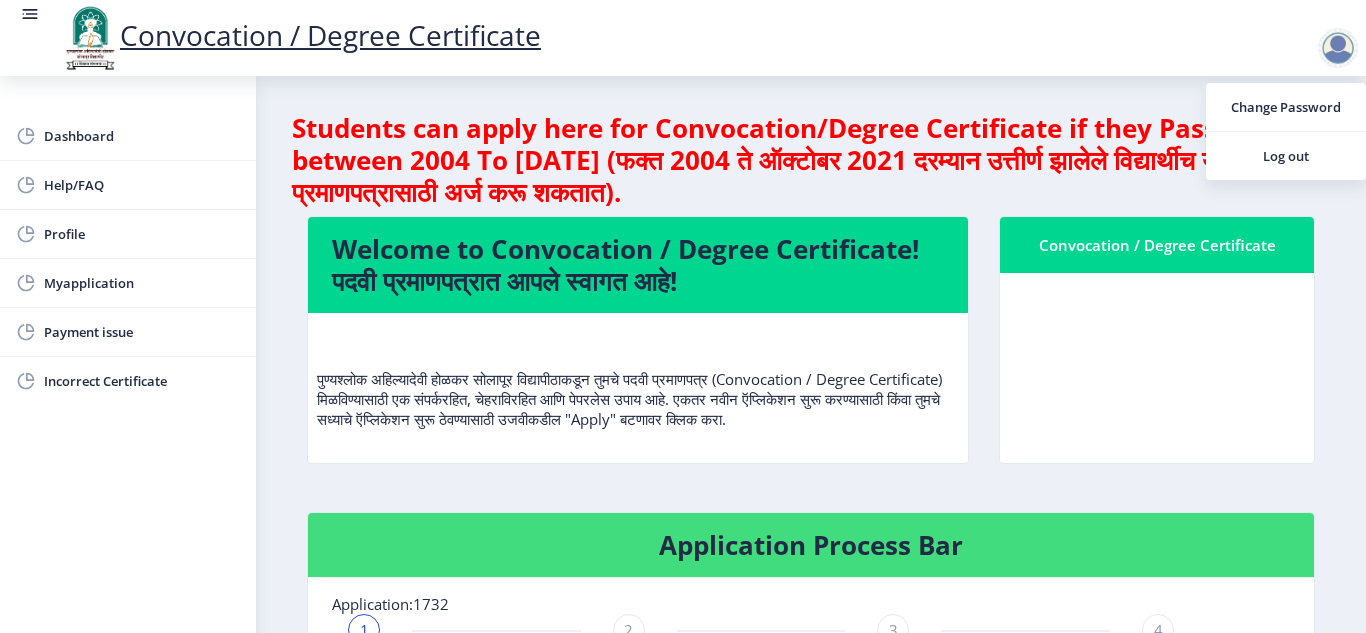 click 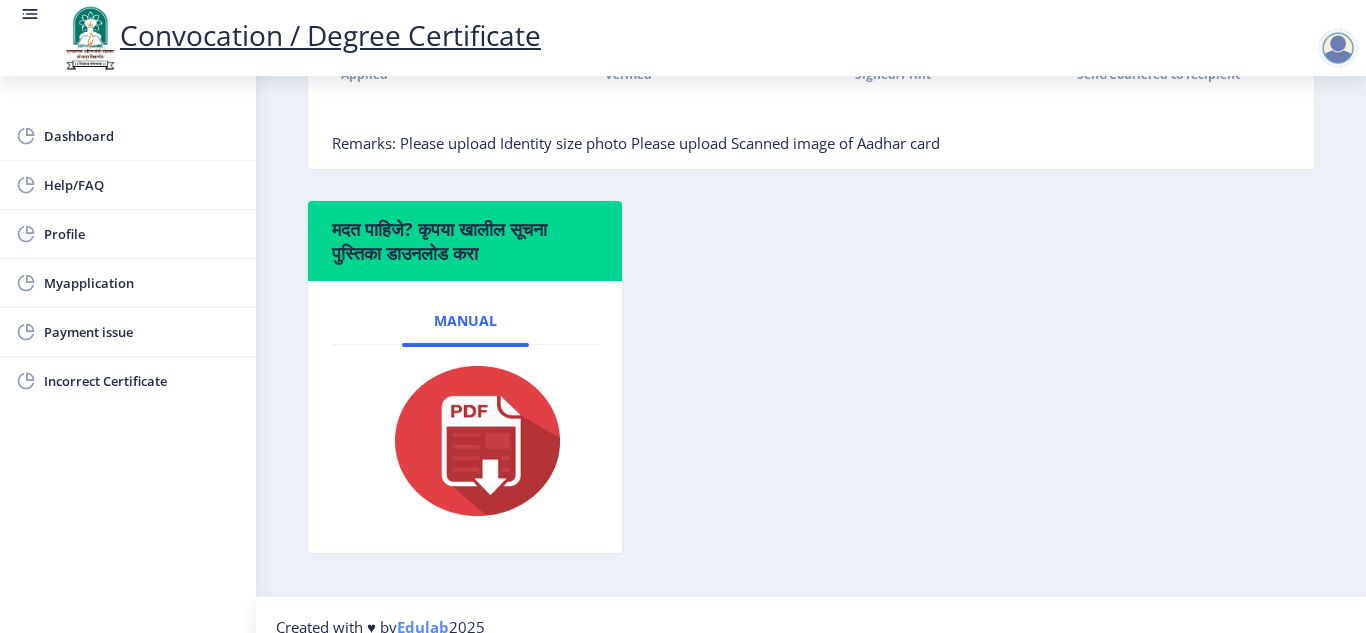 scroll, scrollTop: 613, scrollLeft: 0, axis: vertical 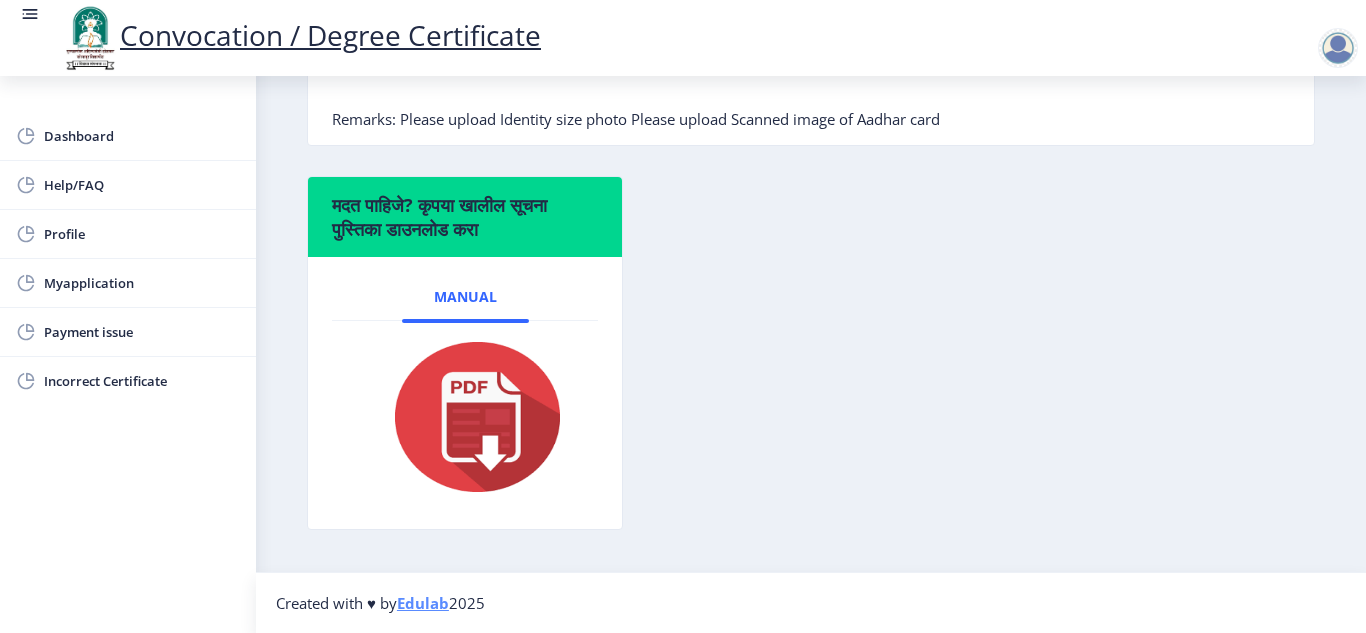 click on "मदत पाहिजे? कृपया खालील सूचना पुस्तिका डाउनलोड करा  Manual" 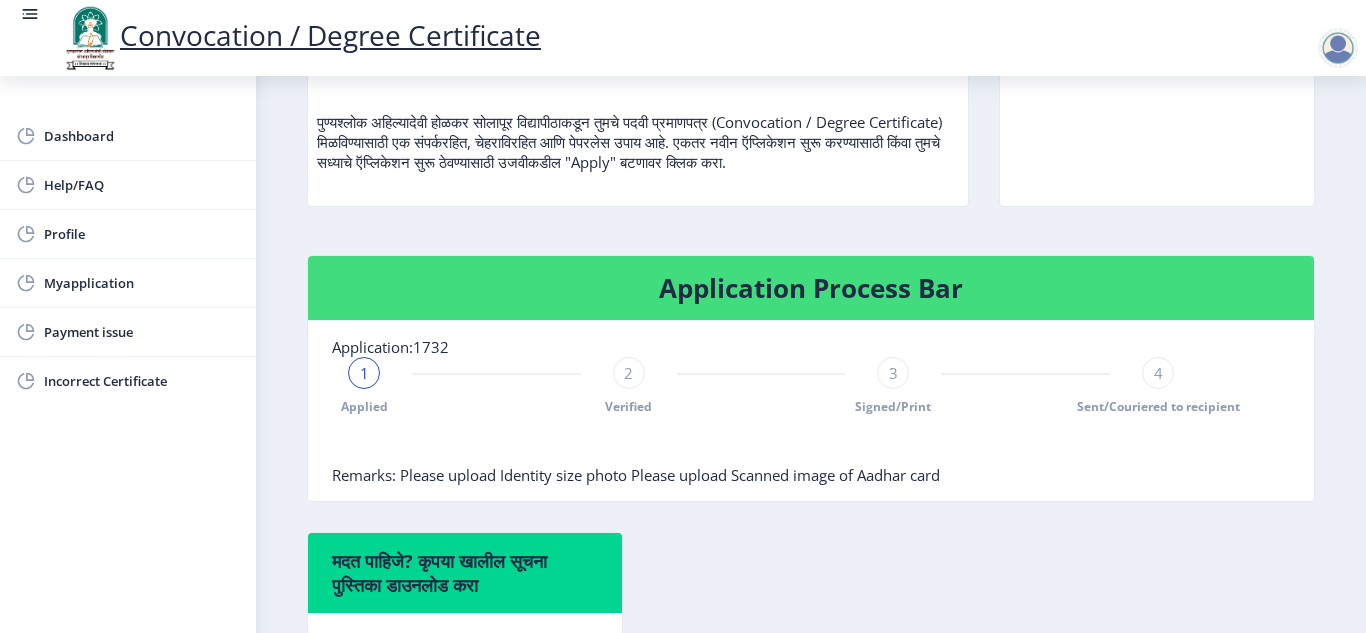 scroll, scrollTop: 0, scrollLeft: 0, axis: both 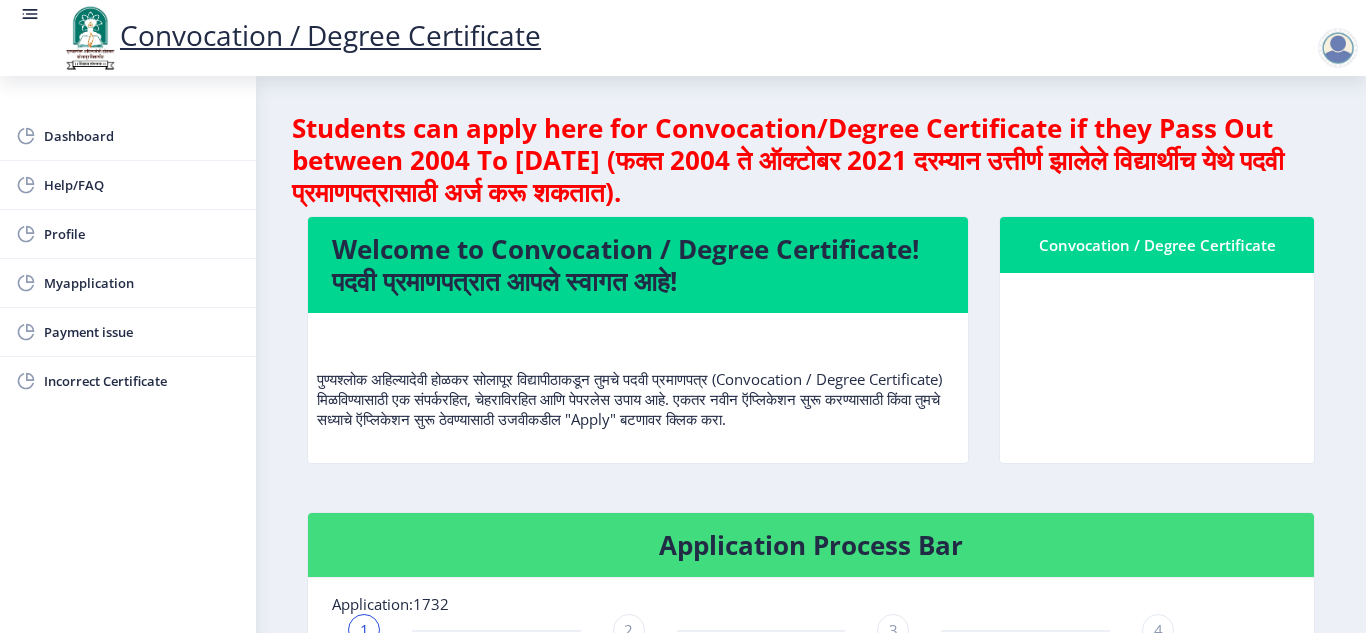 click on "Application Process Bar" 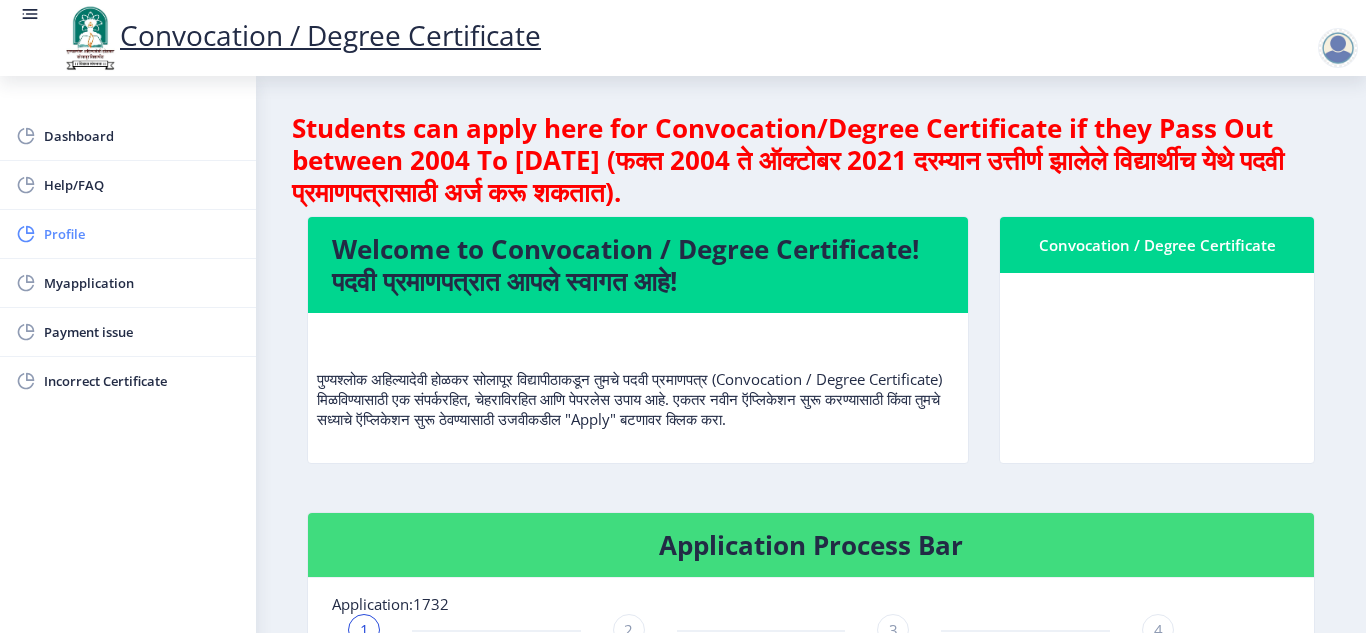 click on "Profile" 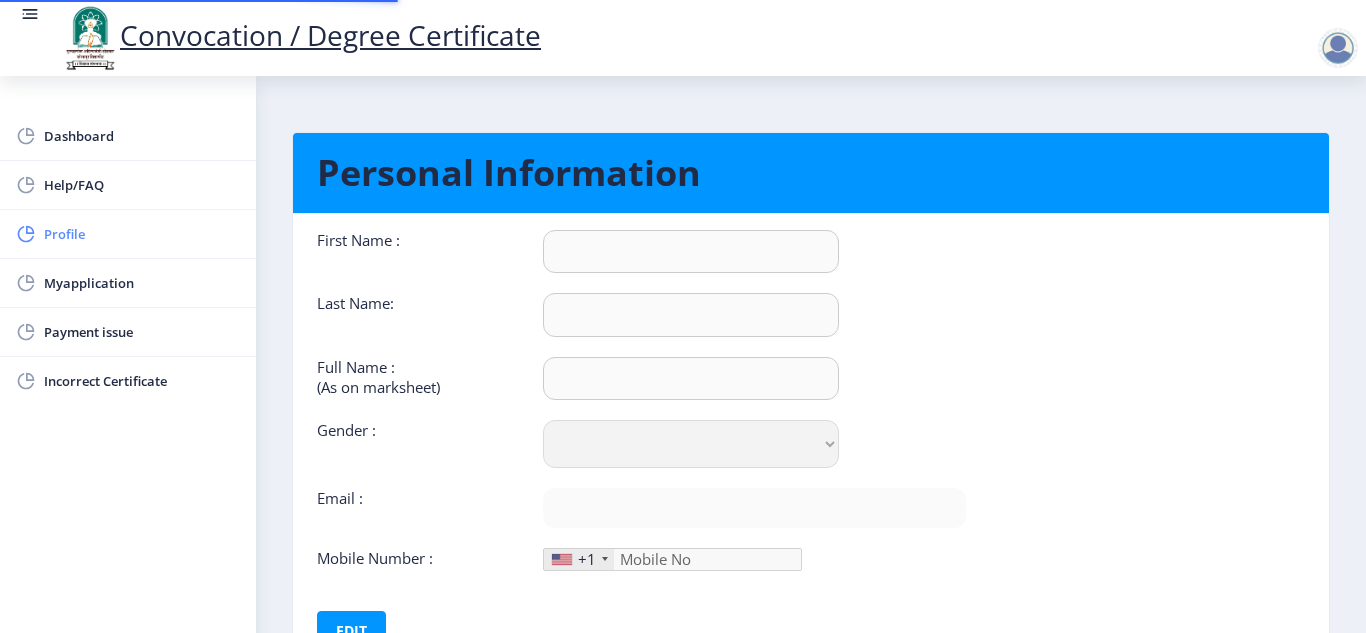 type on "[PERSON_NAME]" 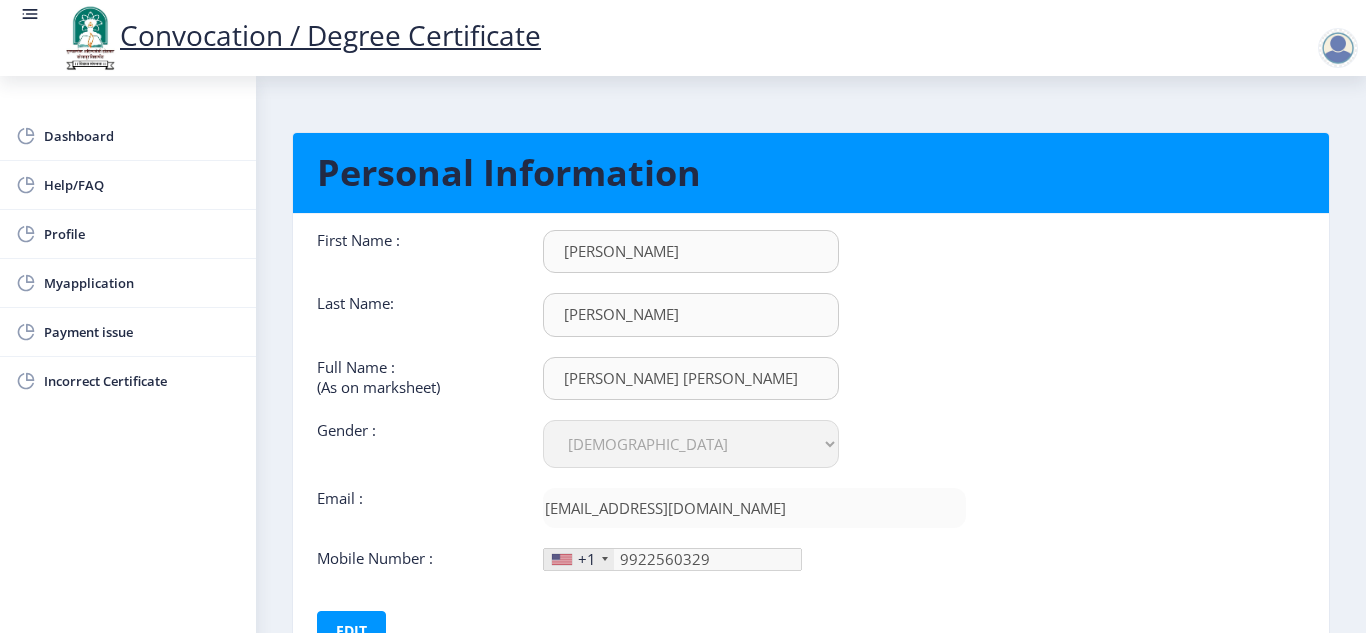 click 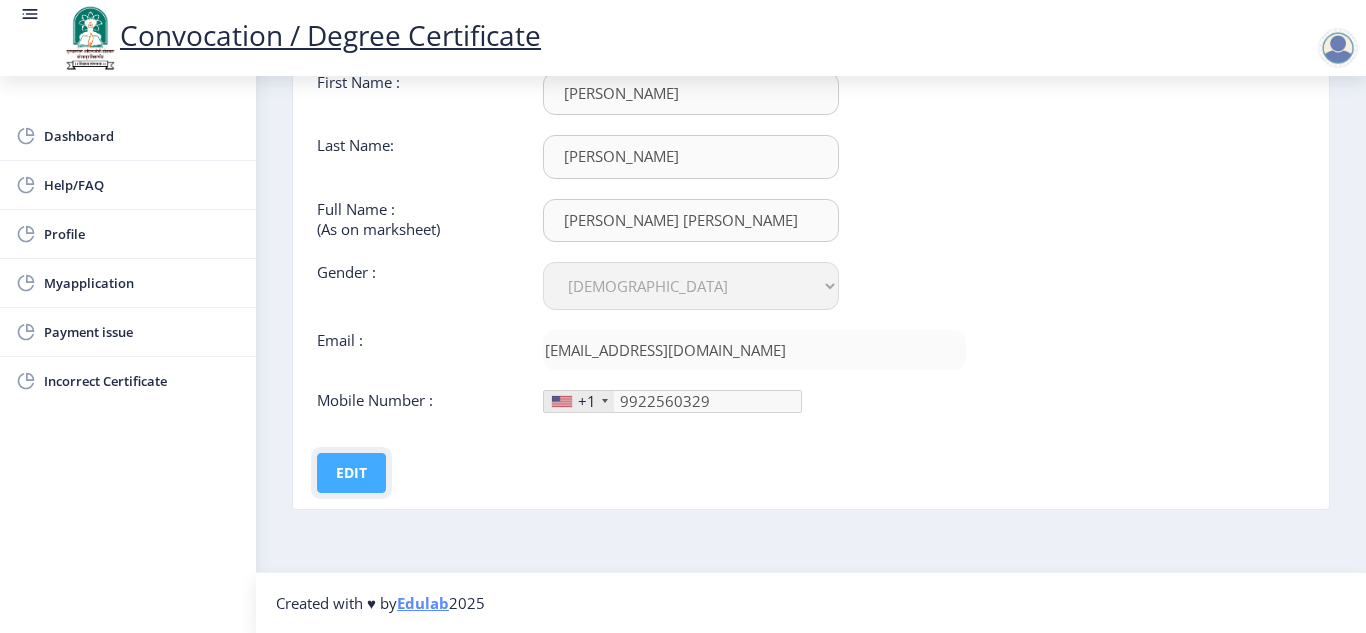 click on "Edit" 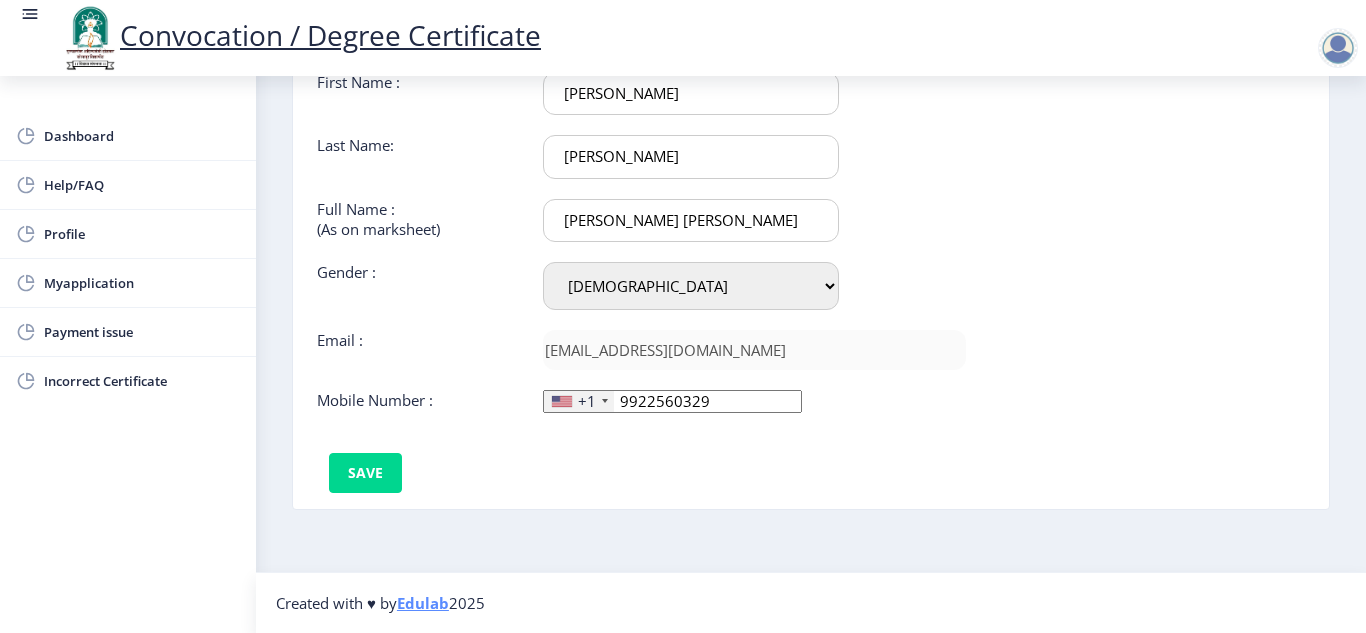 click 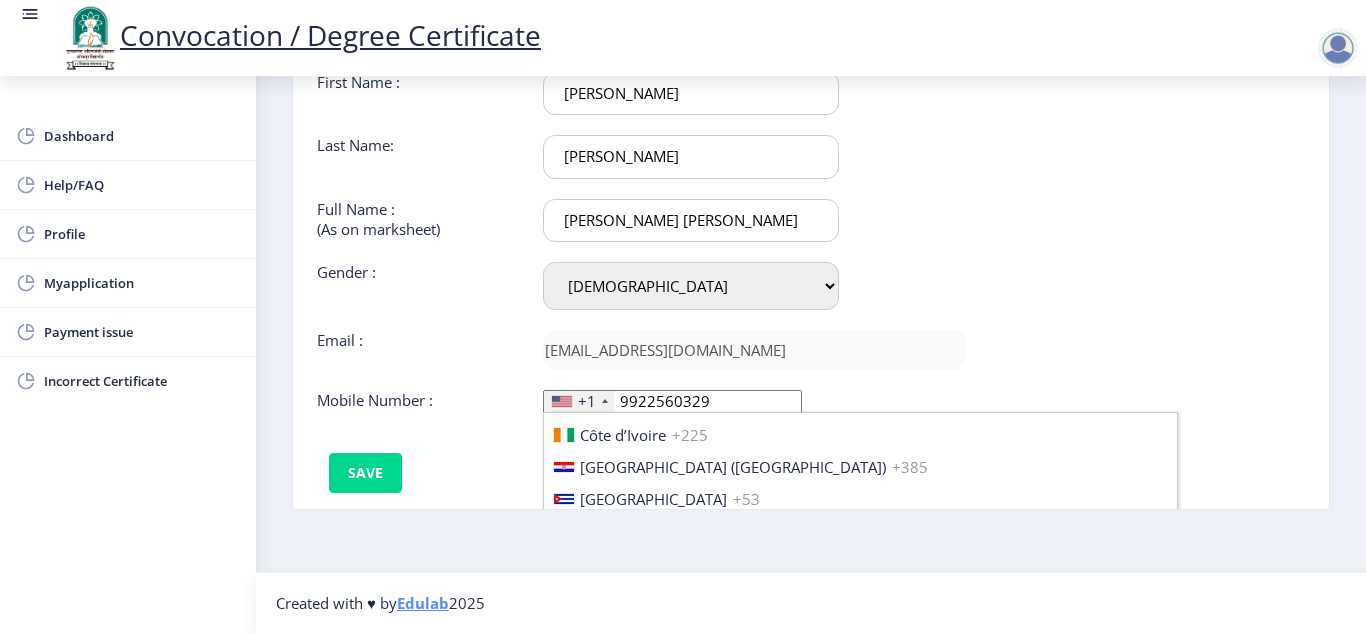 scroll, scrollTop: 1906, scrollLeft: 0, axis: vertical 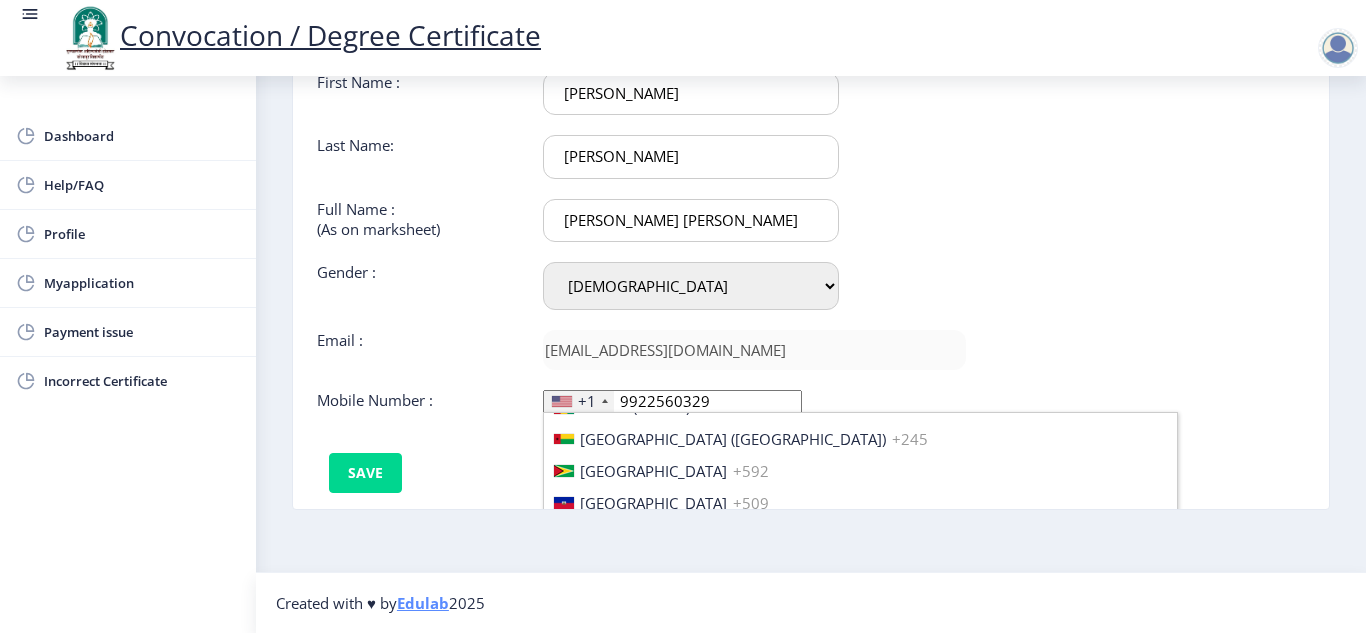 click on "Personal Information First Name :  [PERSON_NAME] Last Name:  [PERSON_NAME] Full Name : (As on marksheet) [PERSON_NAME] [PERSON_NAME] Gender : Select Gender [DEMOGRAPHIC_DATA] [DEMOGRAPHIC_DATA] Other  Email :  [EMAIL_ADDRESS][DOMAIN_NAME]  Mobile Number :  +1 [GEOGRAPHIC_DATA] +1 [GEOGRAPHIC_DATA] +44 [GEOGRAPHIC_DATA] (‫[GEOGRAPHIC_DATA]‬‎) +93 [GEOGRAPHIC_DATA] ([GEOGRAPHIC_DATA]) +355 [GEOGRAPHIC_DATA] (‫[GEOGRAPHIC_DATA]‬‎) +213 [US_STATE] +1 [GEOGRAPHIC_DATA] +376 [GEOGRAPHIC_DATA] +244 [GEOGRAPHIC_DATA] +1 [GEOGRAPHIC_DATA] +1 [GEOGRAPHIC_DATA] +54 [GEOGRAPHIC_DATA] ([GEOGRAPHIC_DATA]) +374 [GEOGRAPHIC_DATA] +297 [GEOGRAPHIC_DATA] +61 [GEOGRAPHIC_DATA] ([GEOGRAPHIC_DATA]) +43 [GEOGRAPHIC_DATA] ([GEOGRAPHIC_DATA]) +994 [GEOGRAPHIC_DATA] +1 [GEOGRAPHIC_DATA] ([GEOGRAPHIC_DATA][GEOGRAPHIC_DATA]‬‎) +973 [GEOGRAPHIC_DATA] ([GEOGRAPHIC_DATA]) +880 [GEOGRAPHIC_DATA] +1 [GEOGRAPHIC_DATA] ([GEOGRAPHIC_DATA]) +375 [GEOGRAPHIC_DATA] ([GEOGRAPHIC_DATA]) +32 [GEOGRAPHIC_DATA] +501 [GEOGRAPHIC_DATA] ([GEOGRAPHIC_DATA]) +229 [GEOGRAPHIC_DATA] +1 [GEOGRAPHIC_DATA] (འབྲུག) +975 [GEOGRAPHIC_DATA] +591 [GEOGRAPHIC_DATA] ([GEOGRAPHIC_DATA]) +387 [GEOGRAPHIC_DATA] +267 [GEOGRAPHIC_DATA] ([GEOGRAPHIC_DATA]) +55 [GEOGRAPHIC_DATA] +246 [GEOGRAPHIC_DATA] +1 [GEOGRAPHIC_DATA] +673 [GEOGRAPHIC_DATA] ([GEOGRAPHIC_DATA]) +359" 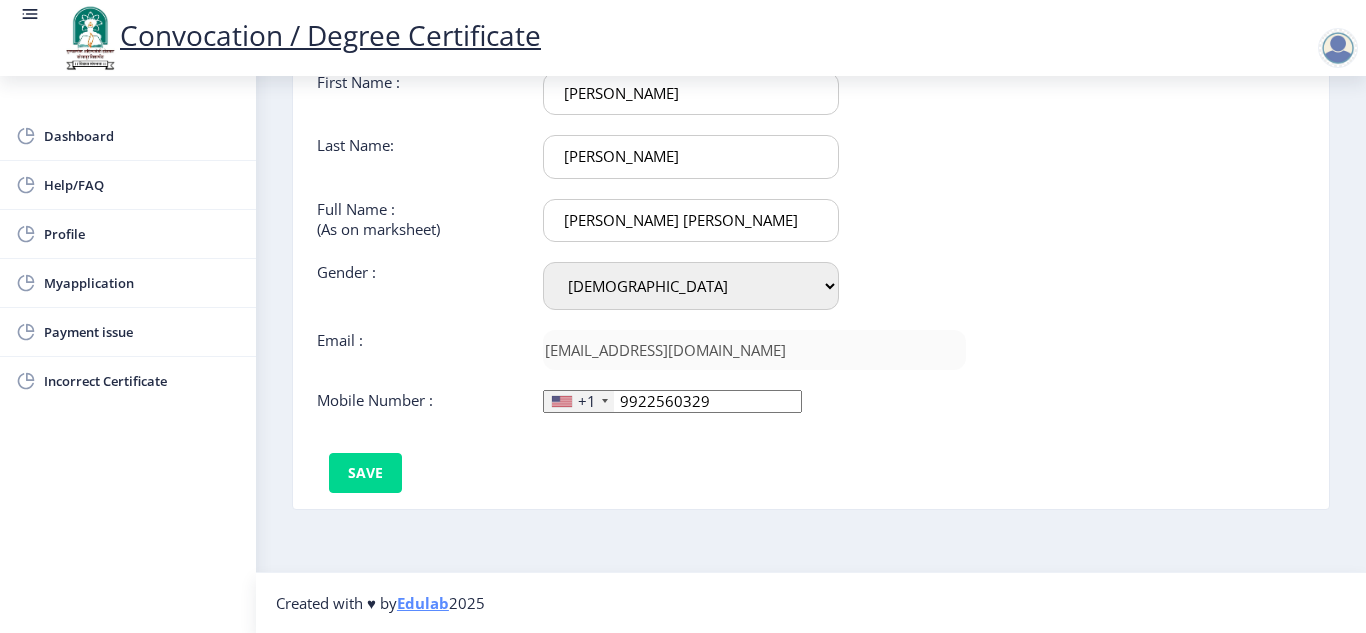 click on "+1" 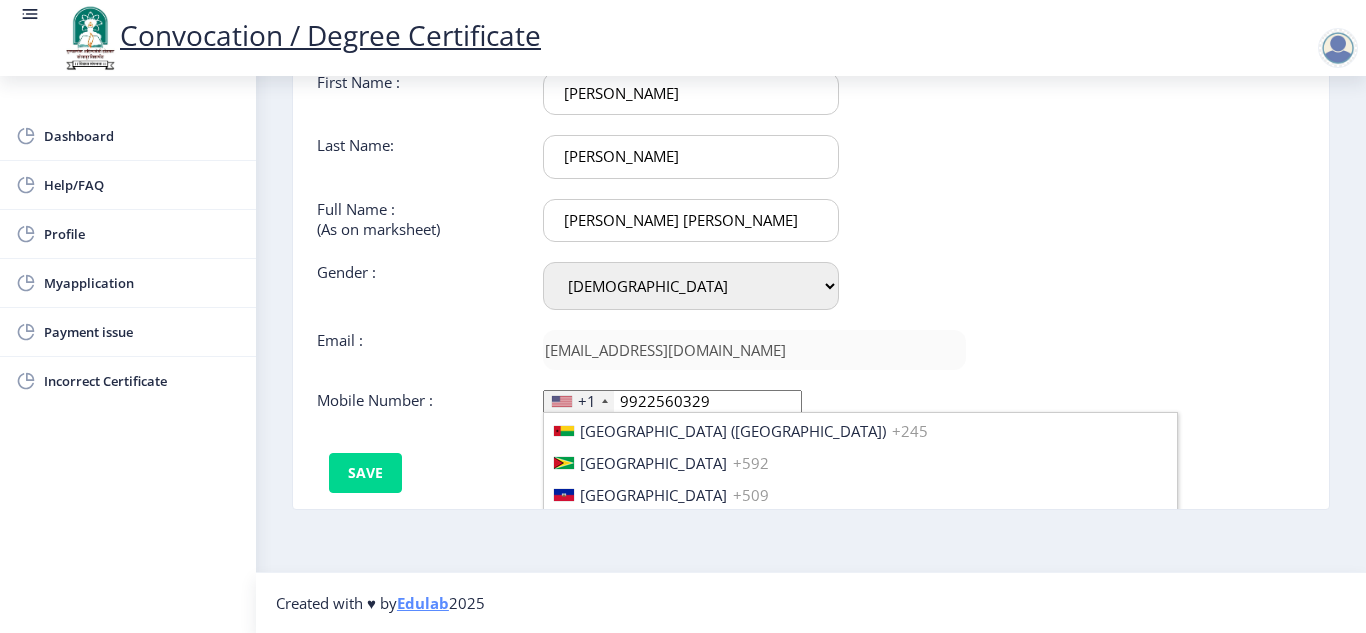 scroll, scrollTop: 2886, scrollLeft: 0, axis: vertical 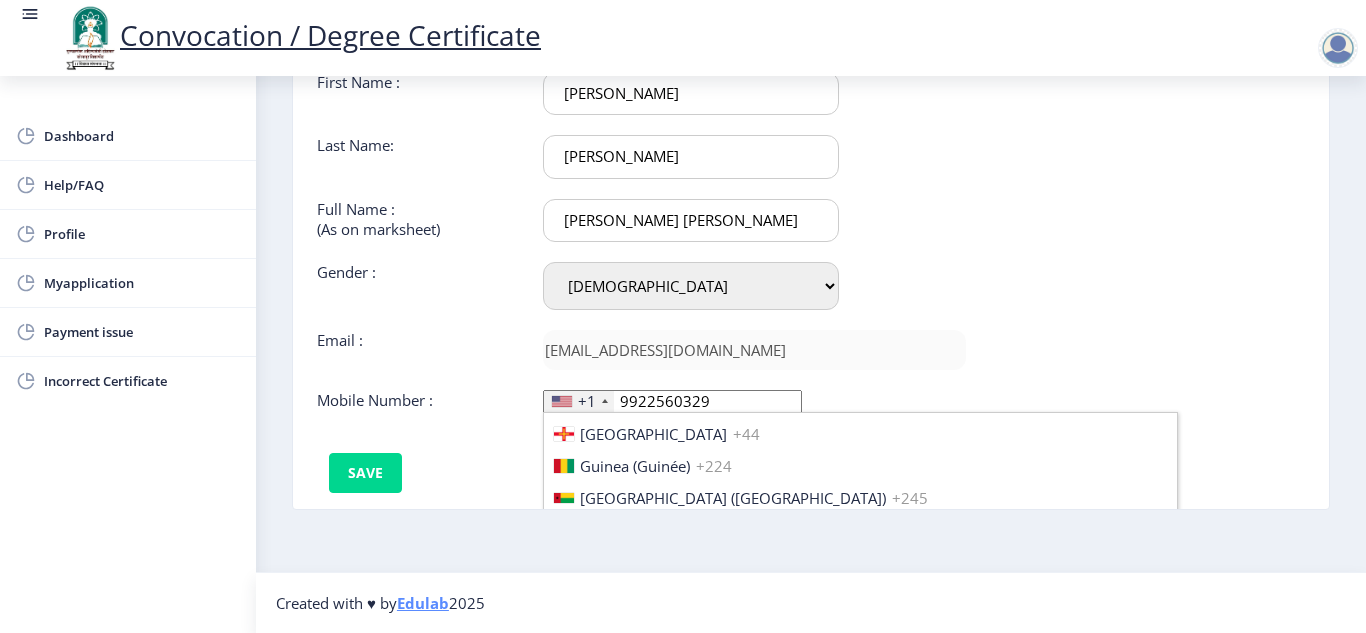 type 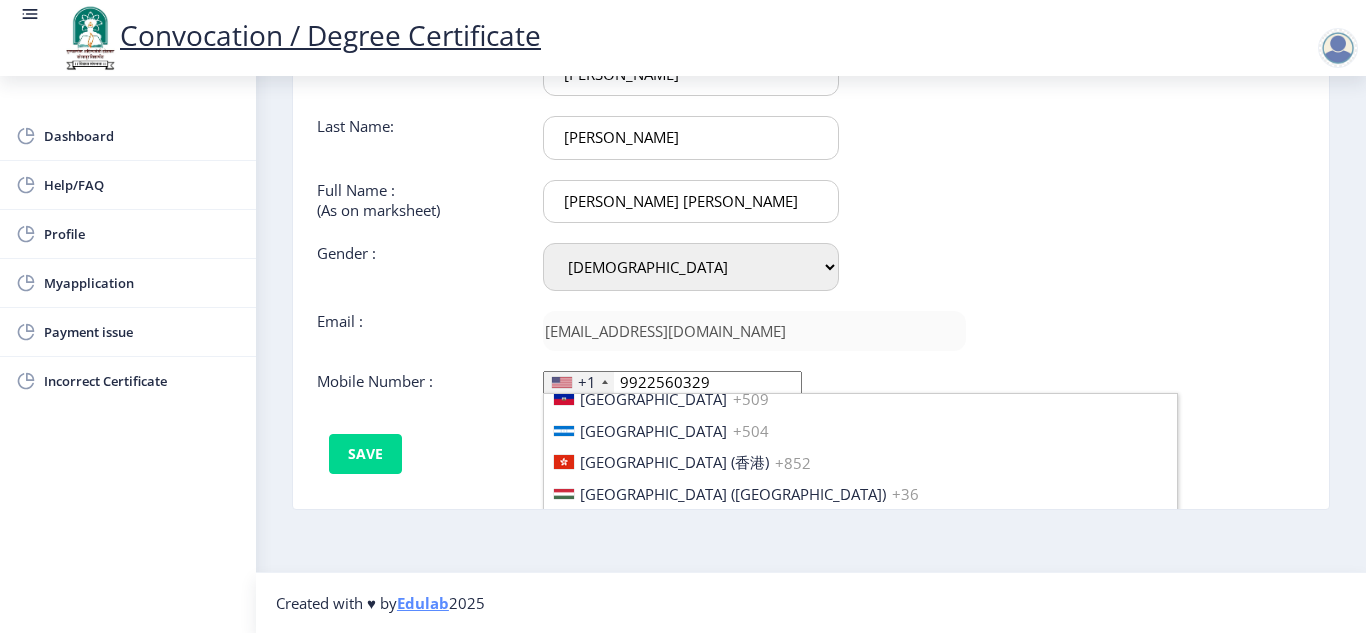 scroll, scrollTop: 103, scrollLeft: 0, axis: vertical 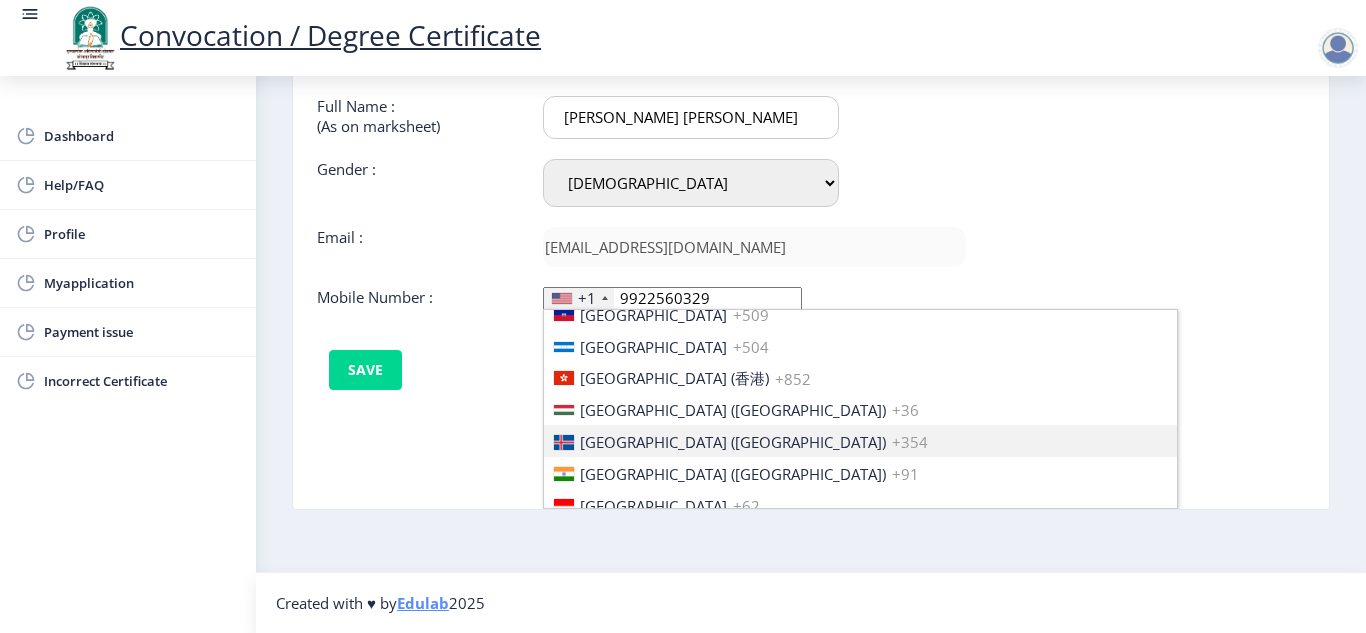 type 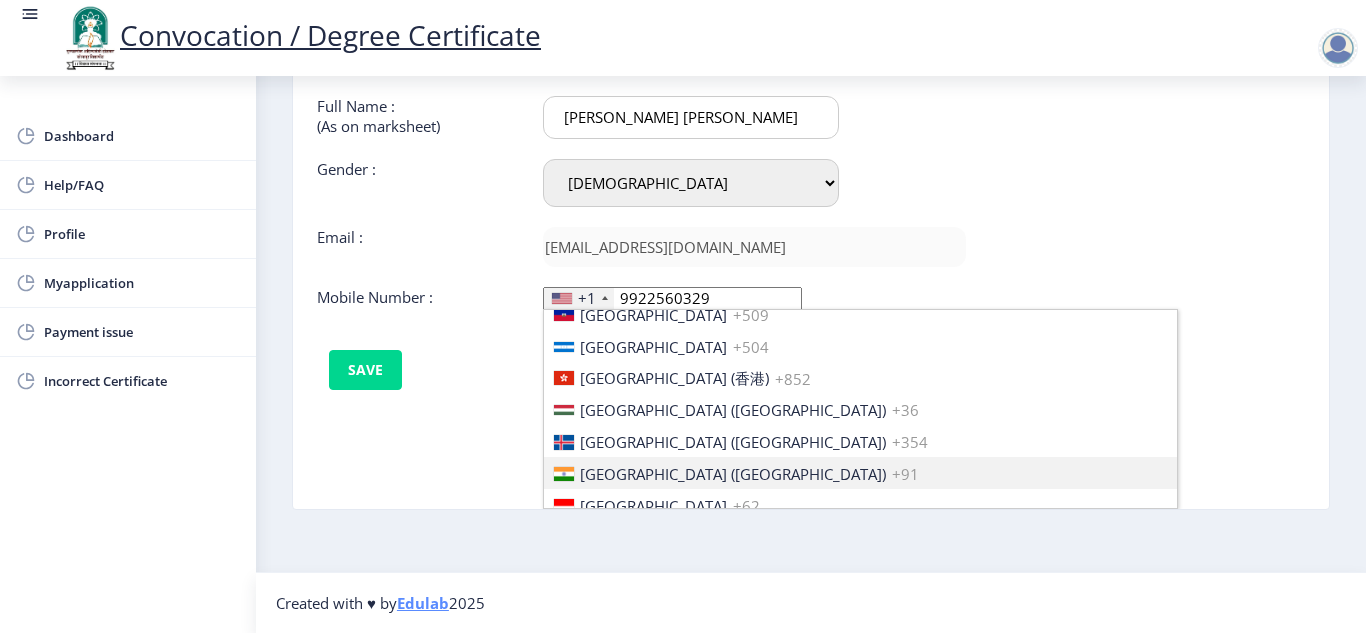 click on "[GEOGRAPHIC_DATA] ([GEOGRAPHIC_DATA])" at bounding box center (733, 474) 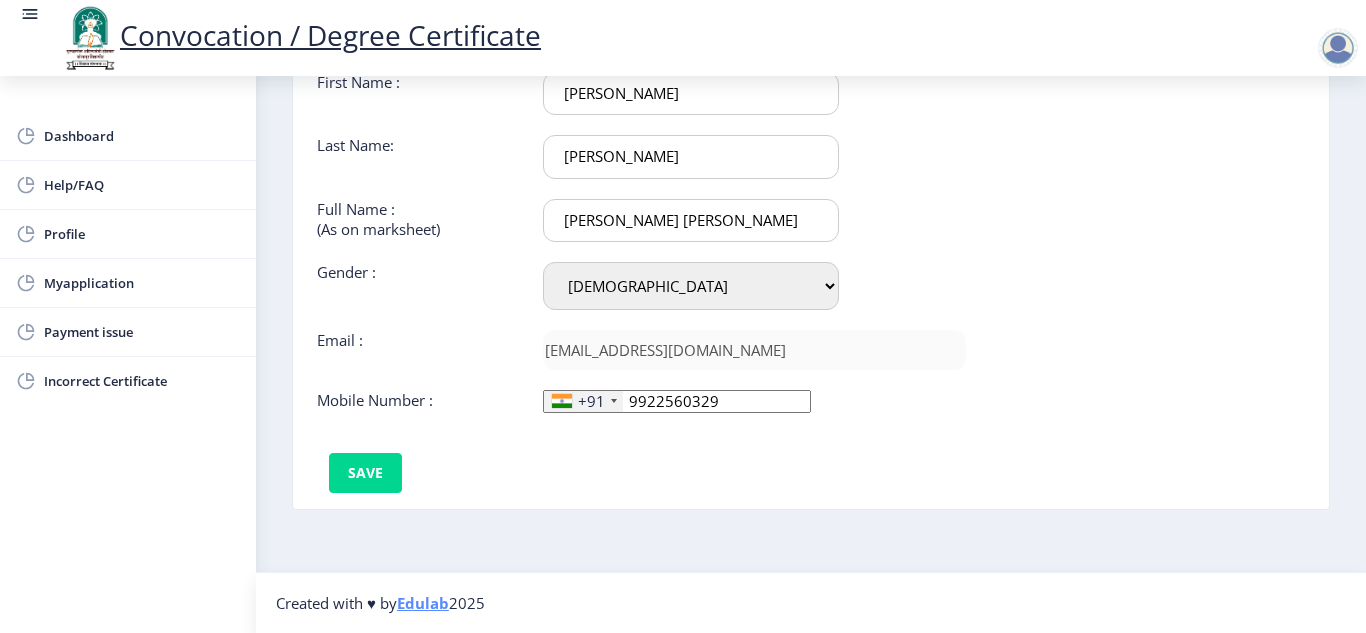 scroll, scrollTop: 0, scrollLeft: 0, axis: both 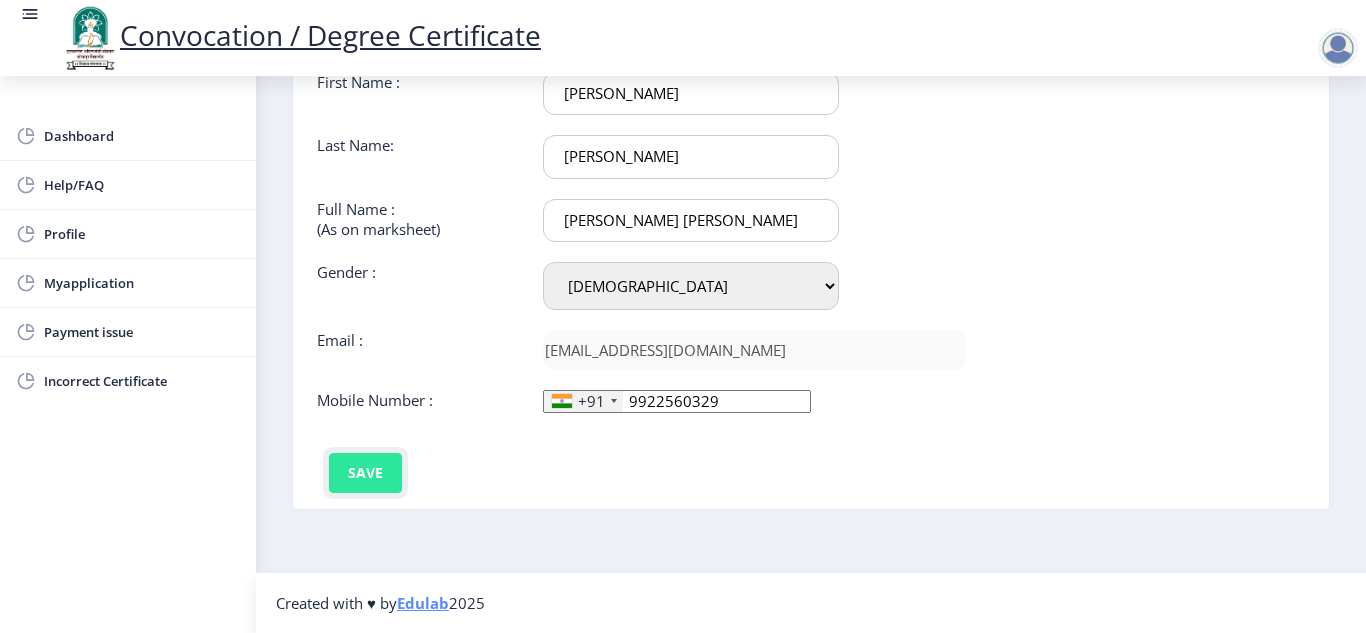 click on "Save" 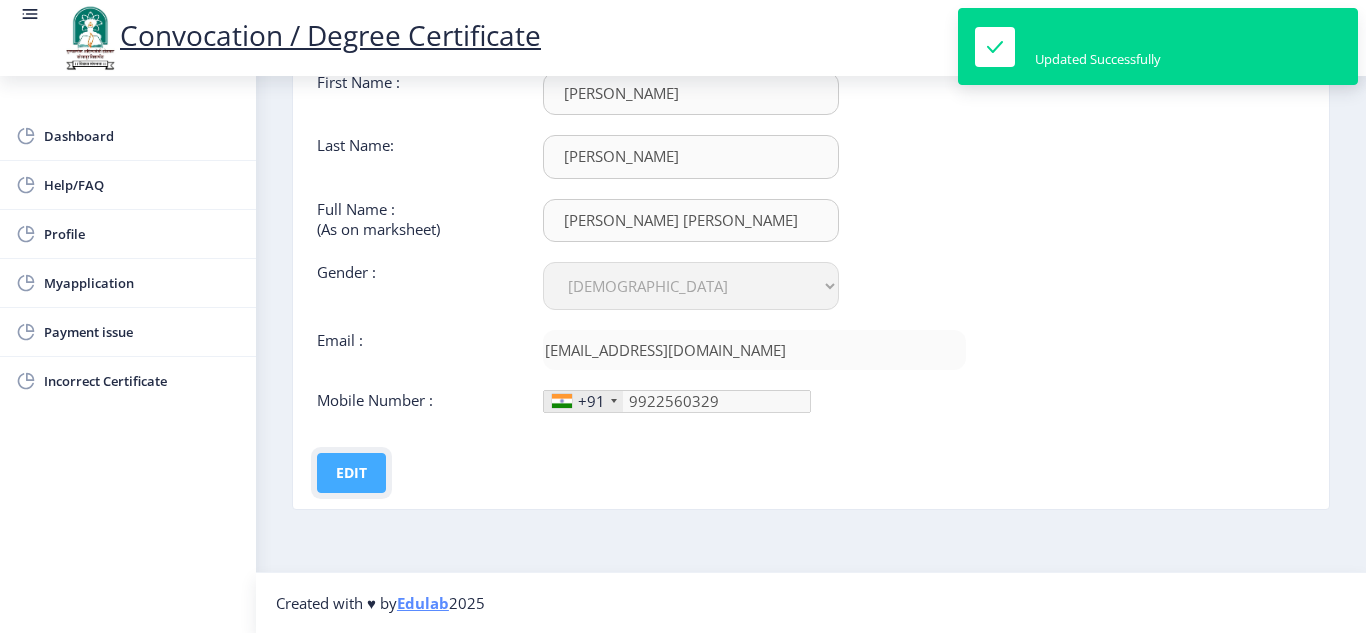 click on "Edit" 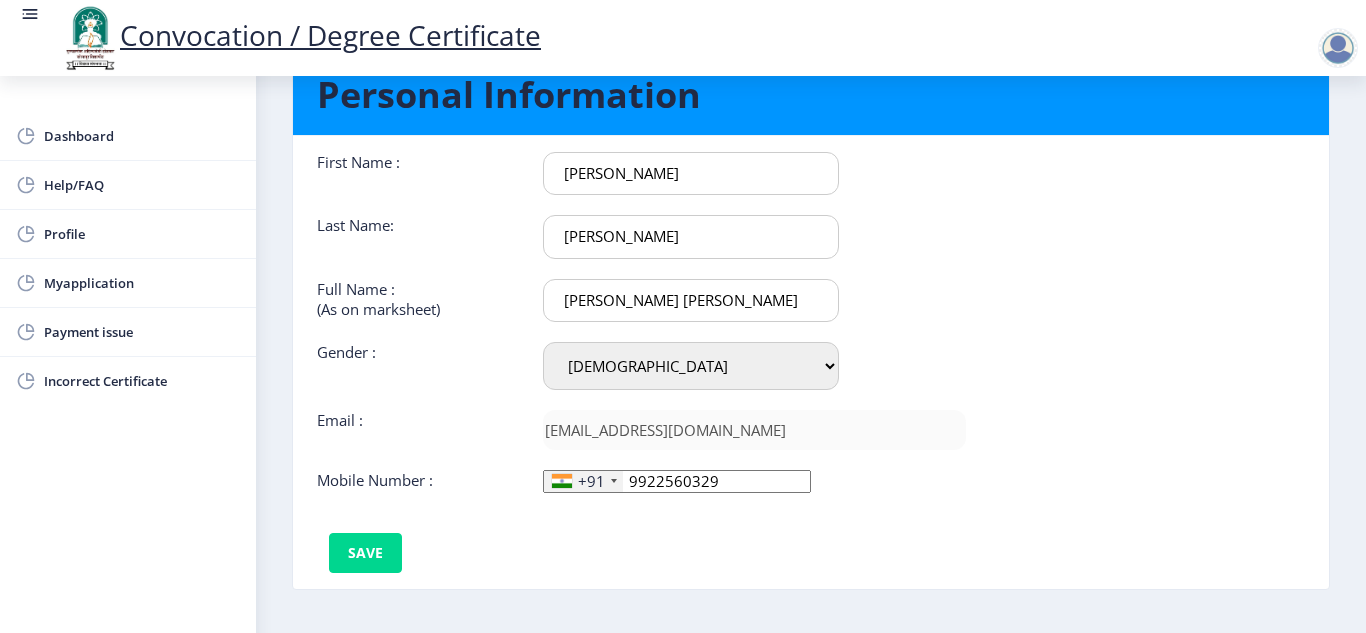 scroll, scrollTop: 158, scrollLeft: 0, axis: vertical 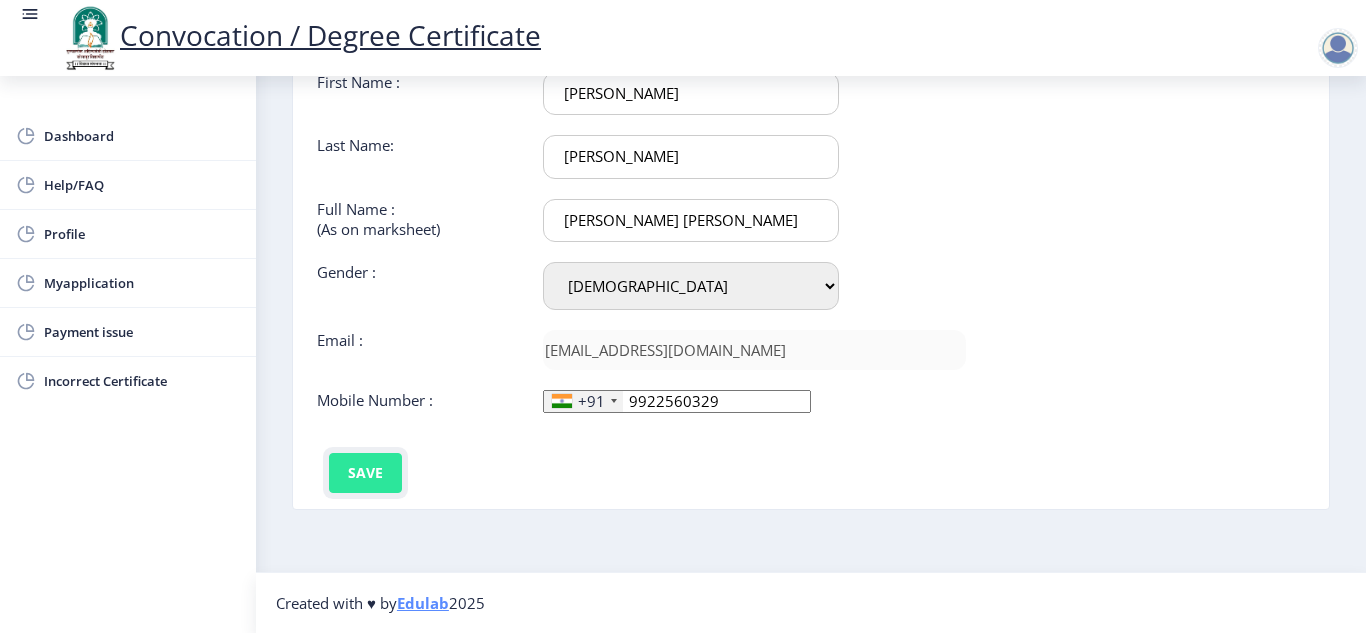 click on "Save" 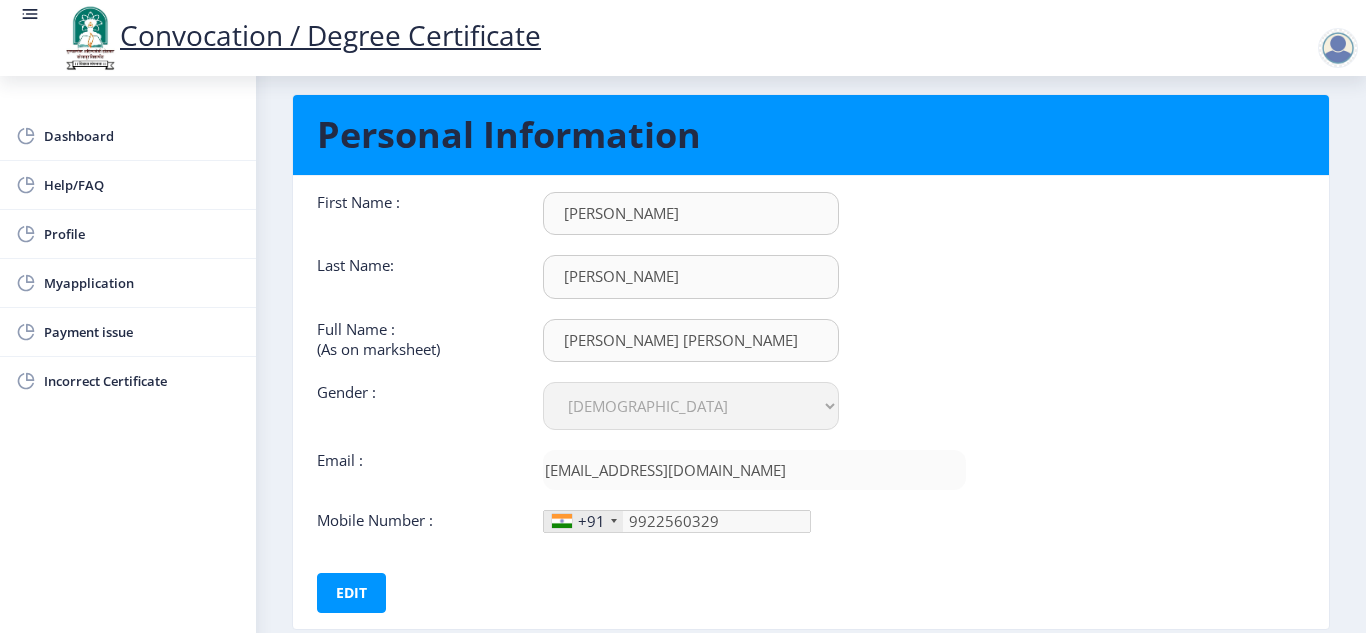 scroll, scrollTop: 0, scrollLeft: 0, axis: both 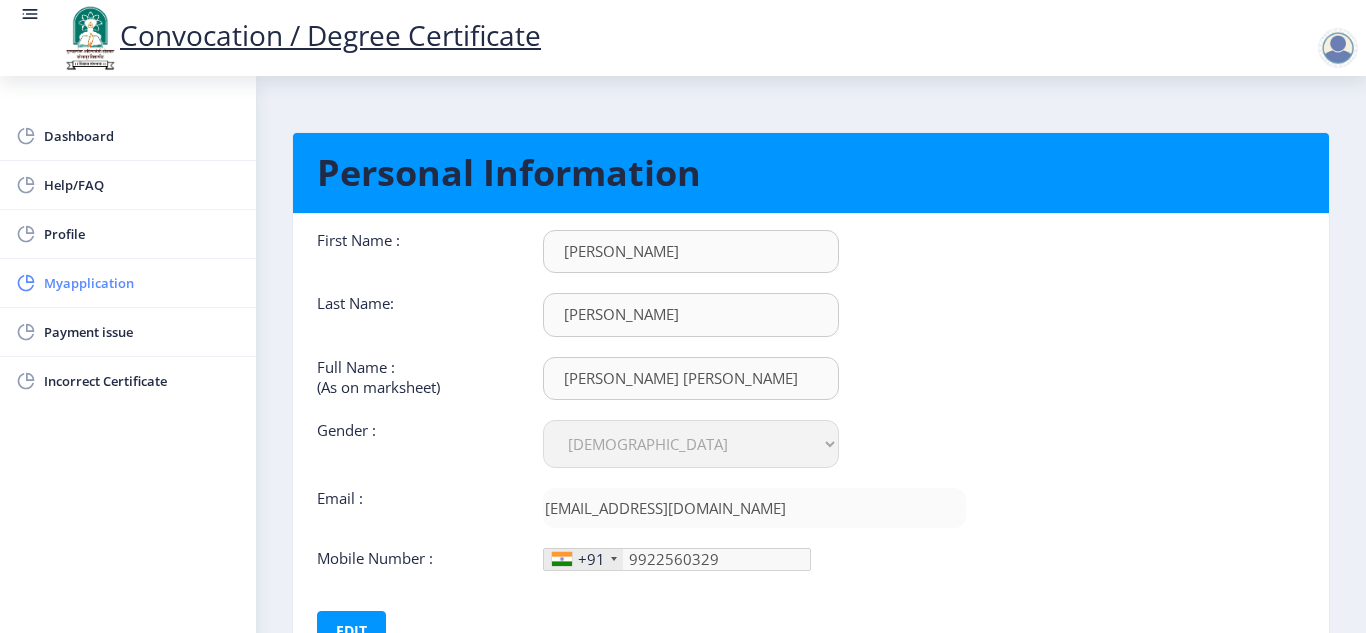 click on "Myapplication" 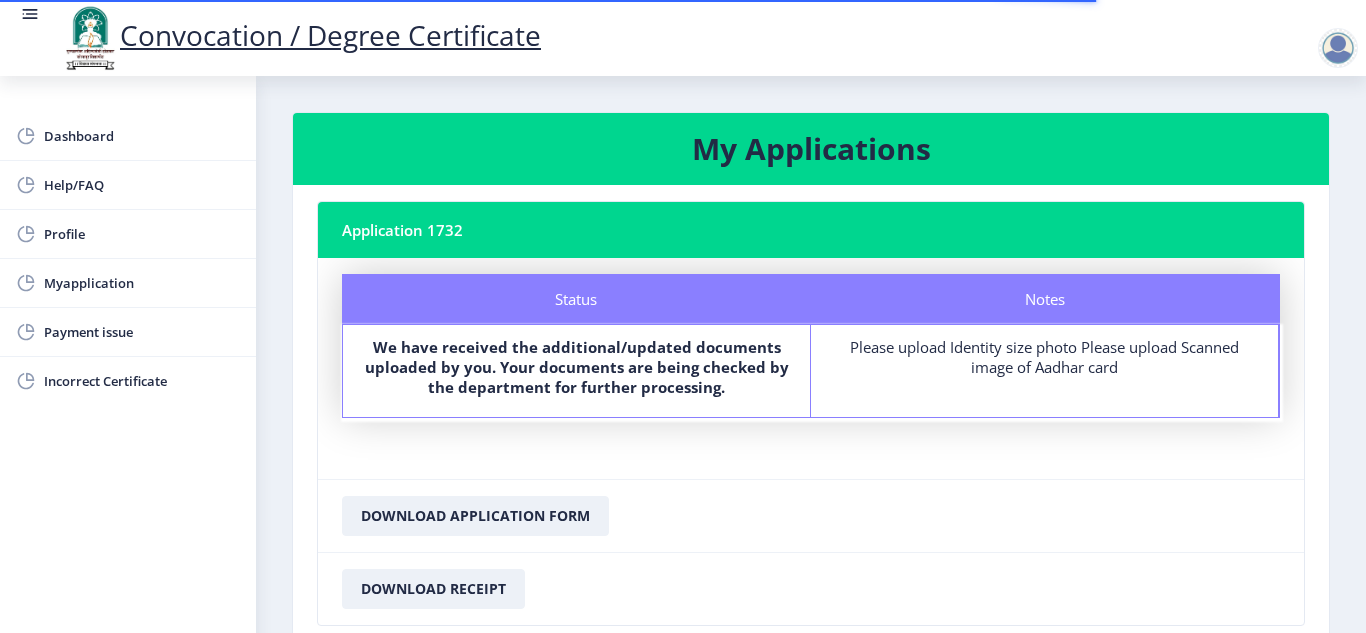 click on "Application 1732" 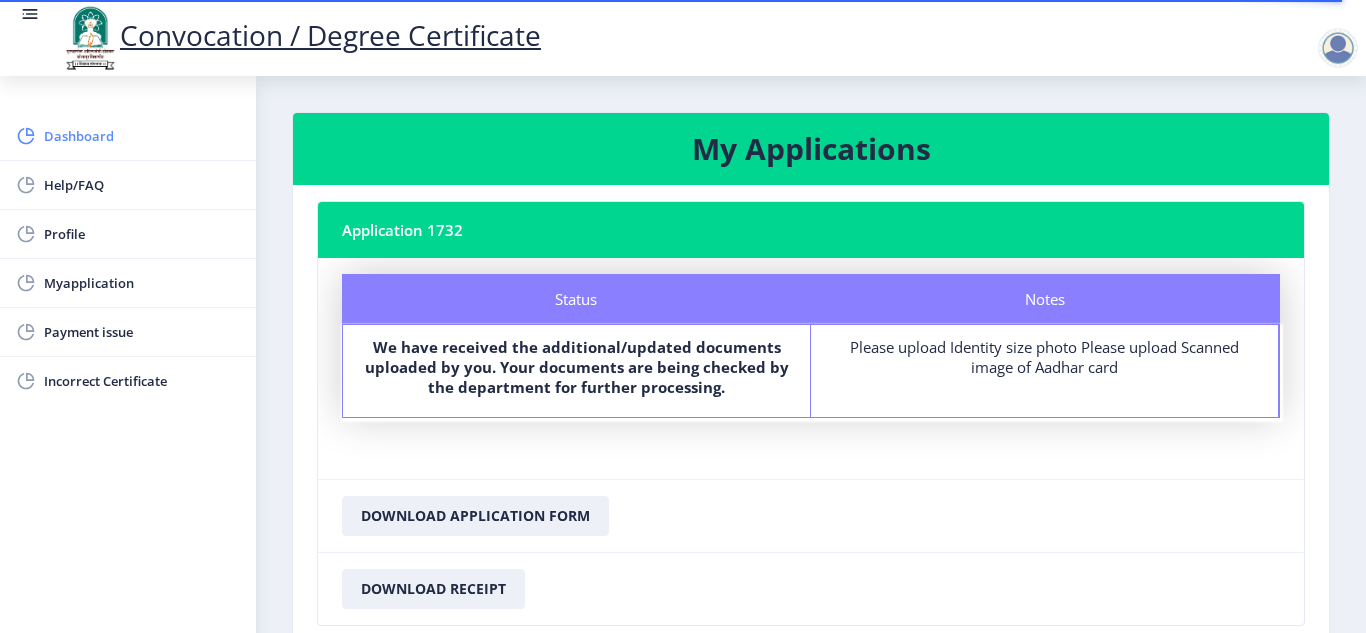 click on "Dashboard" 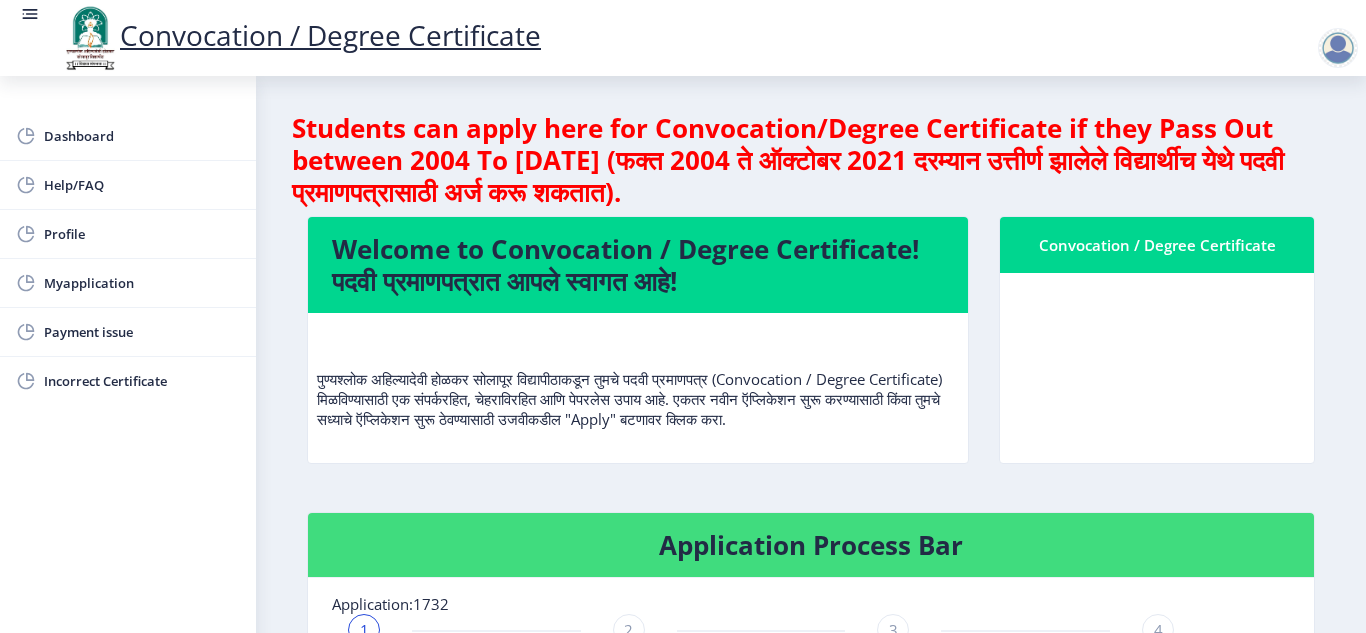 click on "Welcome to Convocation / Degree Certificate!  पदवी प्रमाणपत्रात आपले स्वागत आहे!   पुण्यश्लोक अहिल्यादेवी होळकर सोलापूर विद्यापीठाकडून तुमचे पदवी प्रमाणपत्र (Convocation / Degree Certificate) मिळविण्यासाठी एक संपर्करहित, चेहराविरहित आणि पेपरलेस उपाय आहे. एकतर नवीन ऍप्लिकेशन सुरू करण्यासाठी किंवा तुमचे सध्याचे ऍप्लिकेशन सुरू ठेवण्यासाठी उजवीकडील "Apply" बटणावर क्लिक करा." 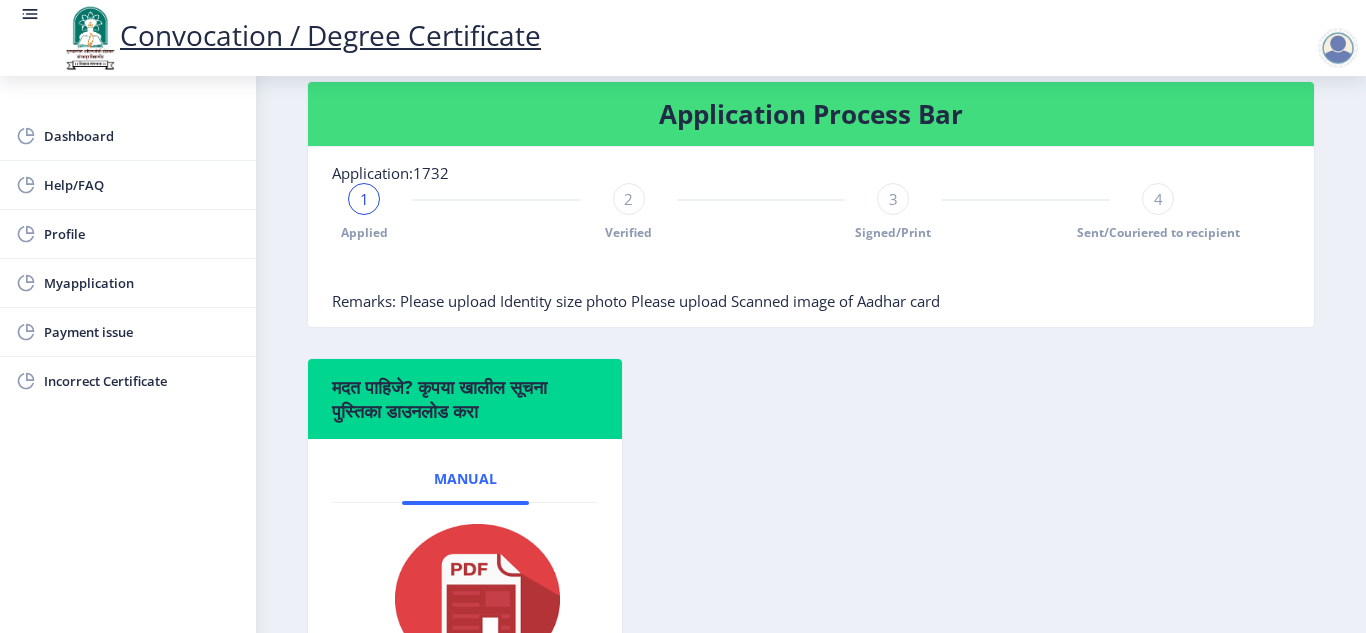scroll, scrollTop: 480, scrollLeft: 0, axis: vertical 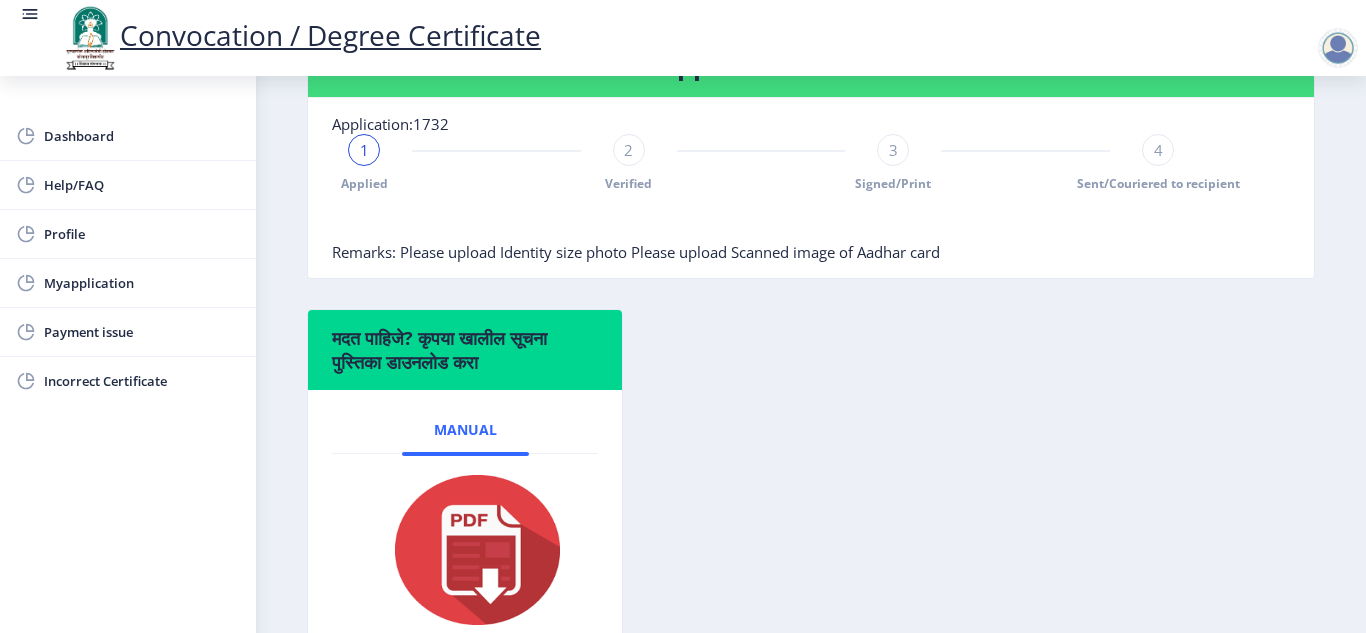 click on "2" 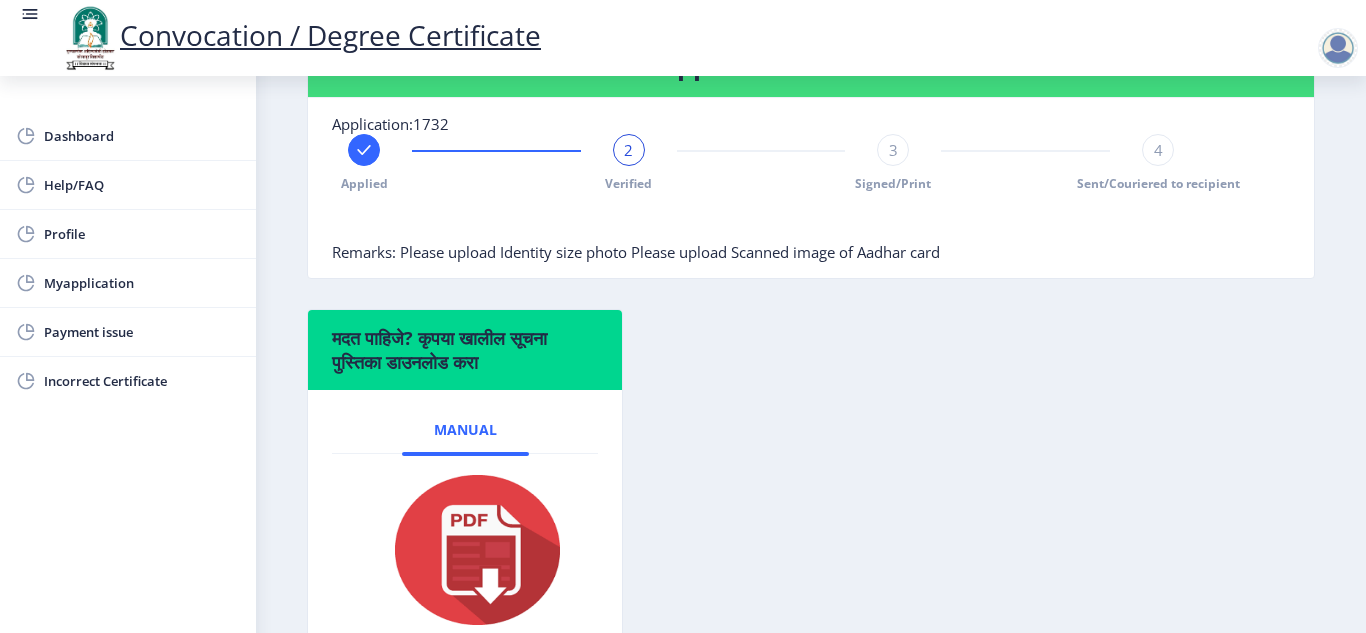 click on "2" 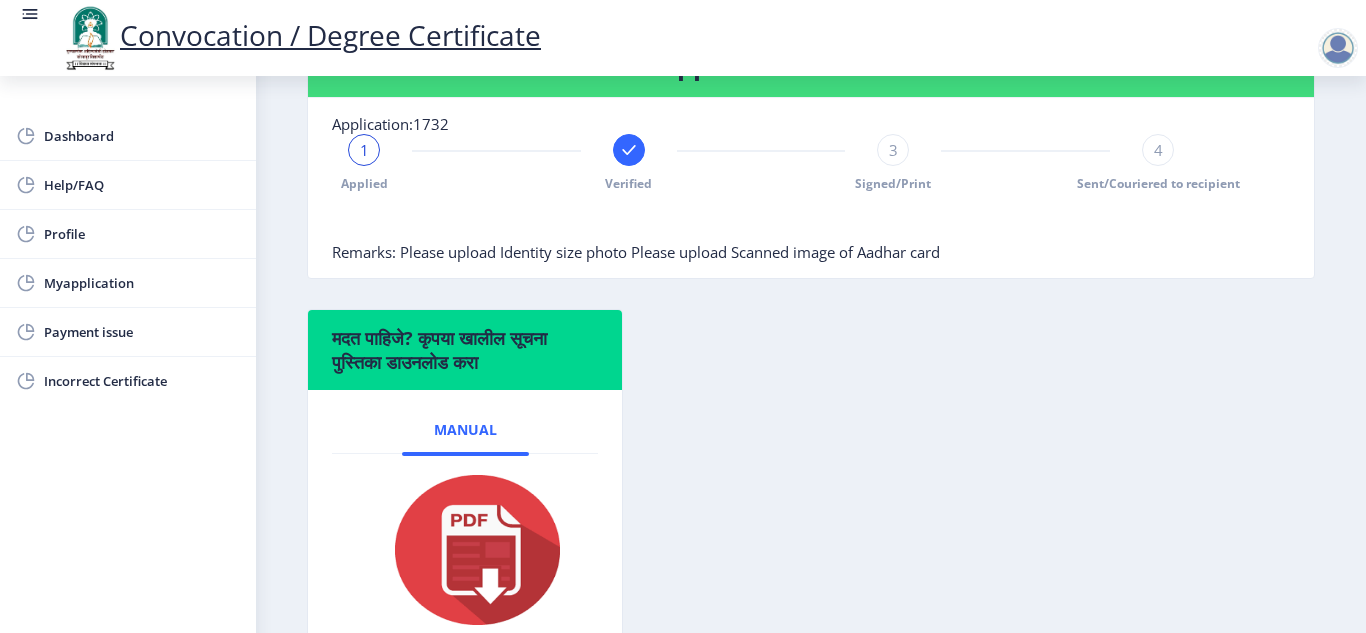 click on "Students can apply here for Convocation/Degree Certificate if they Pass Out between 2004 To October 2021 (फक्त 2004 ते ऑक्टोबर 2021 दरम्यान उत्तीर्ण झालेले विद्यार्थीच येथे पदवी प्रमाणपत्रासाठी अर्ज करू शकतात).  Welcome to Convocation / Degree Certificate!  पदवी प्रमाणपत्रात आपले स्वागत आहे!   Convocation / Degree Certificate  Application Process Bar Application:1732 1 Applied Verified 3 Signed/Print 4 Sent/Couriered to recipient Remarks:  Please upload Identity size photo Please upload Scanned image of Aadhar card मदत पाहिजे? कृपया खालील सूचना पुस्तिका डाउनलोड करा  Manual" 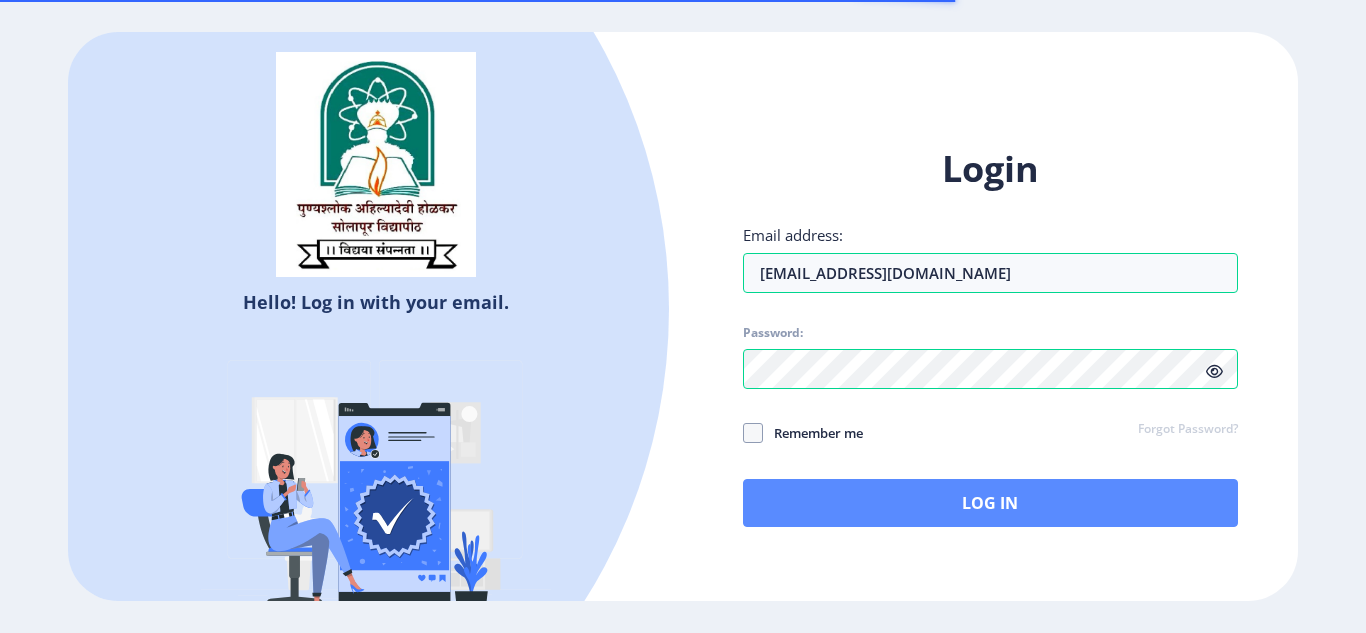 scroll, scrollTop: 0, scrollLeft: 0, axis: both 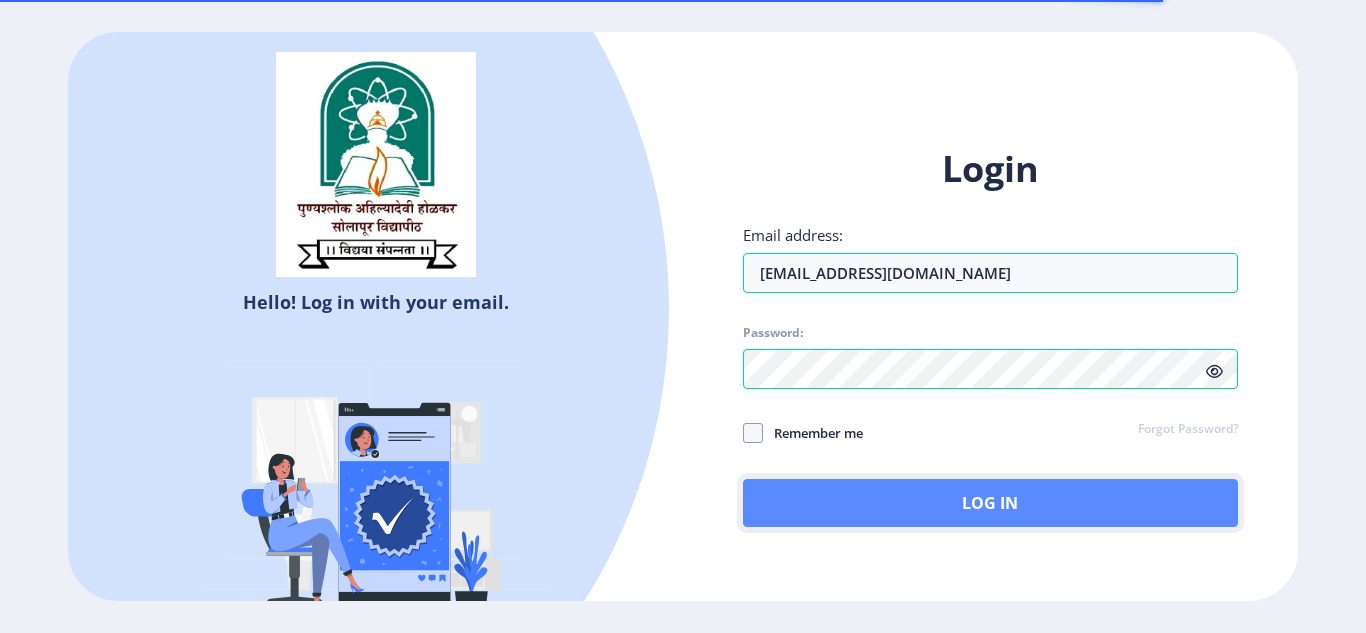 click on "Log In" 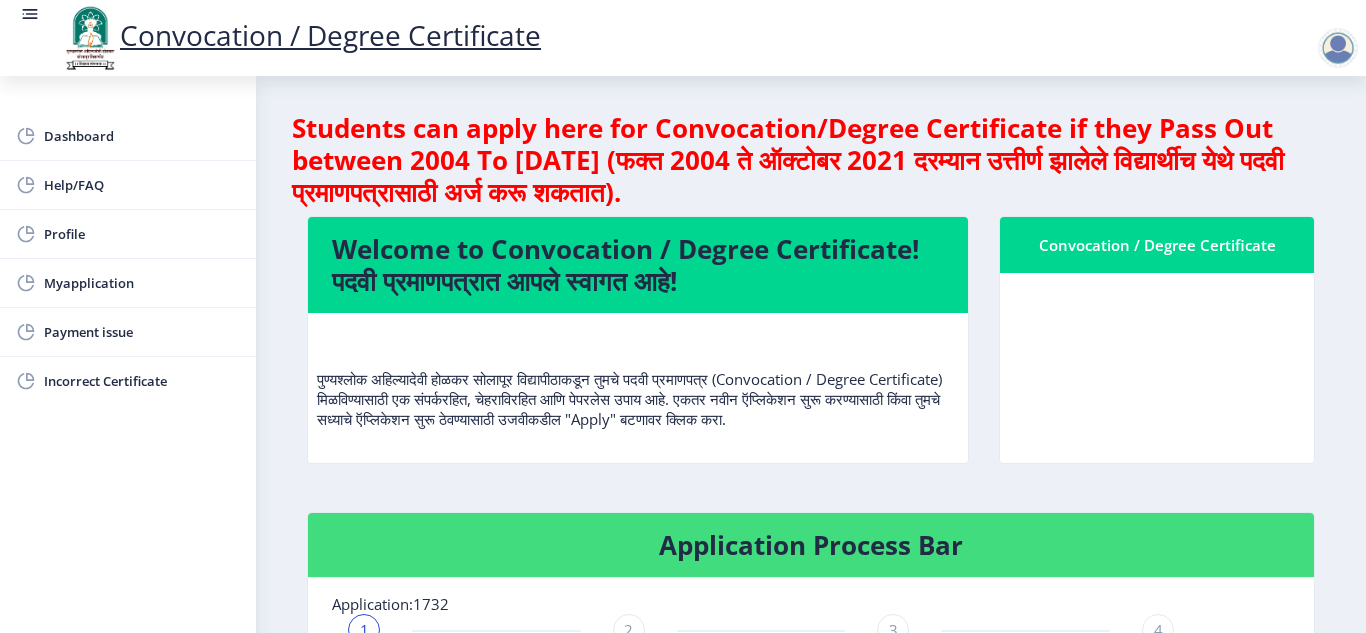 click on "Convocation / Degree Certificate" 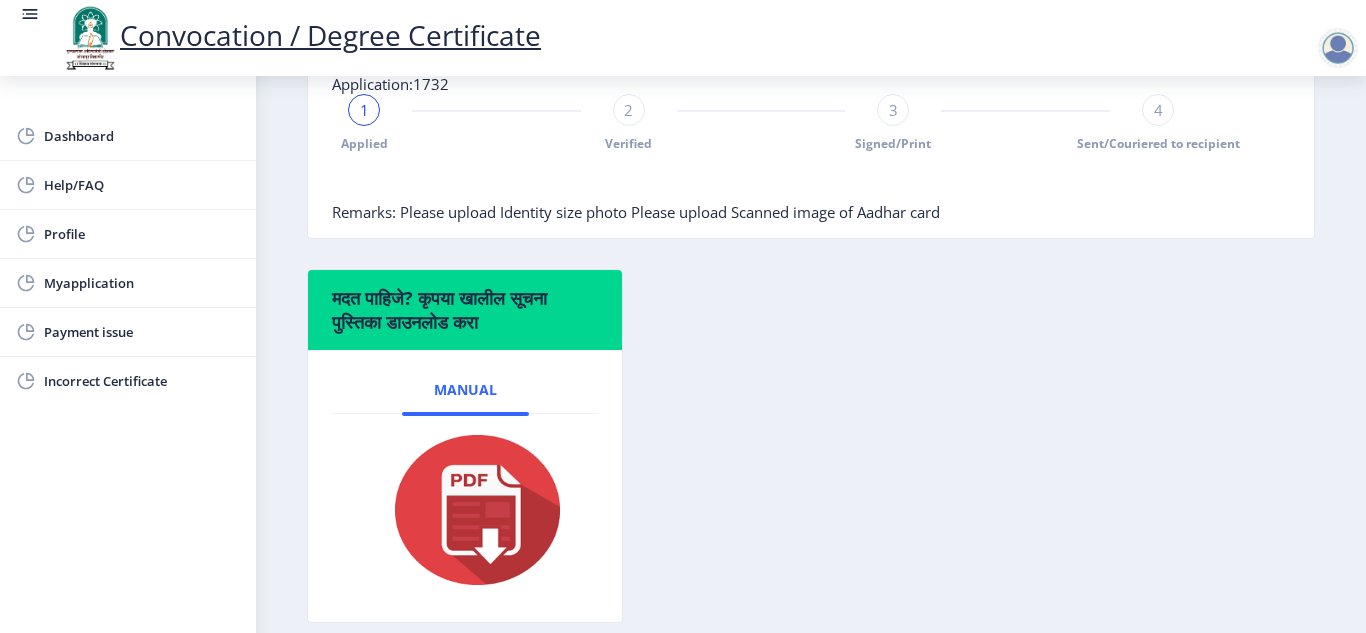 scroll, scrollTop: 560, scrollLeft: 0, axis: vertical 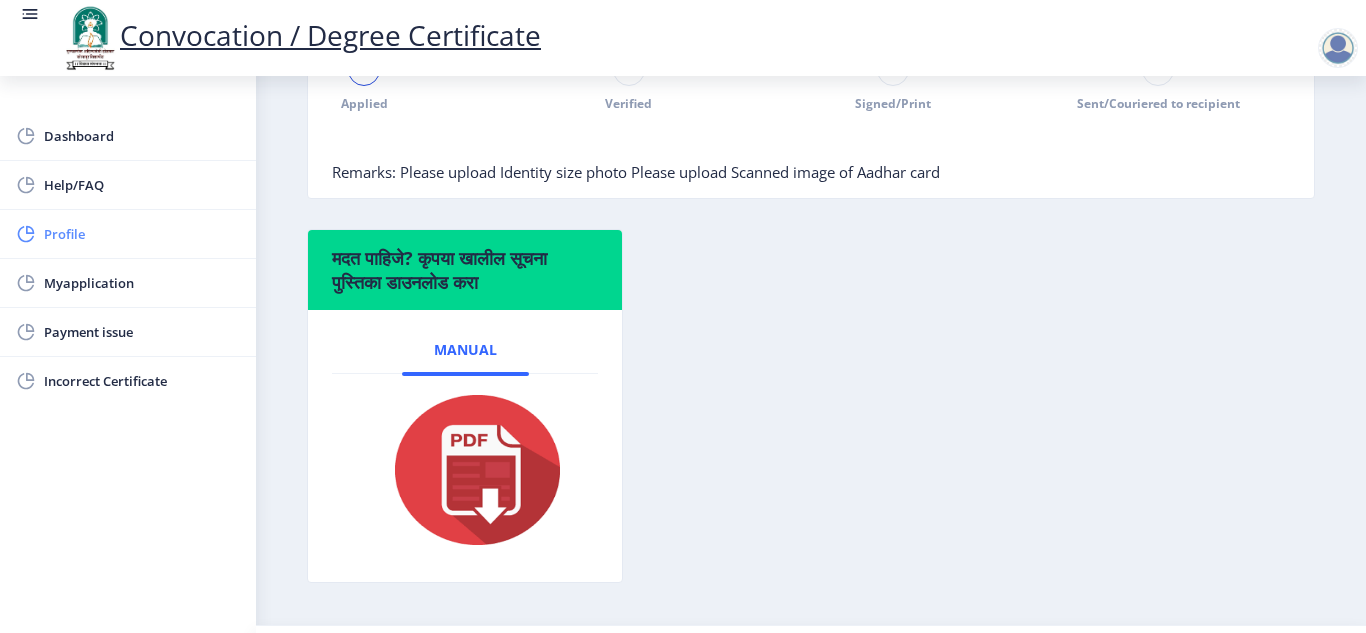 click on "Profile" 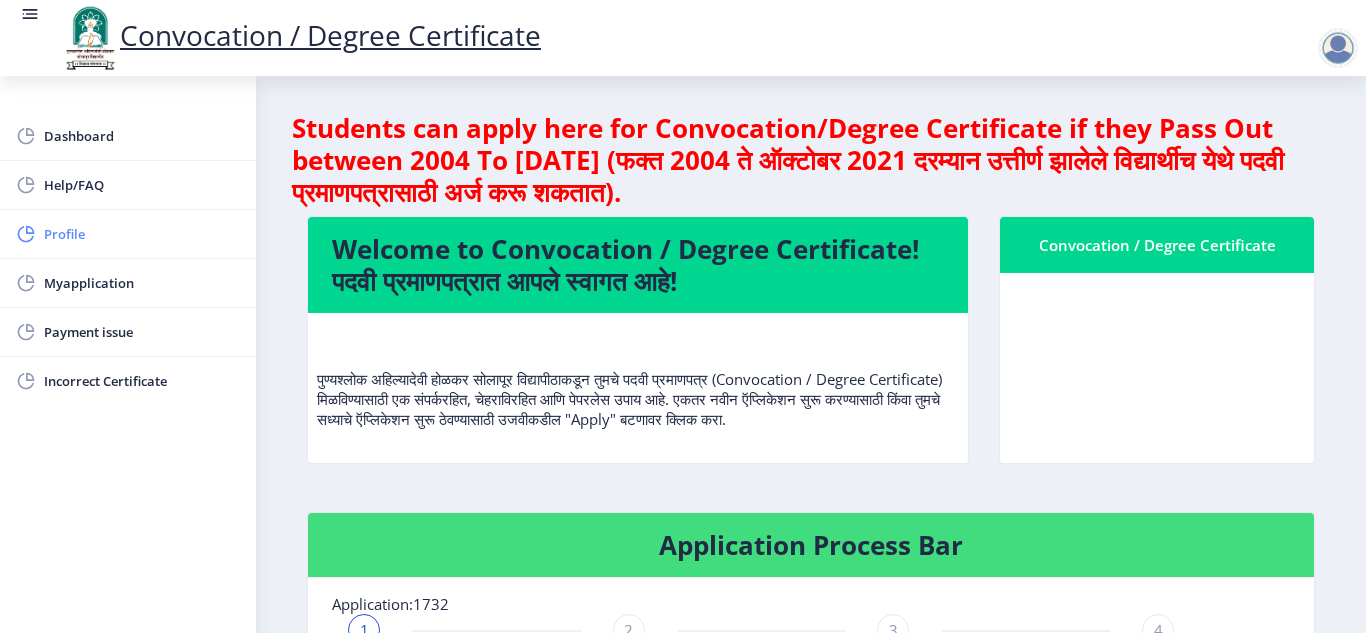 select 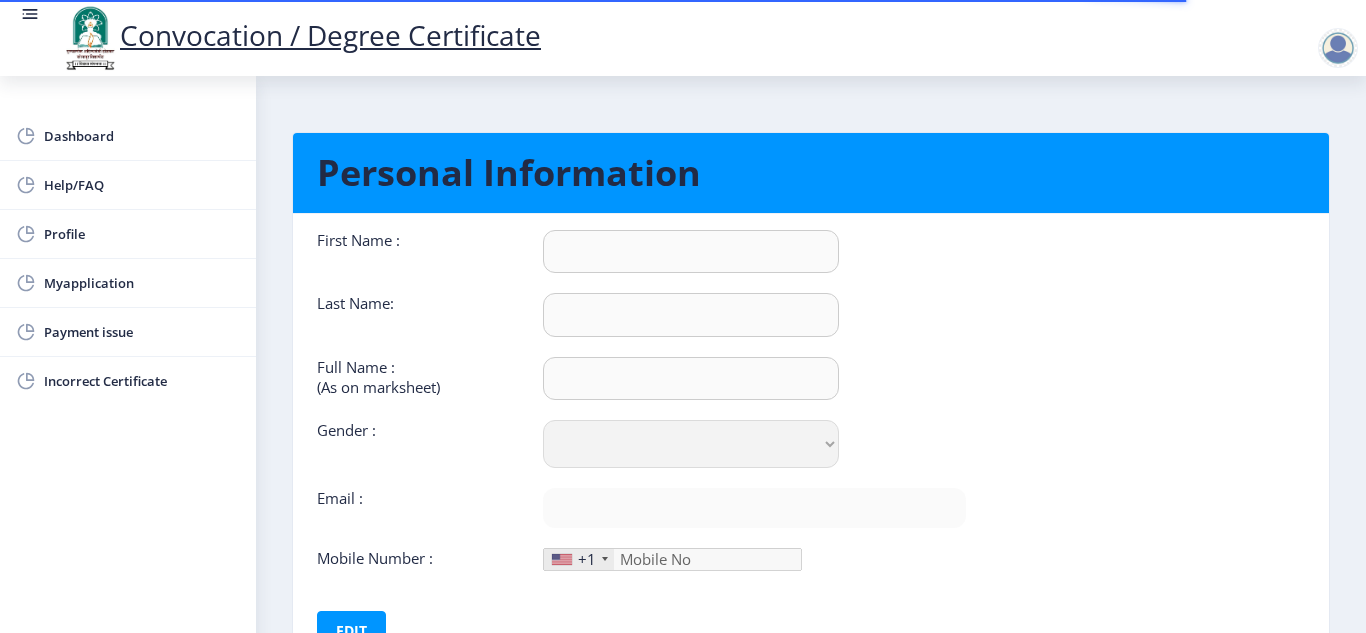 click on "Personal Information First Name :  Last Name:  Full Name : (As on marksheet) Gender : Select Gender [DEMOGRAPHIC_DATA] [DEMOGRAPHIC_DATA] Other  Email :   Mobile Number :  +1 [GEOGRAPHIC_DATA] +1 [GEOGRAPHIC_DATA] +44 [GEOGRAPHIC_DATA] (‫[GEOGRAPHIC_DATA]‬‎) +93 [GEOGRAPHIC_DATA] ([GEOGRAPHIC_DATA]) +355 [GEOGRAPHIC_DATA] (‫[GEOGRAPHIC_DATA]‬‎) +213 [US_STATE] +1 [GEOGRAPHIC_DATA] +376 [GEOGRAPHIC_DATA] +244 [GEOGRAPHIC_DATA] +1 [GEOGRAPHIC_DATA] +1 [GEOGRAPHIC_DATA] +54 [GEOGRAPHIC_DATA] ([GEOGRAPHIC_DATA]) +374 [GEOGRAPHIC_DATA] +297 [GEOGRAPHIC_DATA] +61 [GEOGRAPHIC_DATA] ([GEOGRAPHIC_DATA]) +43 [GEOGRAPHIC_DATA] ([GEOGRAPHIC_DATA]) +994 [GEOGRAPHIC_DATA] +1 [GEOGRAPHIC_DATA] (‫[GEOGRAPHIC_DATA]‬‎) +973 [GEOGRAPHIC_DATA] ([GEOGRAPHIC_DATA]) +880 [GEOGRAPHIC_DATA] +1 [GEOGRAPHIC_DATA] ([GEOGRAPHIC_DATA]) +375 [GEOGRAPHIC_DATA] ([GEOGRAPHIC_DATA]) +32 [GEOGRAPHIC_DATA] +501 [GEOGRAPHIC_DATA] ([GEOGRAPHIC_DATA]) +229 [GEOGRAPHIC_DATA] +1 [GEOGRAPHIC_DATA] (འབྲུག) +975 [GEOGRAPHIC_DATA] +591 [GEOGRAPHIC_DATA] ([GEOGRAPHIC_DATA]) +387 [GEOGRAPHIC_DATA] +267 [GEOGRAPHIC_DATA] ([GEOGRAPHIC_DATA]) +55 [GEOGRAPHIC_DATA] +246 [GEOGRAPHIC_DATA] +1 [GEOGRAPHIC_DATA] +673 [GEOGRAPHIC_DATA] ([GEOGRAPHIC_DATA]) +359 [GEOGRAPHIC_DATA] +226 [GEOGRAPHIC_DATA] ([GEOGRAPHIC_DATA]) +257 +855 [GEOGRAPHIC_DATA] ([GEOGRAPHIC_DATA]) +1" 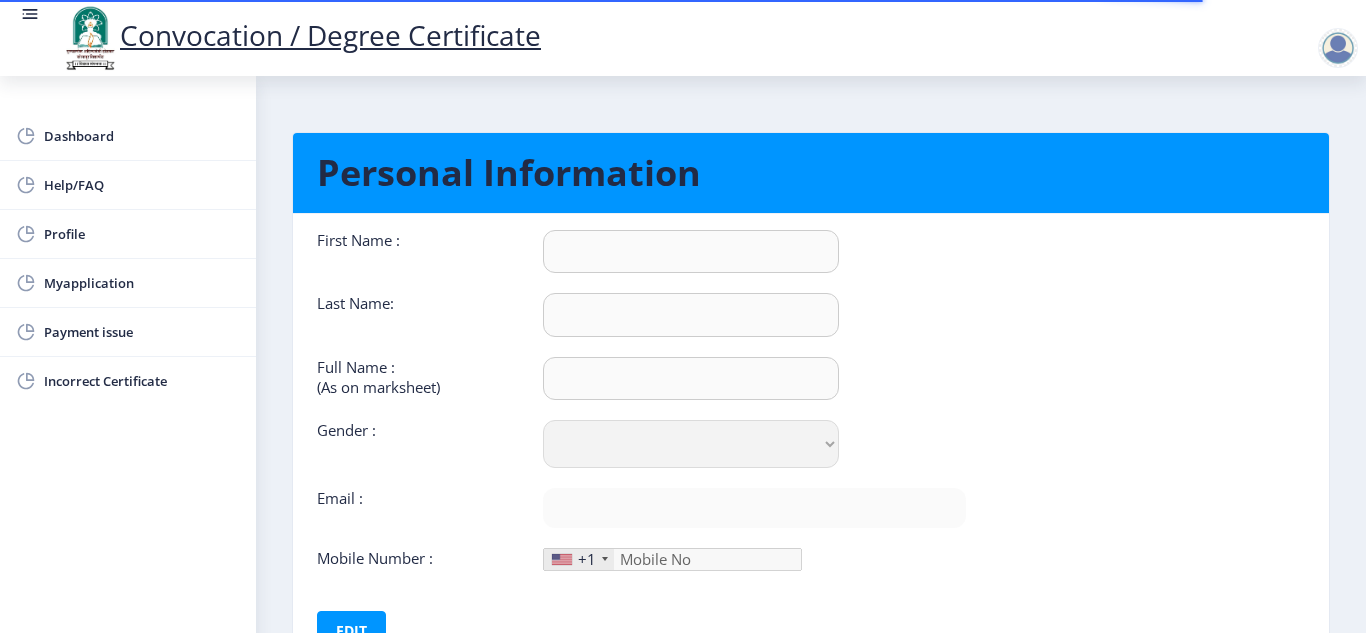 type on "[PERSON_NAME]" 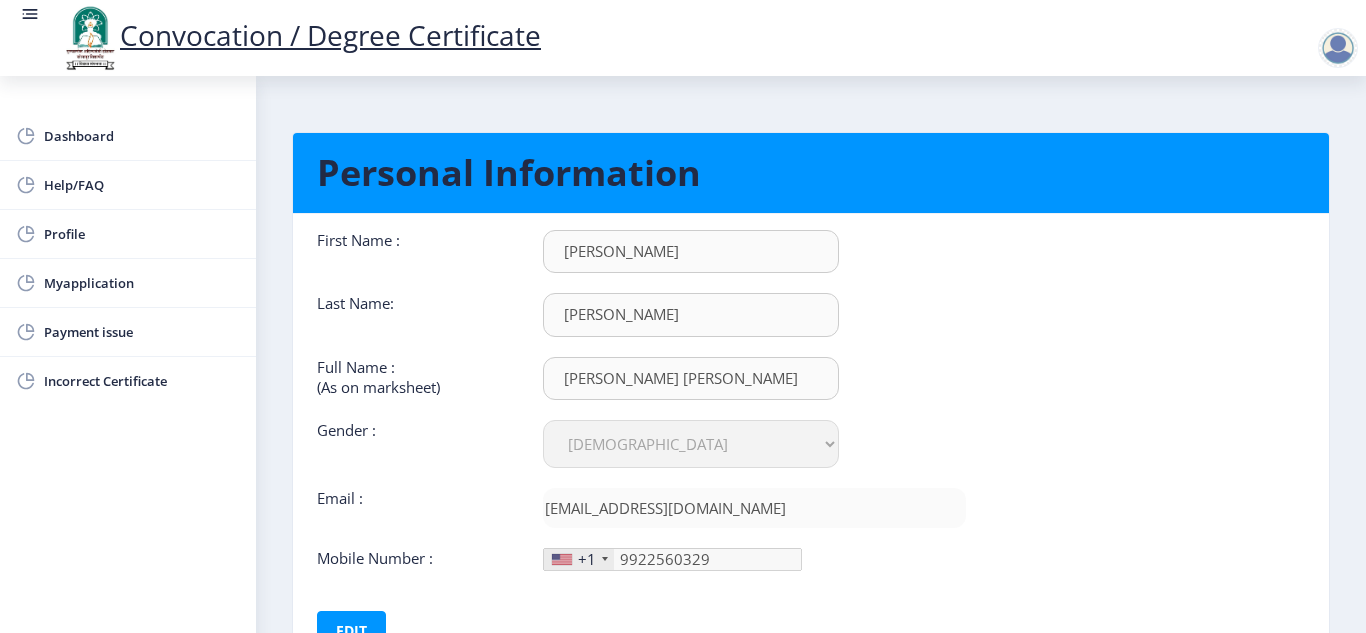 click on "Personal Information First Name :  [PERSON_NAME] Last Name:  [PERSON_NAME] Full Name : (As on marksheet) [PERSON_NAME] [PERSON_NAME] Gender : Select Gender [DEMOGRAPHIC_DATA] [DEMOGRAPHIC_DATA] Other  Email :  [EMAIL_ADDRESS][DOMAIN_NAME]  Mobile Number :  +1 [GEOGRAPHIC_DATA] +1 [GEOGRAPHIC_DATA] +44 [GEOGRAPHIC_DATA] (‫[GEOGRAPHIC_DATA]‬‎) +93 [GEOGRAPHIC_DATA] ([GEOGRAPHIC_DATA]) +355 [GEOGRAPHIC_DATA] (‫[GEOGRAPHIC_DATA]‬‎) +213 [US_STATE] +1 [GEOGRAPHIC_DATA] +376 [GEOGRAPHIC_DATA] +244 [GEOGRAPHIC_DATA] +1 [GEOGRAPHIC_DATA] +1 [GEOGRAPHIC_DATA] +54 [GEOGRAPHIC_DATA] ([GEOGRAPHIC_DATA]) +374 [GEOGRAPHIC_DATA] +297 [GEOGRAPHIC_DATA] +61 [GEOGRAPHIC_DATA] ([GEOGRAPHIC_DATA]) +43 [GEOGRAPHIC_DATA] ([GEOGRAPHIC_DATA]) +994 [GEOGRAPHIC_DATA] +1 [GEOGRAPHIC_DATA] ([GEOGRAPHIC_DATA][GEOGRAPHIC_DATA]‬‎) +973 [GEOGRAPHIC_DATA] ([GEOGRAPHIC_DATA]) +880 [GEOGRAPHIC_DATA] +1 [GEOGRAPHIC_DATA] ([GEOGRAPHIC_DATA]) +375 [GEOGRAPHIC_DATA] ([GEOGRAPHIC_DATA]) +32 [GEOGRAPHIC_DATA] +501 [GEOGRAPHIC_DATA] ([GEOGRAPHIC_DATA]) +229 [GEOGRAPHIC_DATA] +1 [GEOGRAPHIC_DATA] (འབྲུག) +975 [GEOGRAPHIC_DATA] +591 [GEOGRAPHIC_DATA] ([GEOGRAPHIC_DATA]) +387 [GEOGRAPHIC_DATA] +267 [GEOGRAPHIC_DATA] ([GEOGRAPHIC_DATA]) +55 [GEOGRAPHIC_DATA] +246 [GEOGRAPHIC_DATA] +1 [GEOGRAPHIC_DATA] +673 [GEOGRAPHIC_DATA] ([GEOGRAPHIC_DATA]) +359" 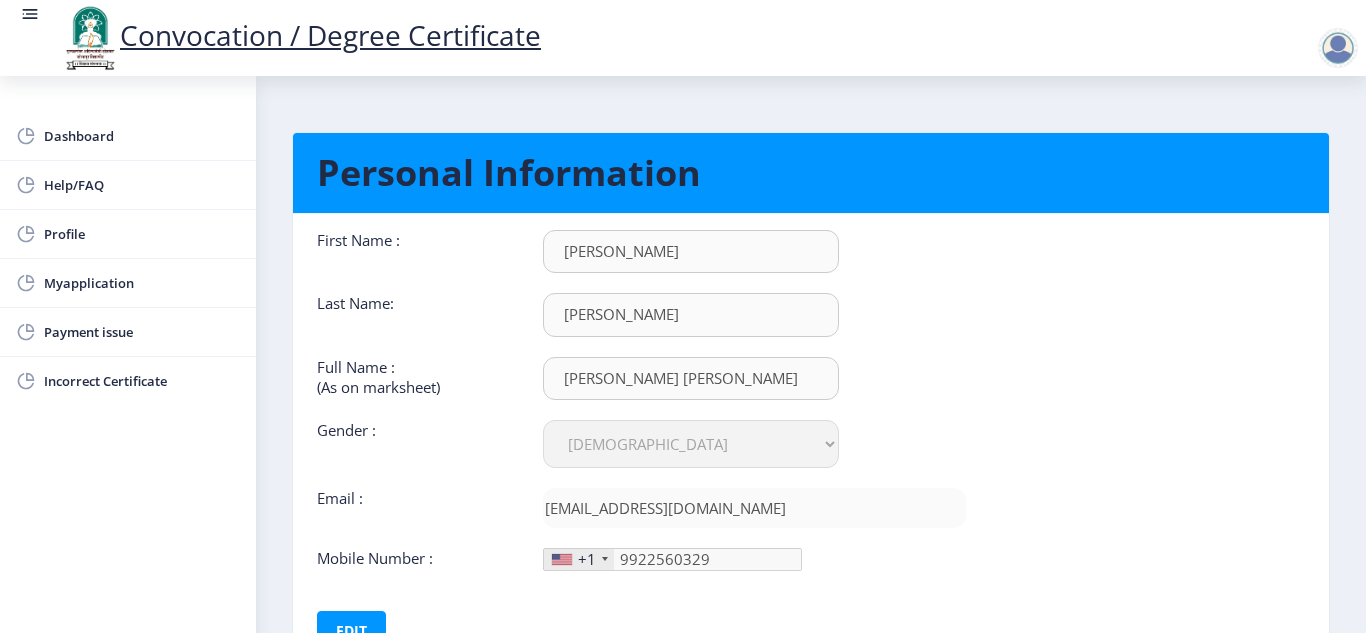 click 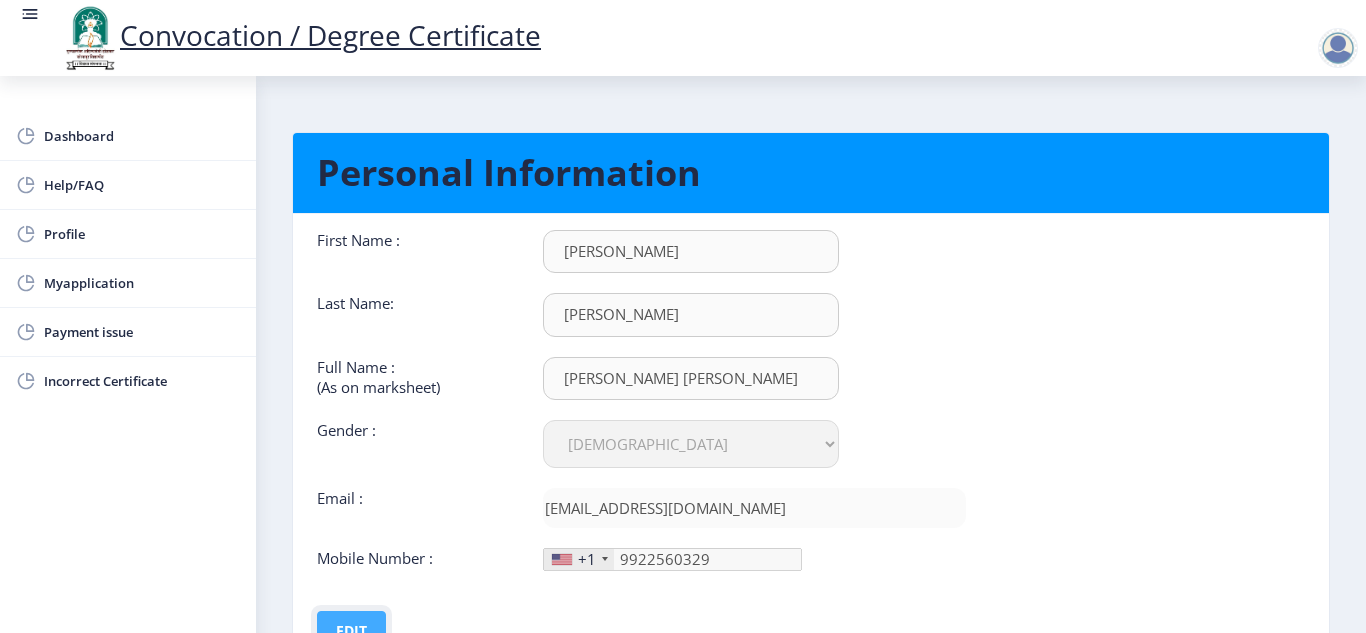 click on "Edit" 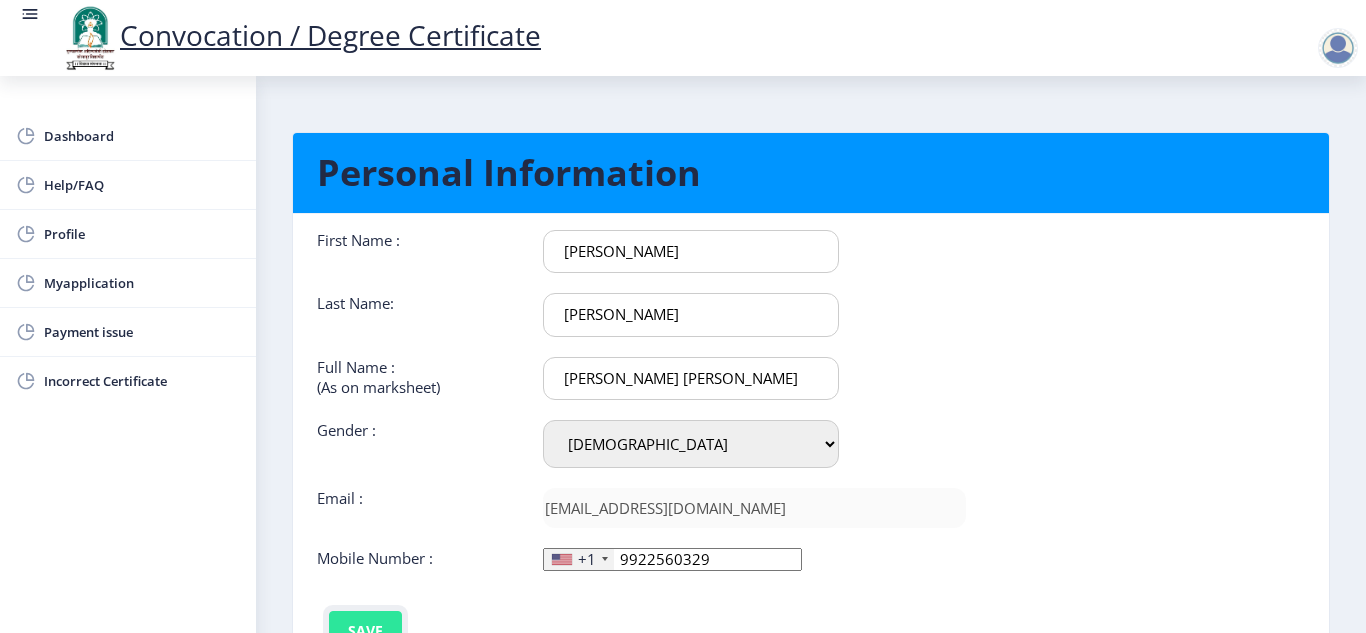 click on "Save" 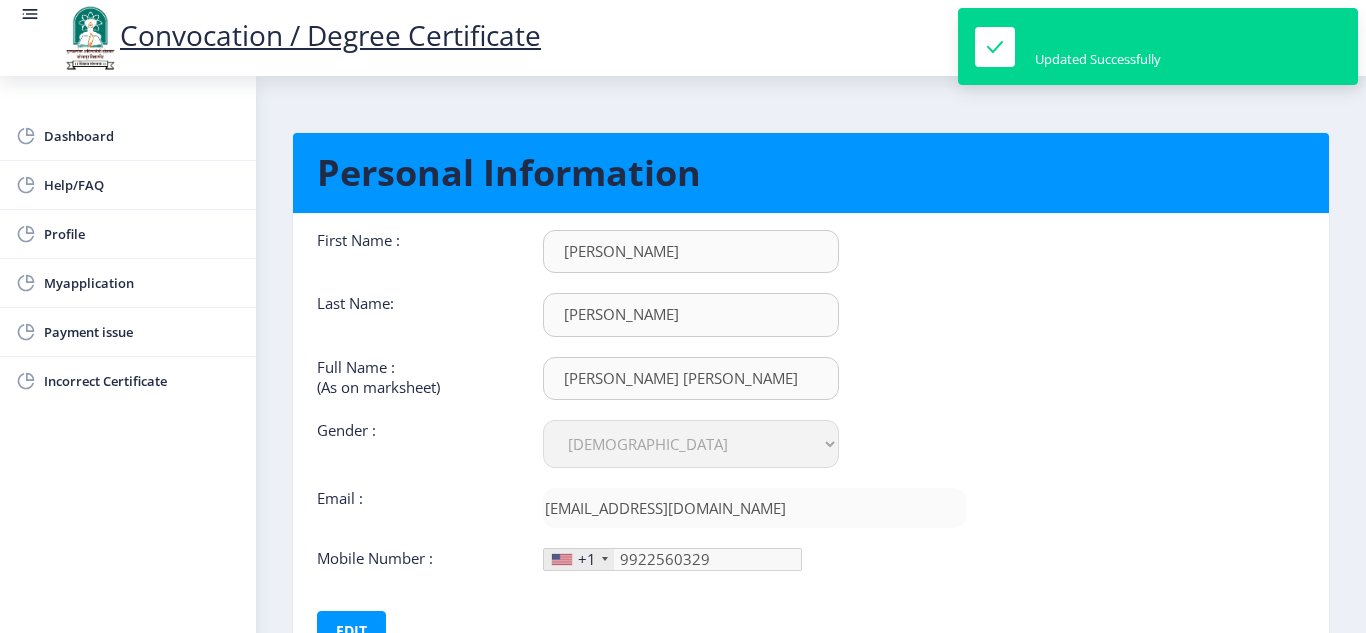 click on "Mobile Number :" 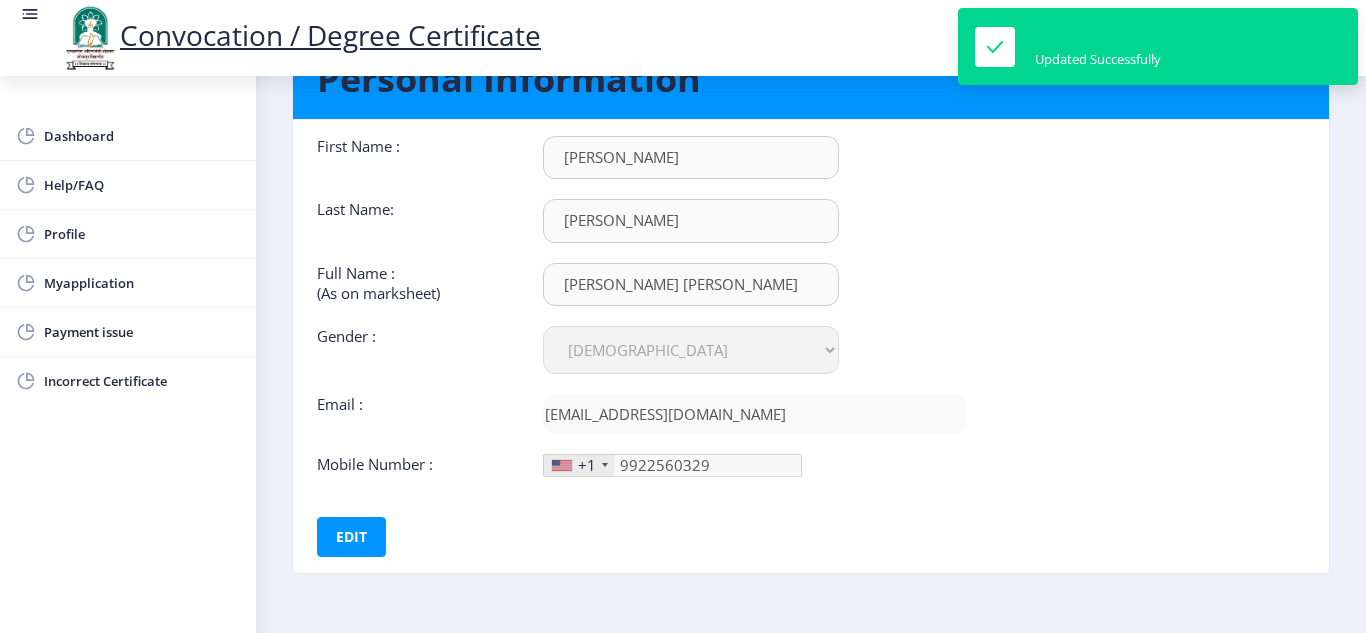 scroll, scrollTop: 120, scrollLeft: 0, axis: vertical 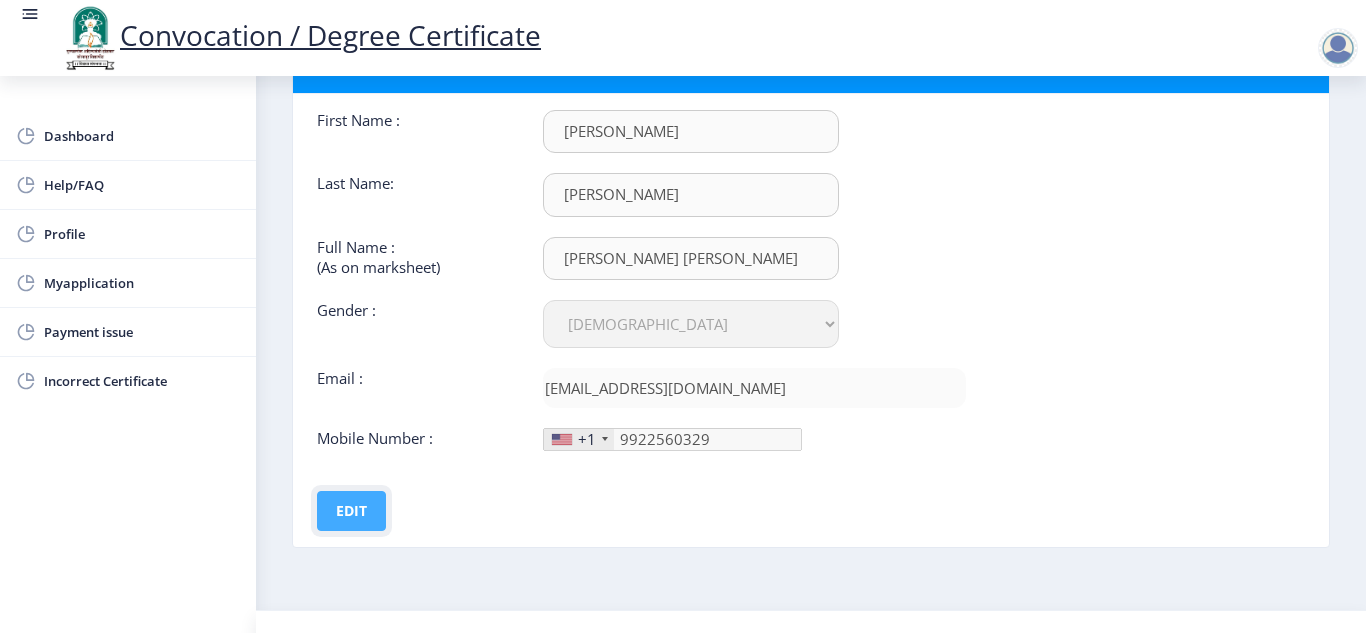 click on "Edit" 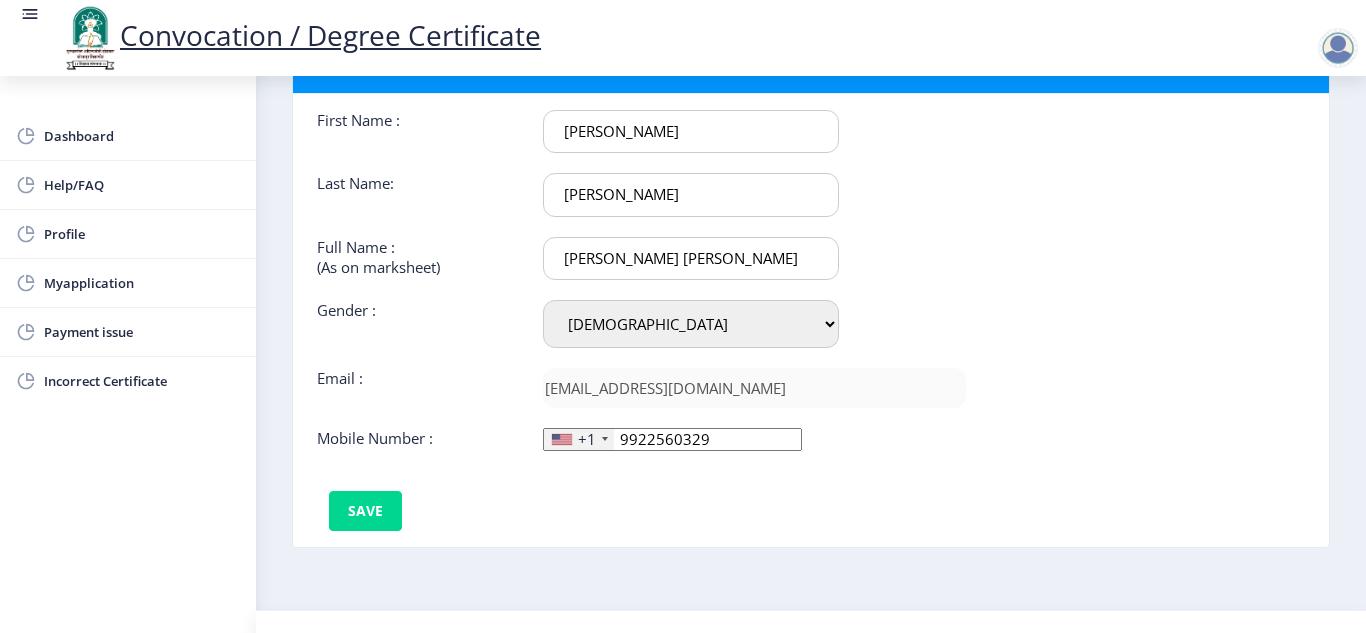 click 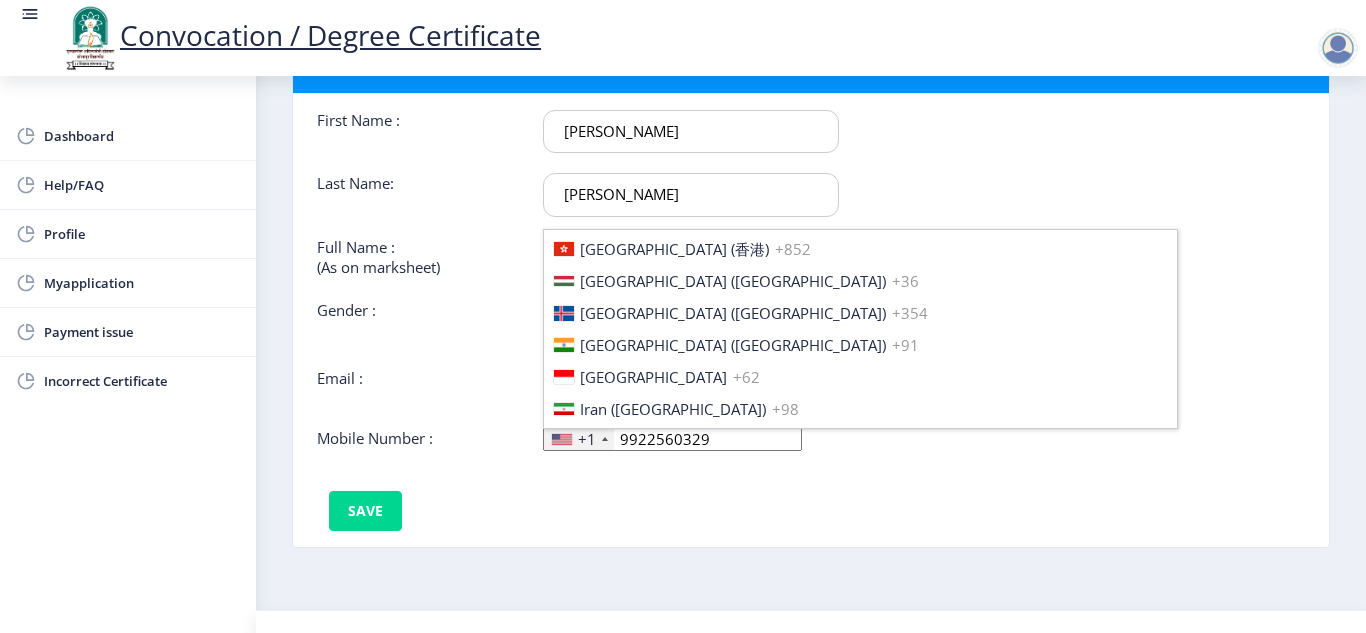 scroll, scrollTop: 3119, scrollLeft: 0, axis: vertical 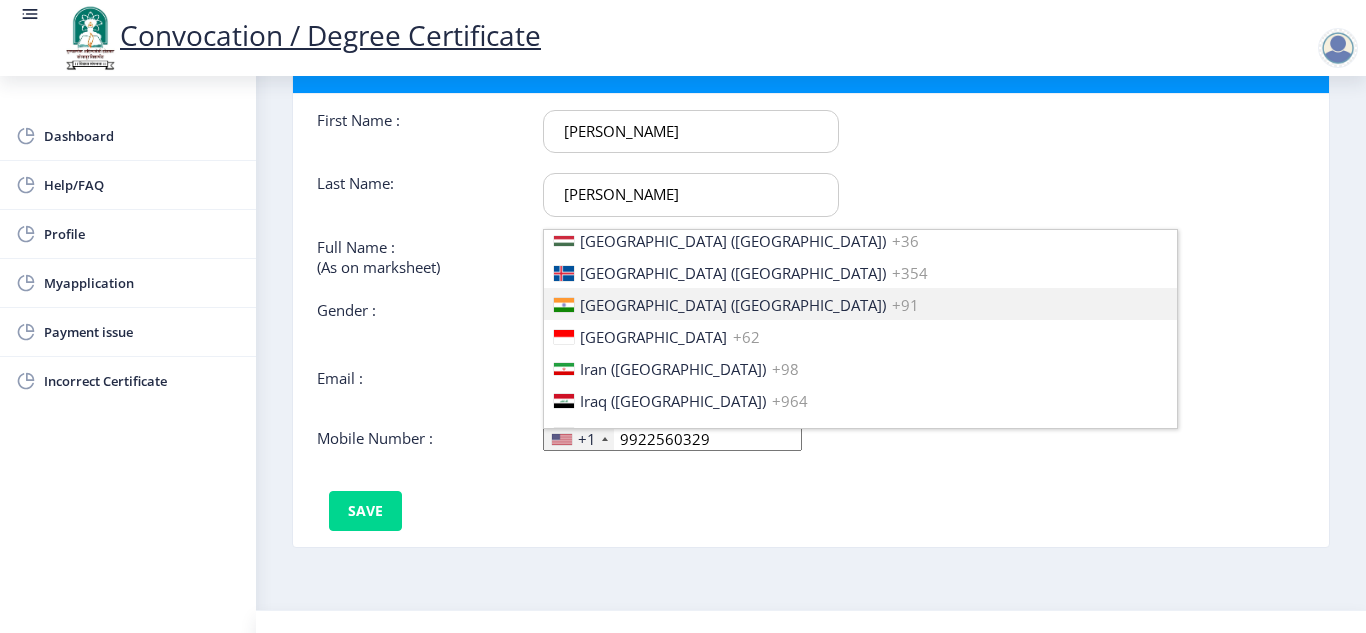 click on "[GEOGRAPHIC_DATA] ([GEOGRAPHIC_DATA])" at bounding box center (733, 305) 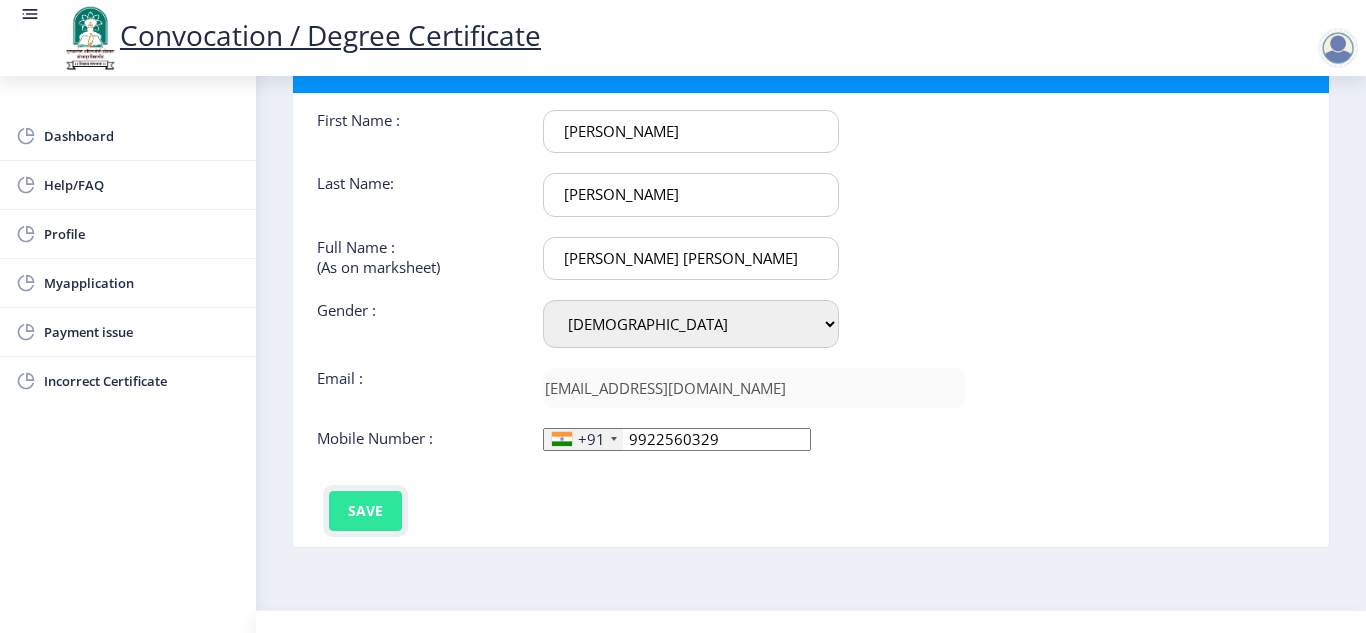 click on "Save" 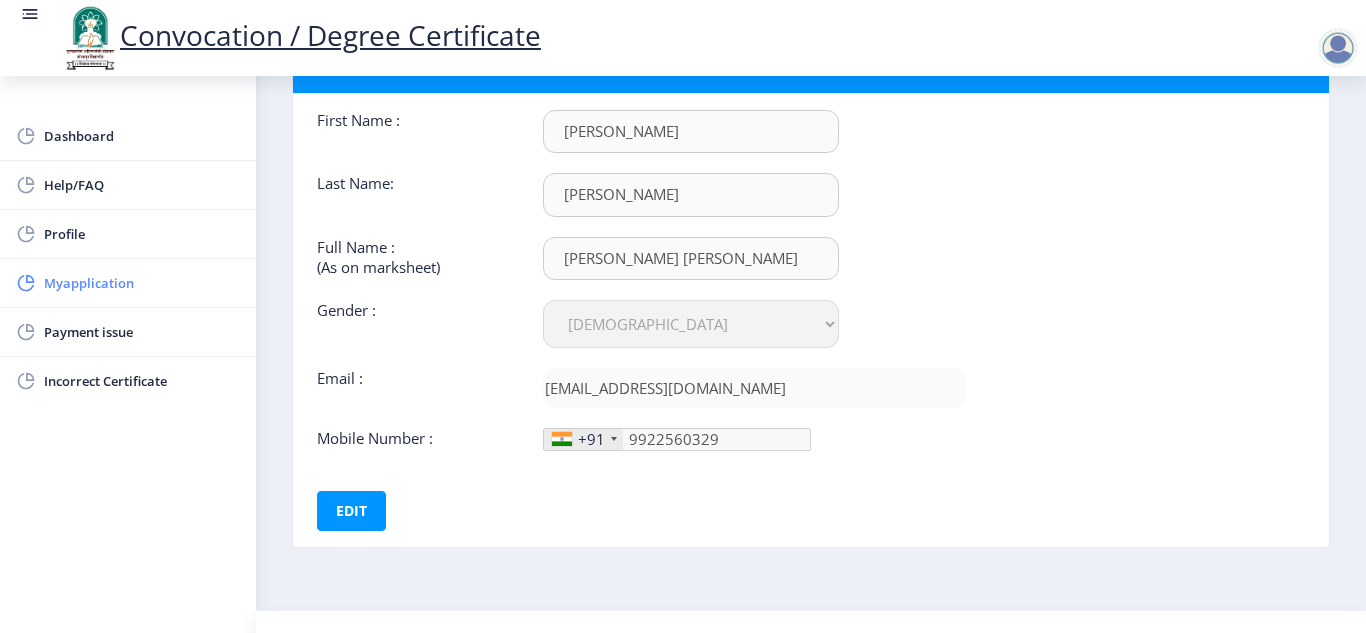 click on "Myapplication" 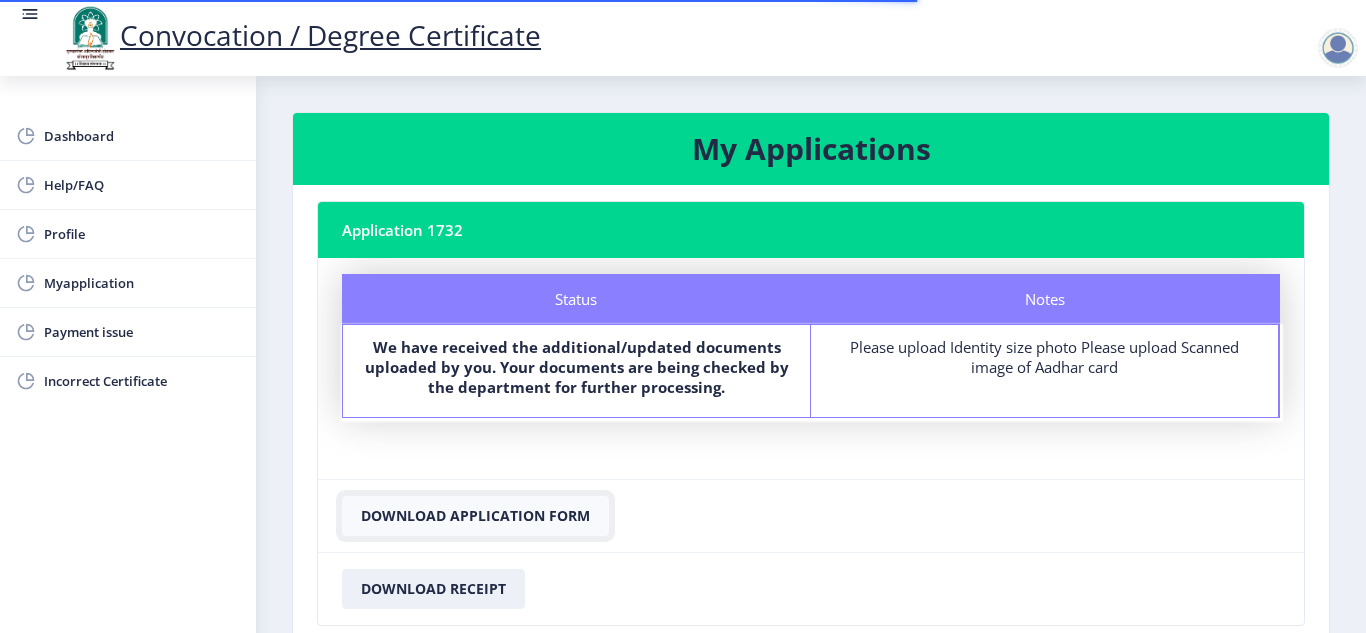 click on "Download Application Form" 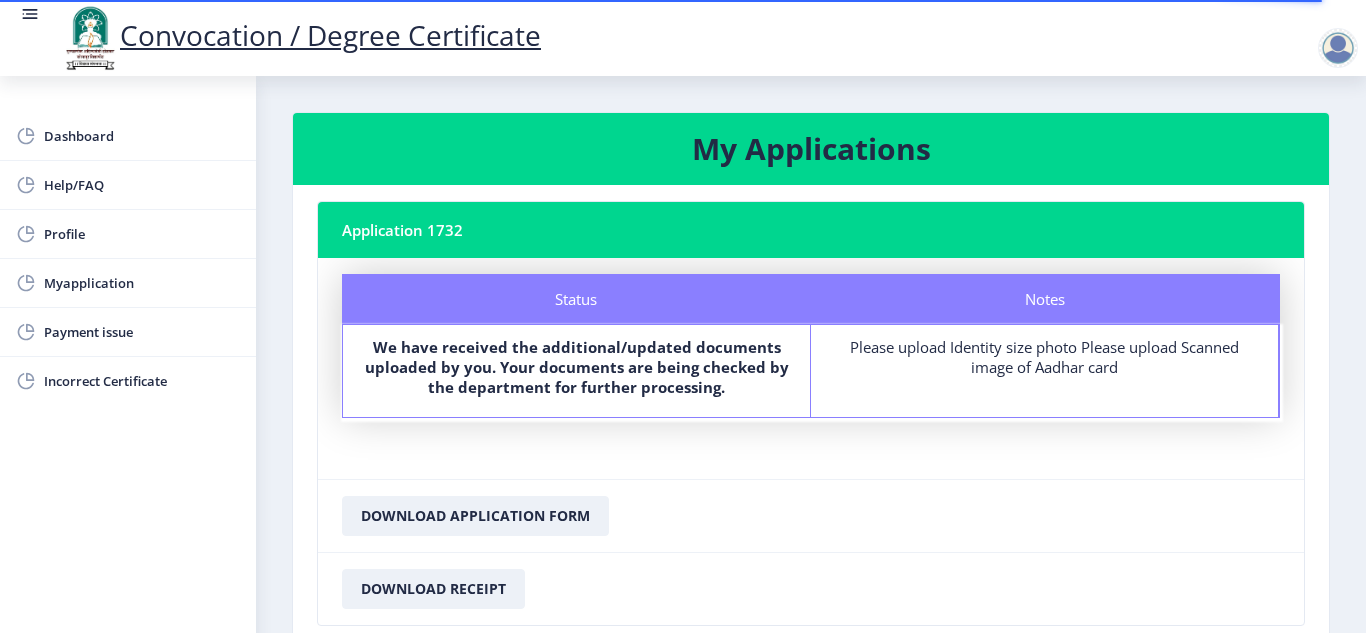 click on "Please upload Identity size photo Please upload Scanned image of Aadhar card" 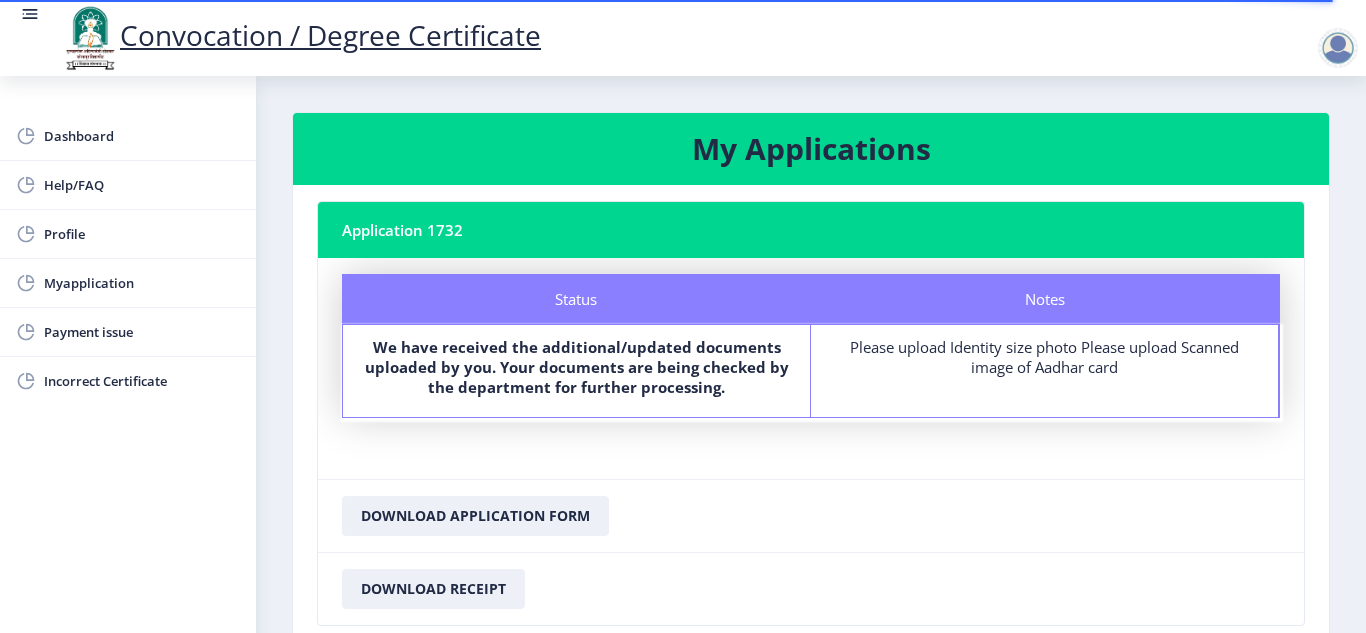 click on "Please upload Identity size photo Please upload Scanned image of Aadhar card" 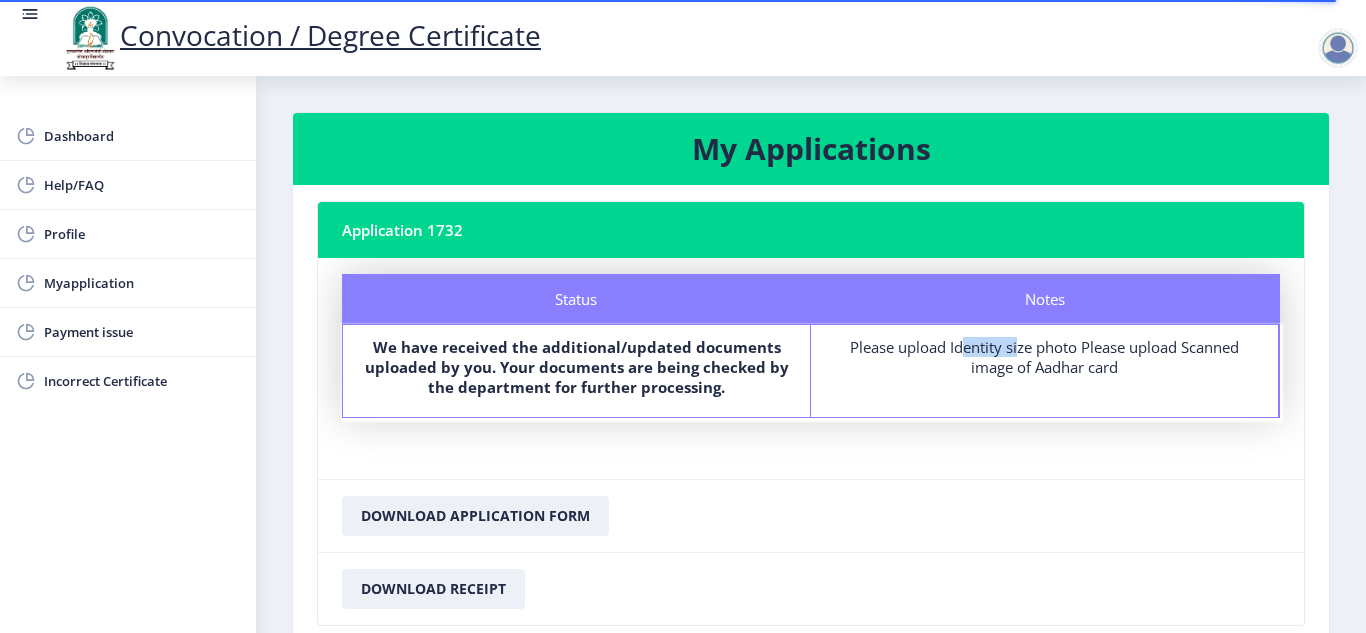 click on "Please upload Identity size photo Please upload Scanned image of Aadhar card" 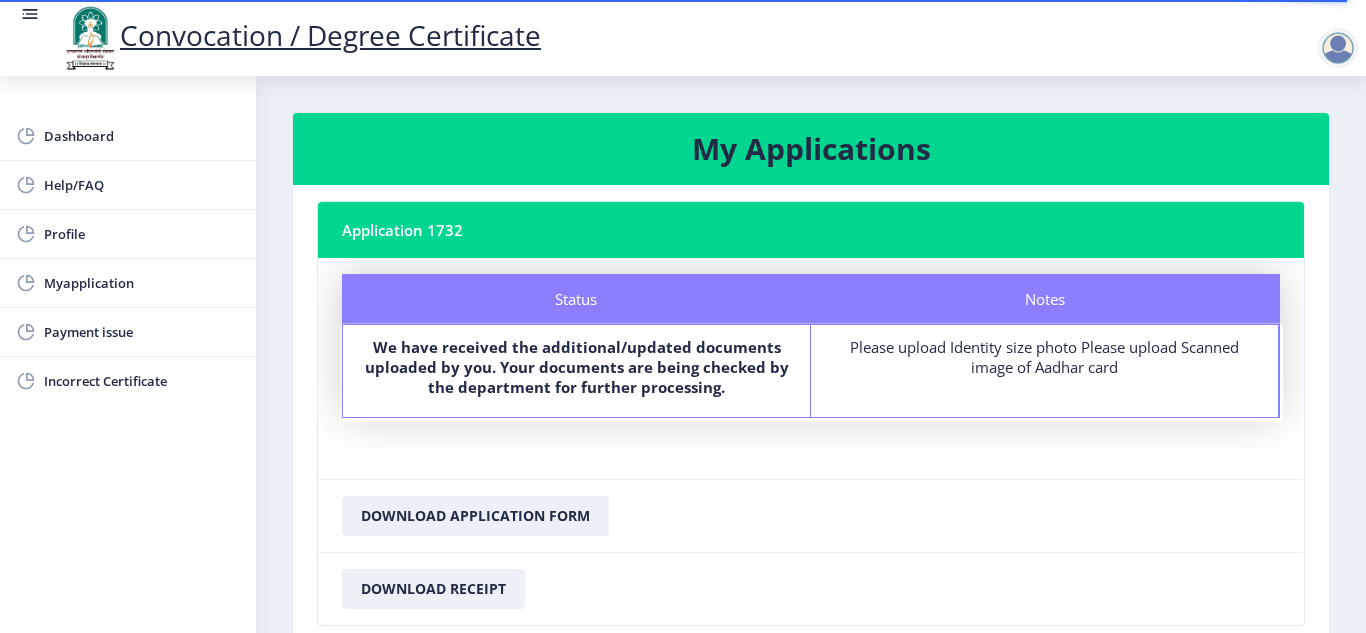 click on "Notes   Please upload Identity size photo Please upload Scanned image of Aadhar card" 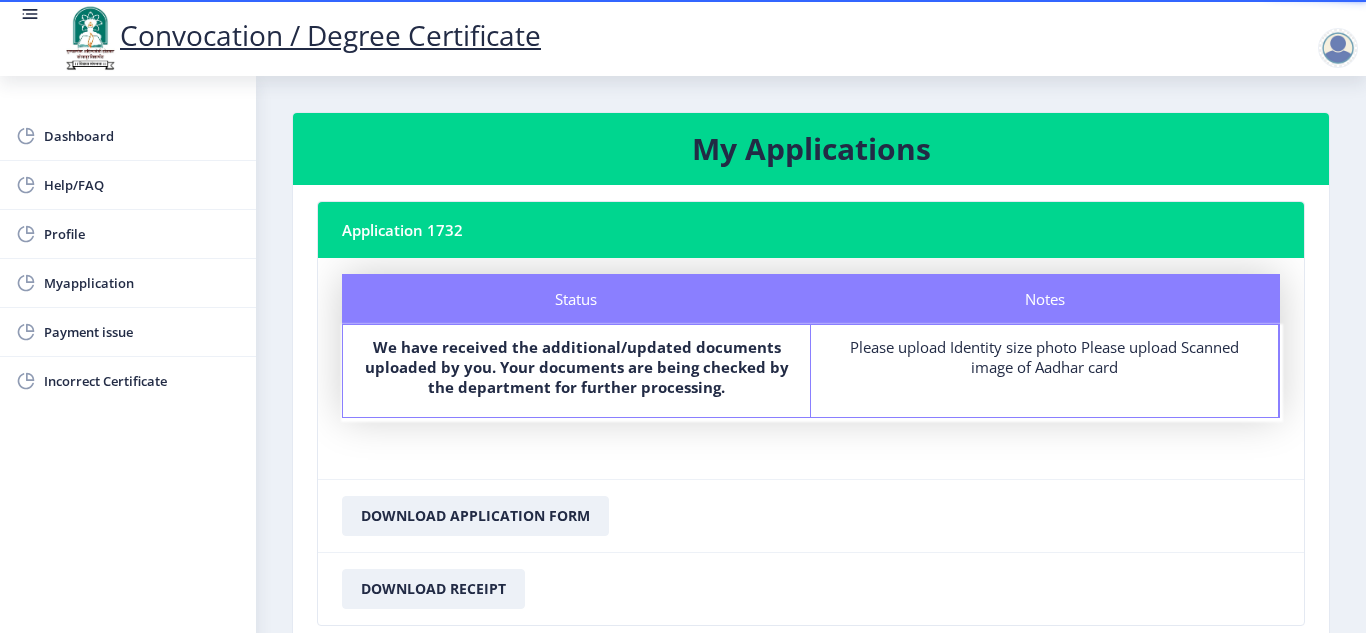 click on "Notes   Please upload Identity size photo Please upload Scanned image of Aadhar card" 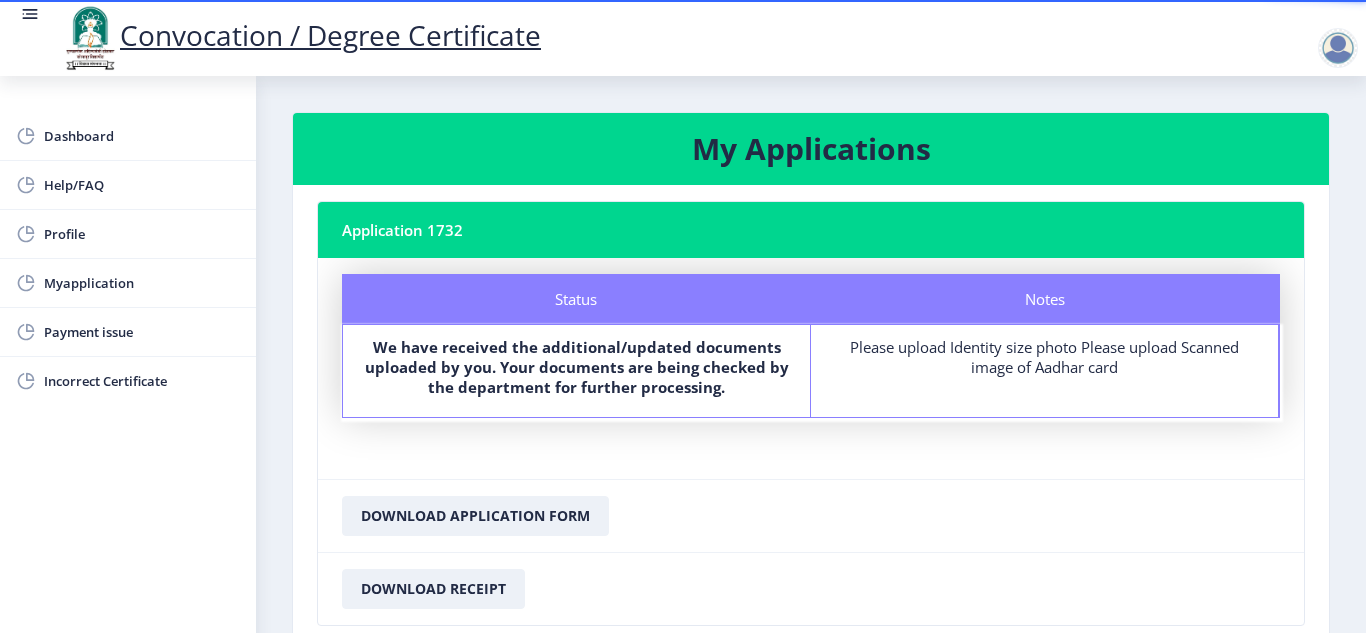 click on "Please upload Identity size photo Please upload Scanned image of Aadhar card" 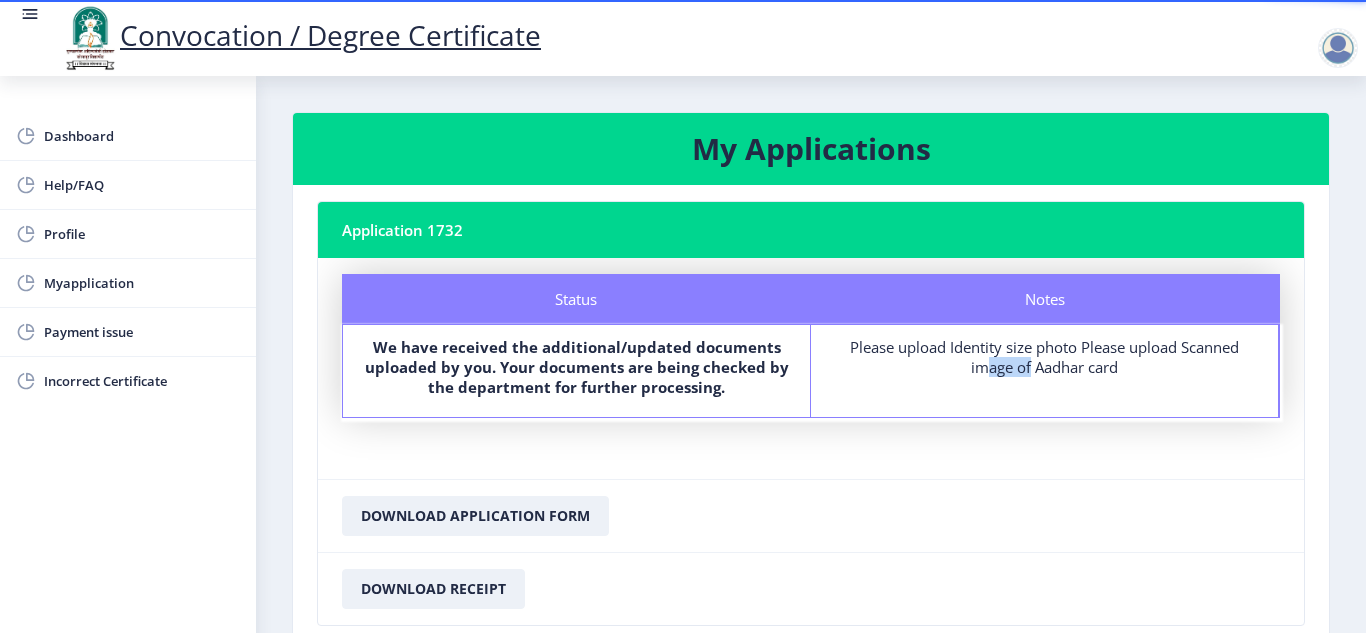 click on "Please upload Identity size photo Please upload Scanned image of Aadhar card" 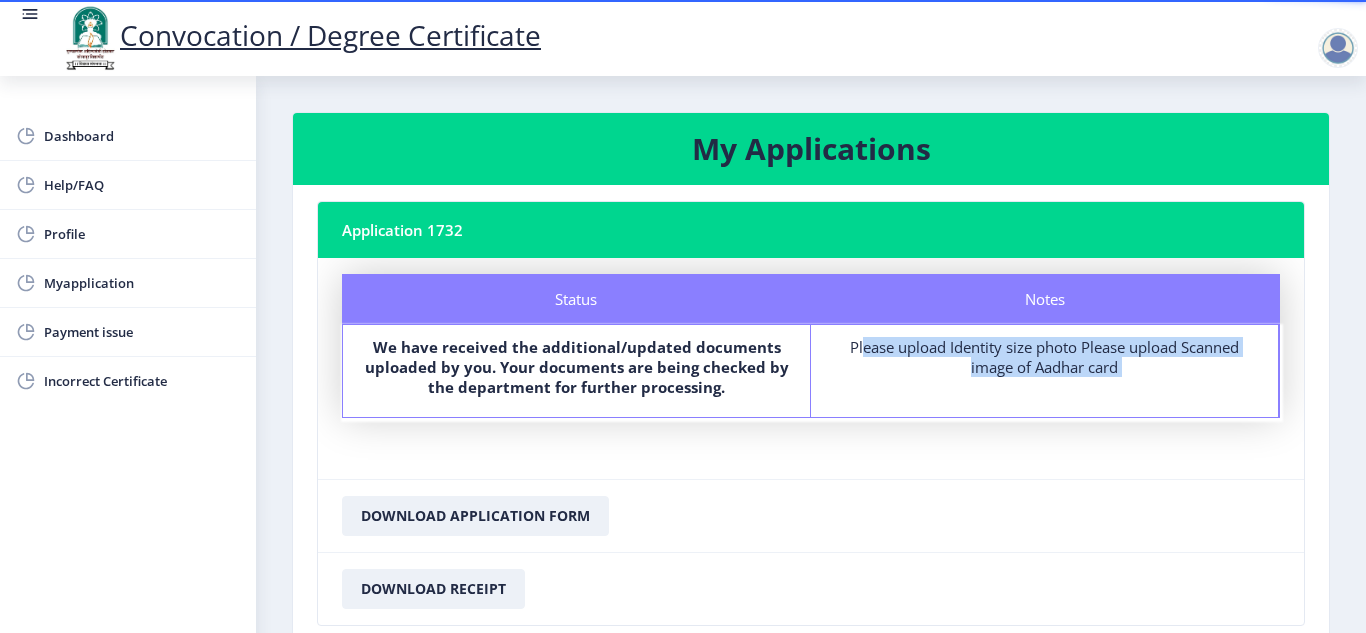 click on "Please upload Identity size photo Please upload Scanned image of Aadhar card" 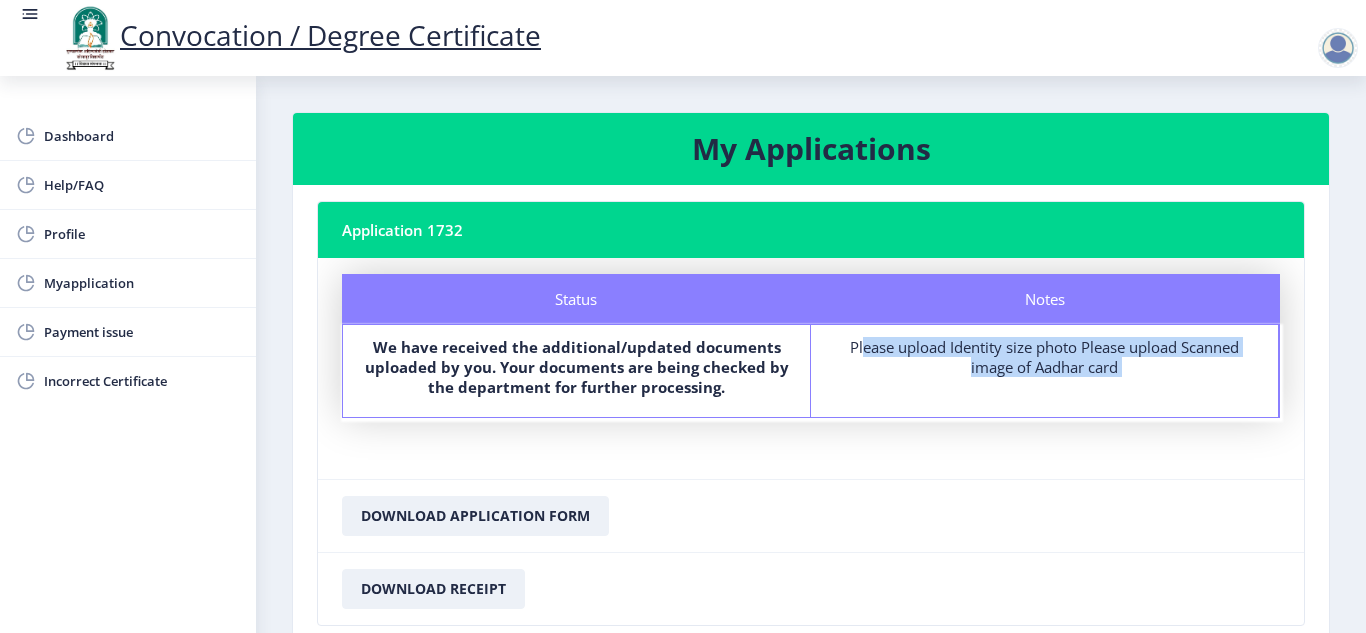 click on "Download Application Form" 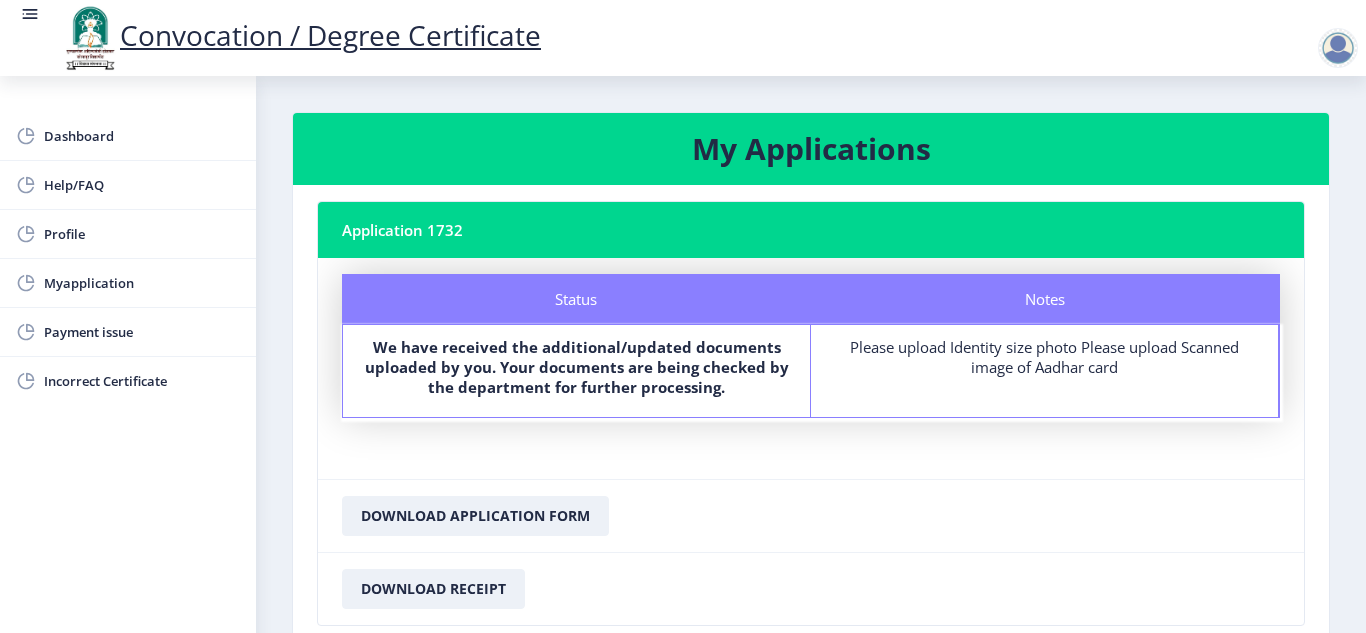 click on "My Applications  Application 1732  Status Notes Status We have received the additional/updated documents uploaded by you. Your documents are being checked by the department for further processing. Notes   Please upload Identity size photo Please upload Scanned image of Aadhar card  Download Application Form Download Receipt" 